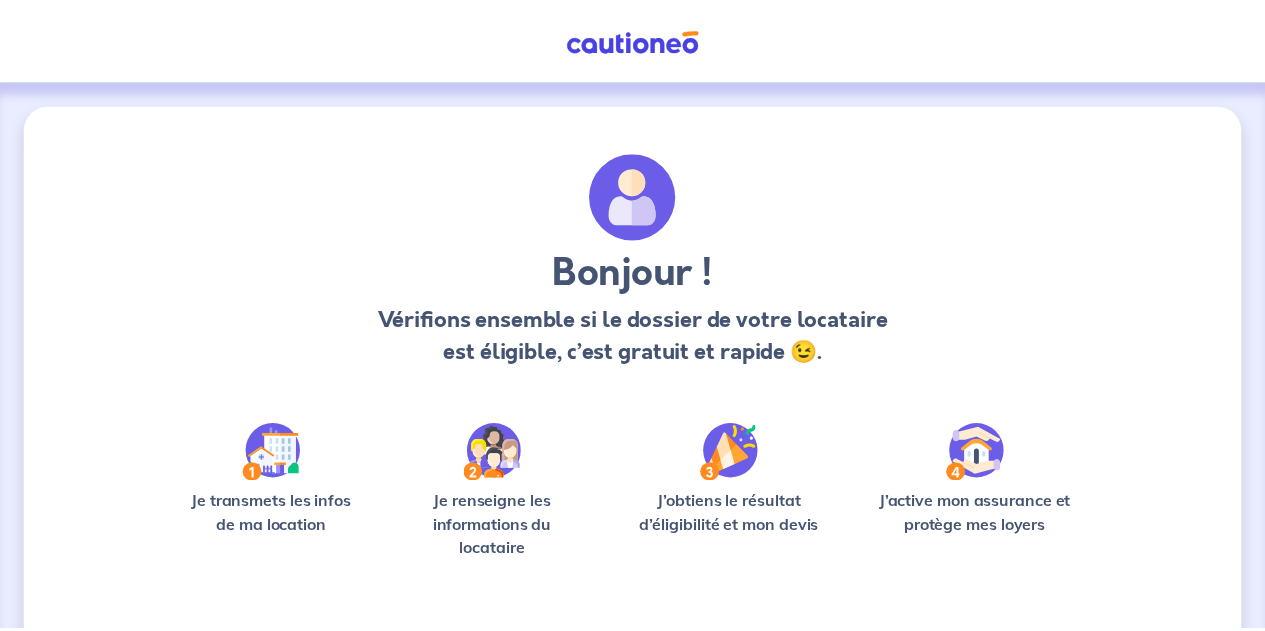 scroll, scrollTop: 0, scrollLeft: 0, axis: both 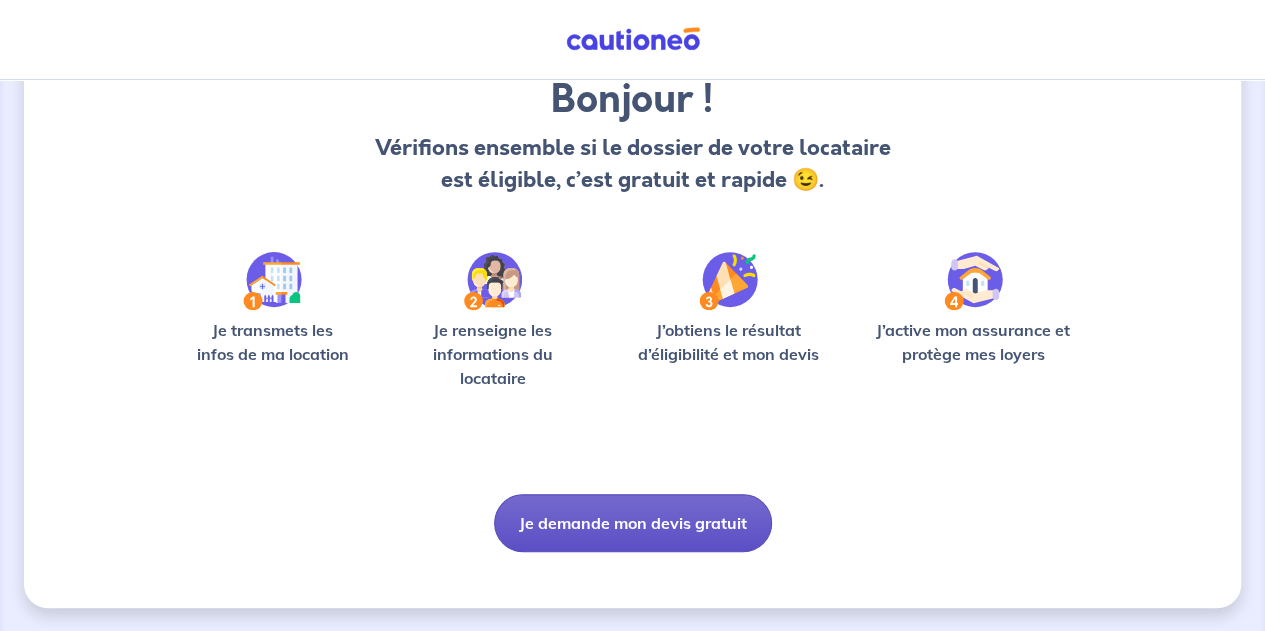 click on "Je demande mon devis gratuit" at bounding box center [633, 523] 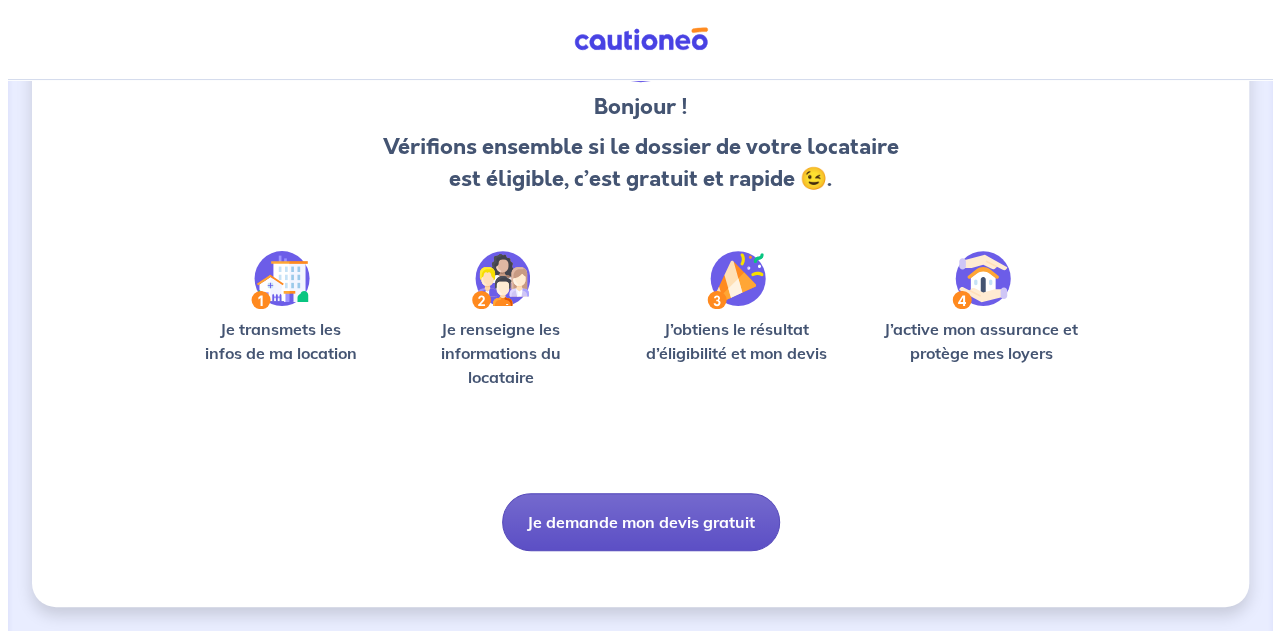 scroll, scrollTop: 0, scrollLeft: 0, axis: both 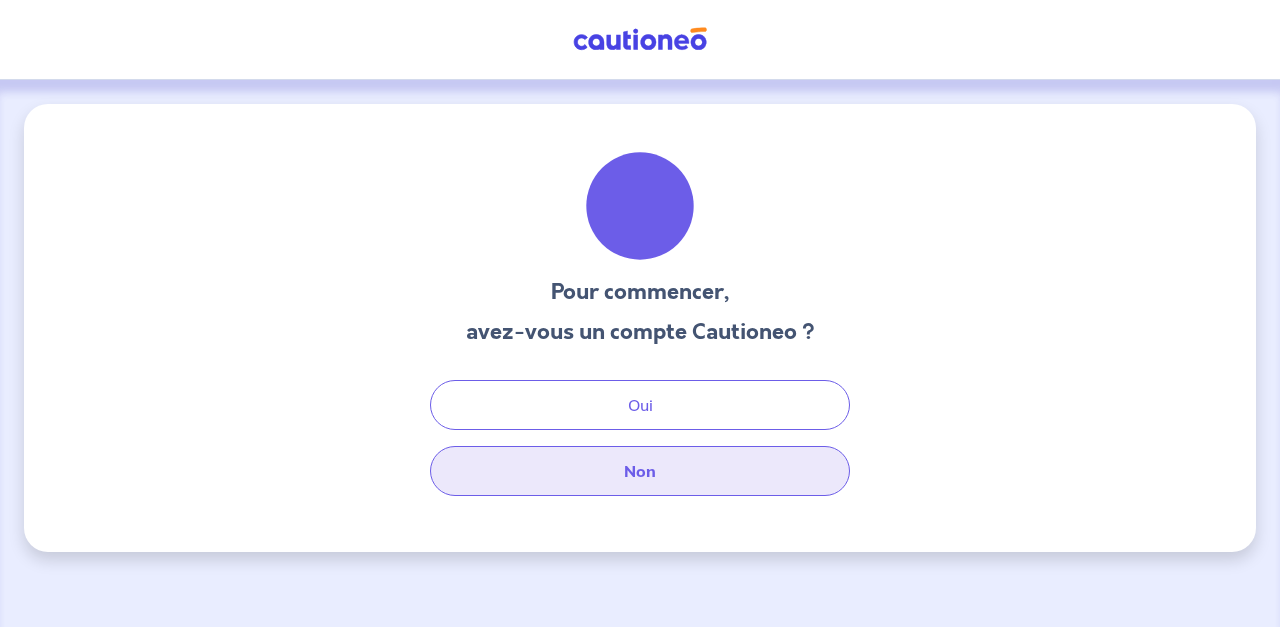 click on "Non" at bounding box center (640, 471) 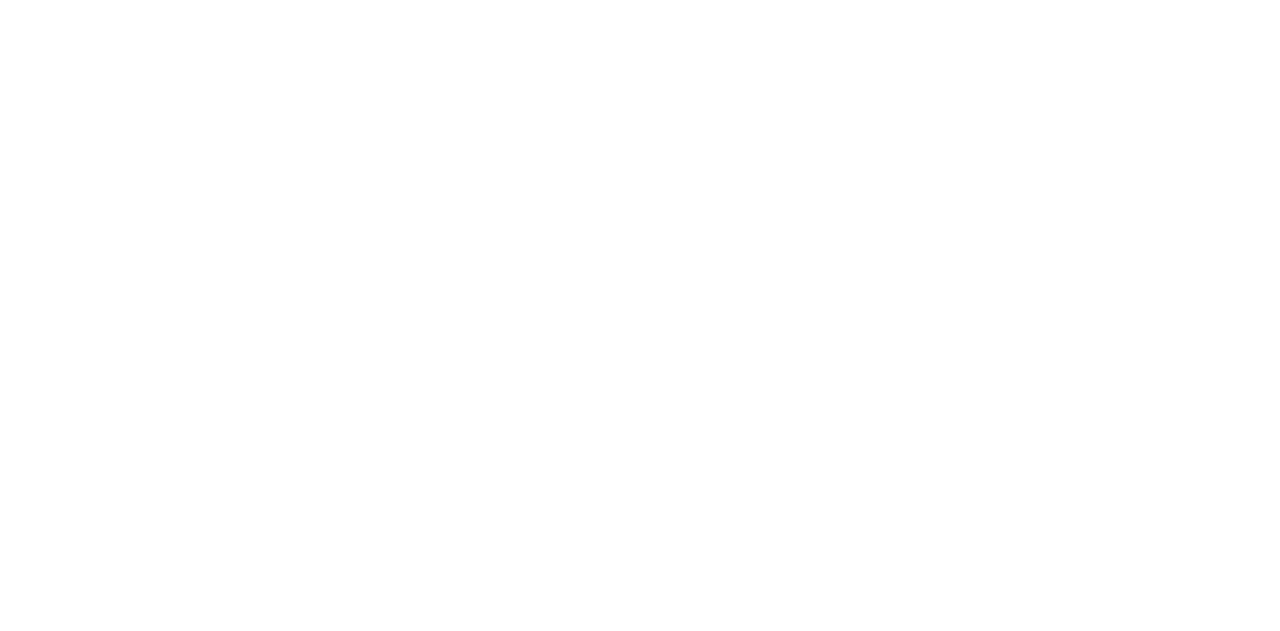 scroll, scrollTop: 0, scrollLeft: 0, axis: both 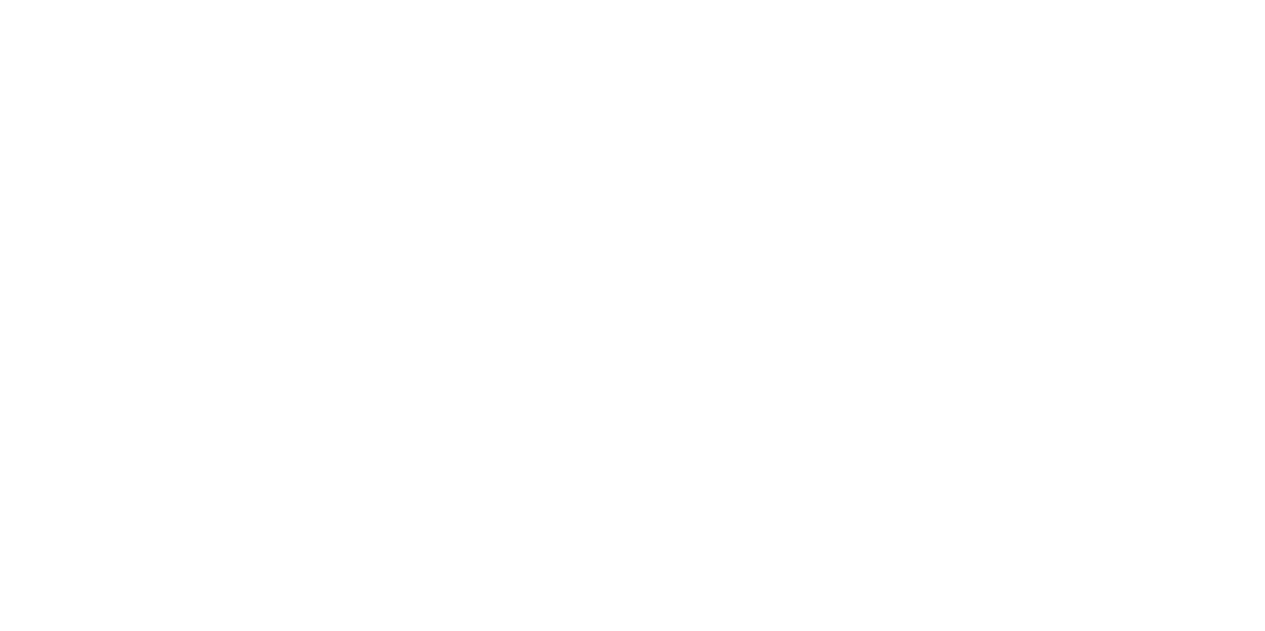 select on "FR" 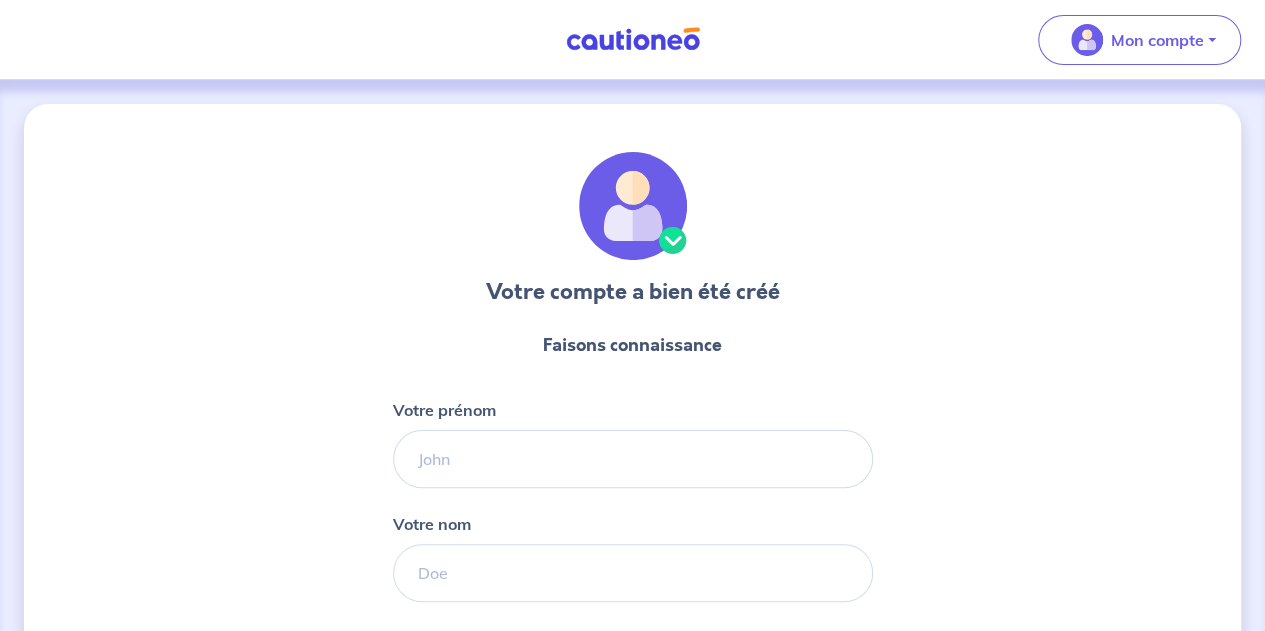 scroll, scrollTop: 134, scrollLeft: 0, axis: vertical 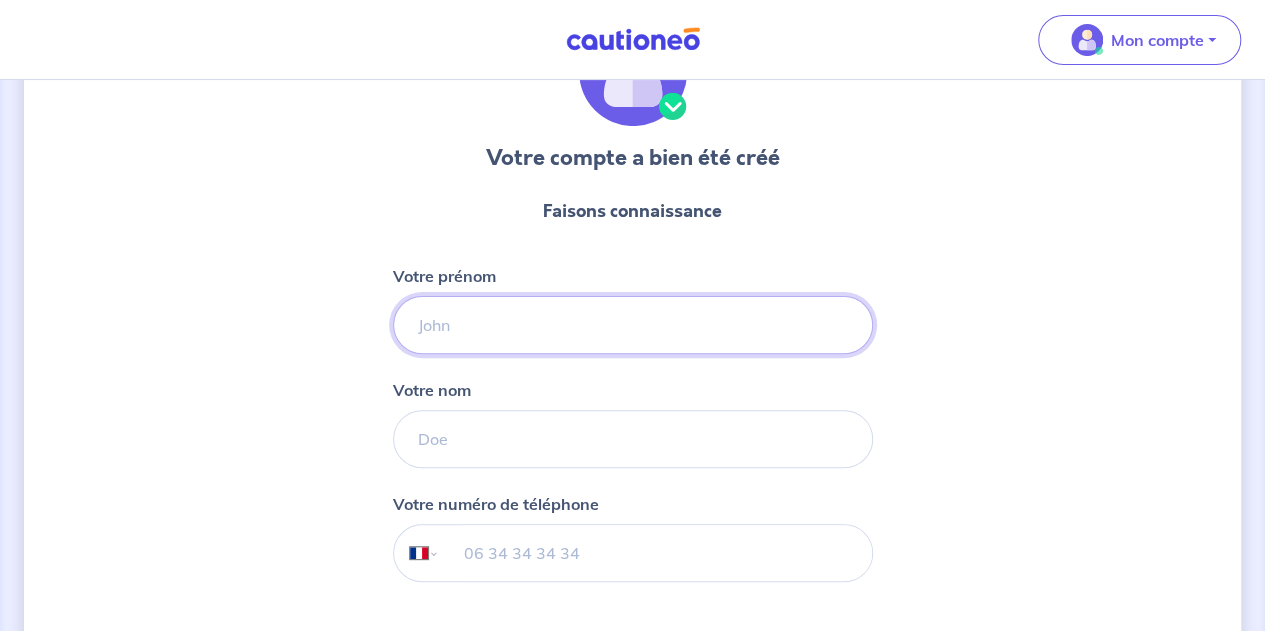 click on "Votre prénom" at bounding box center (633, 325) 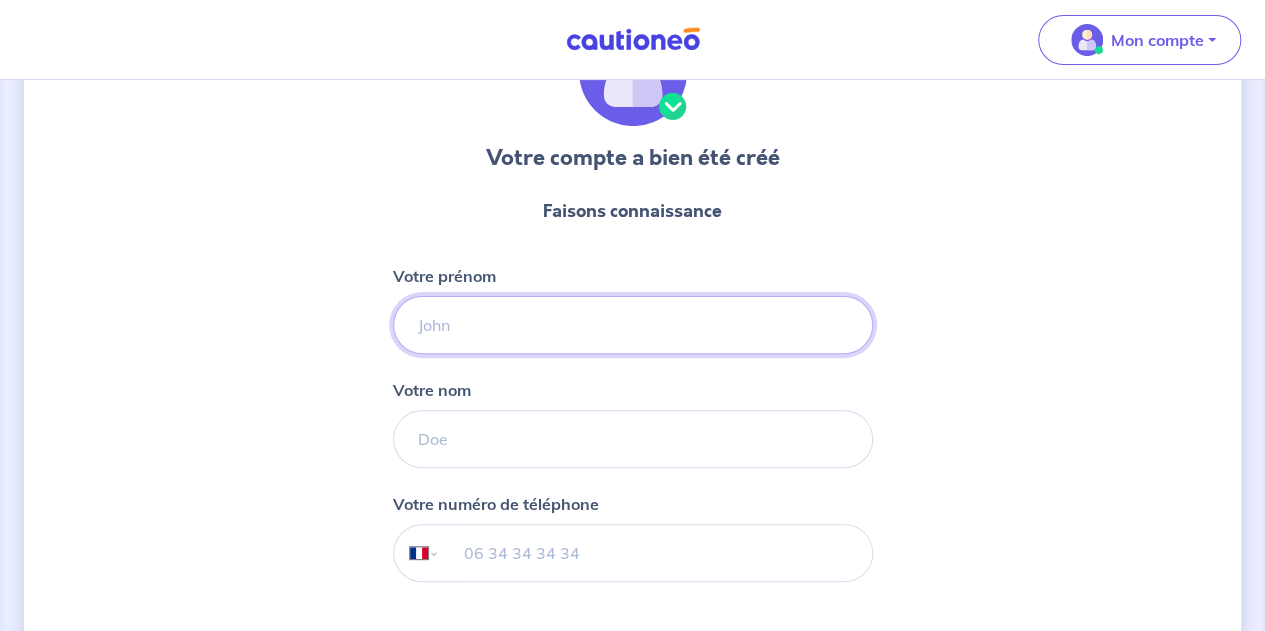 type on "C" 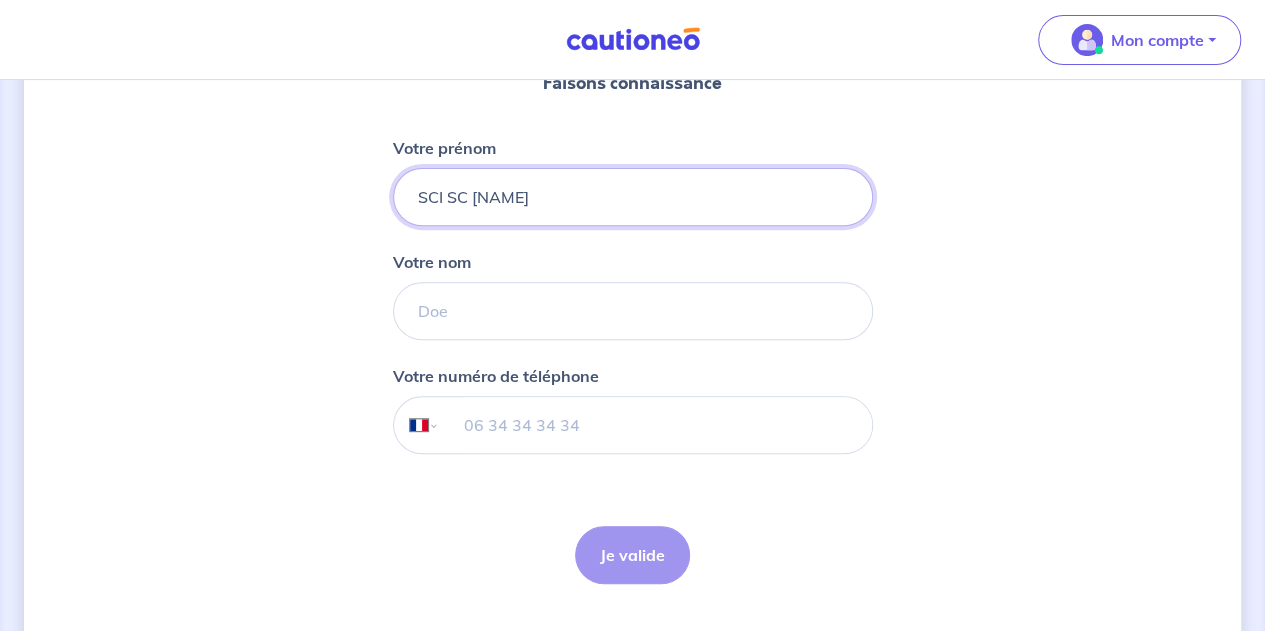 scroll, scrollTop: 263, scrollLeft: 0, axis: vertical 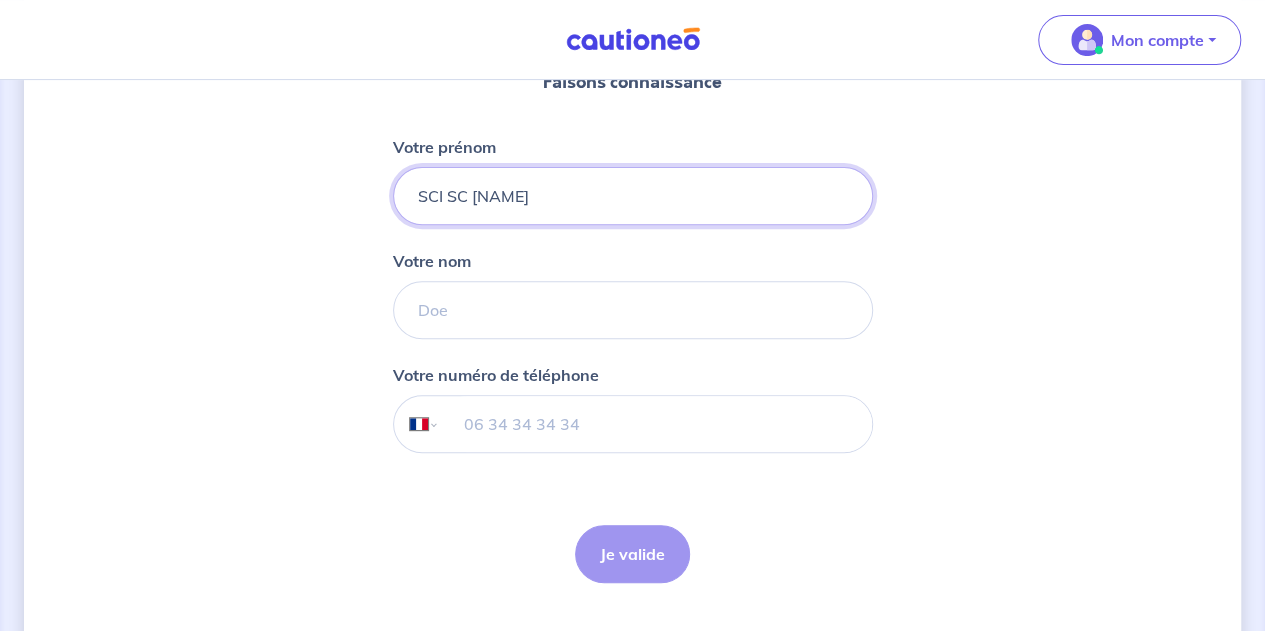 type on "SCI SC CALAO" 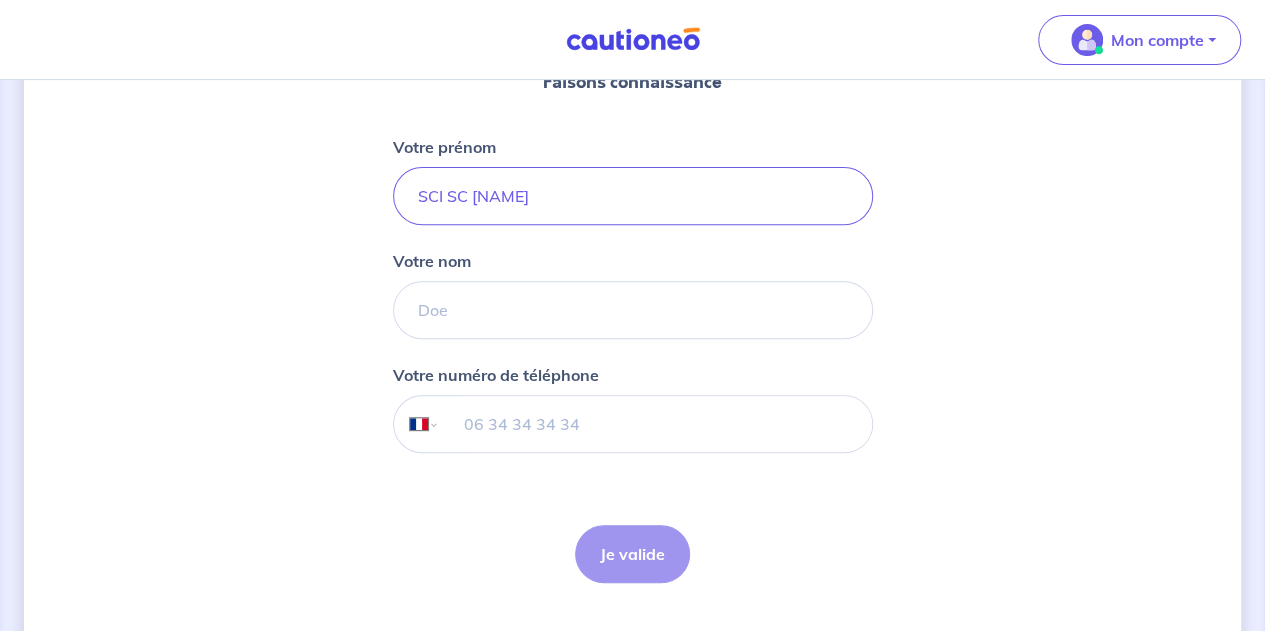 click at bounding box center [655, 424] 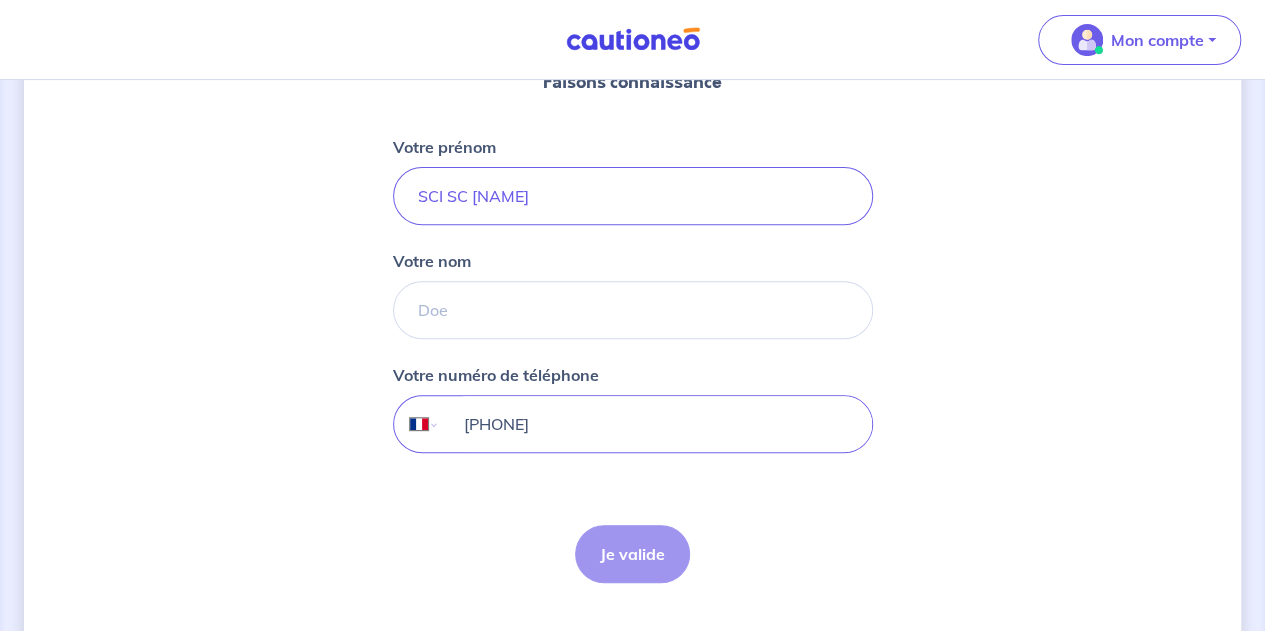 type on "06 22 68 55 72" 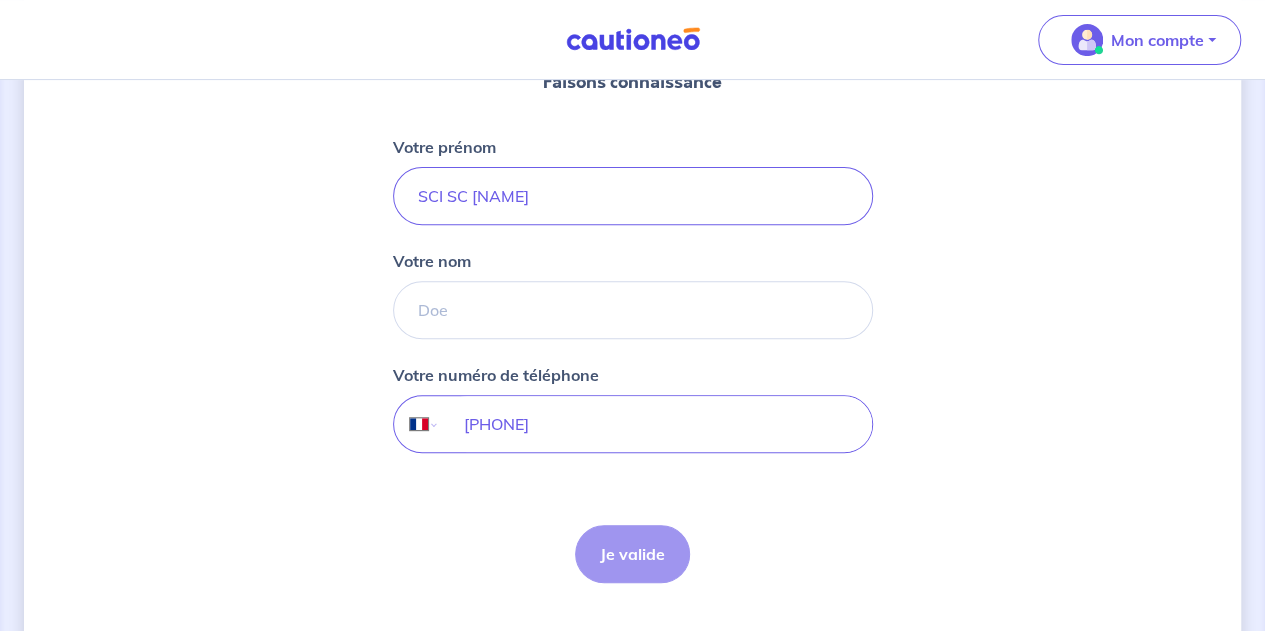 click on "Je valide Je valide" at bounding box center (632, 554) 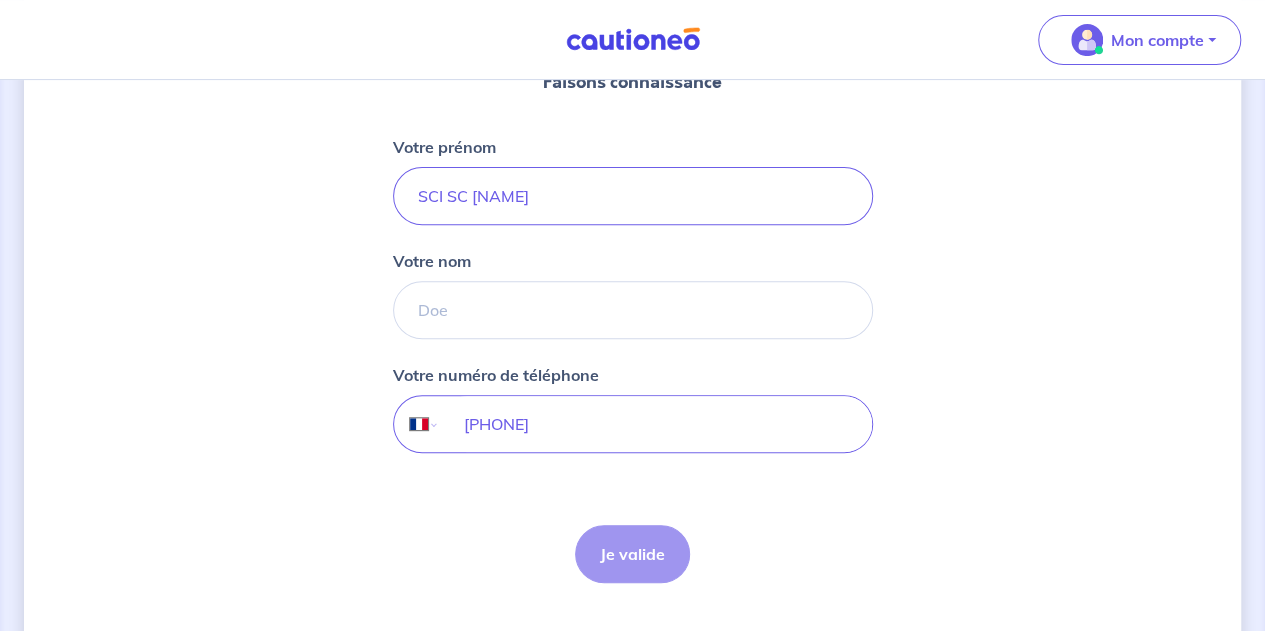 scroll, scrollTop: 308, scrollLeft: 0, axis: vertical 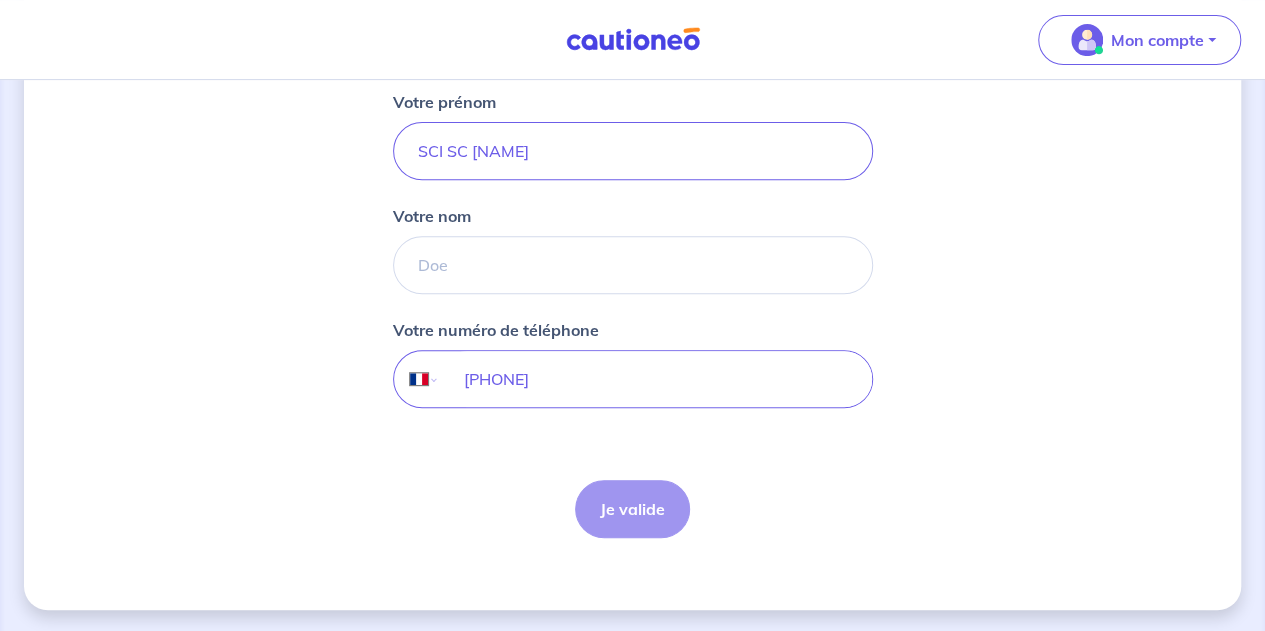 click on "Je valide Je valide" at bounding box center (632, 509) 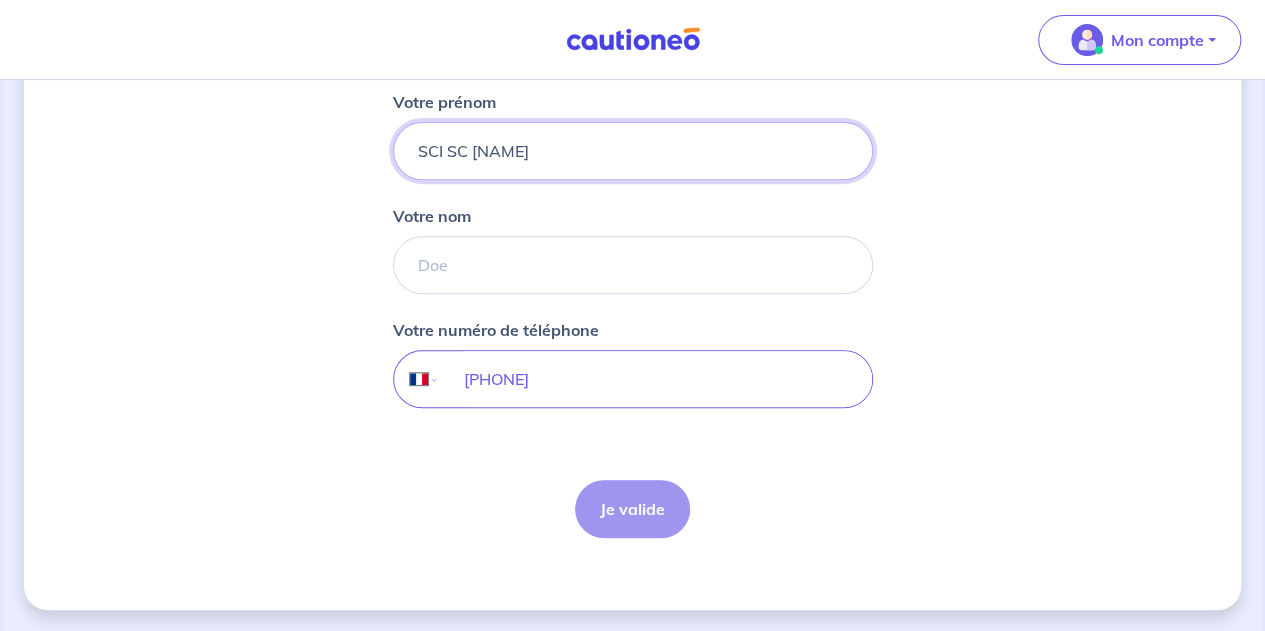 drag, startPoint x: 540, startPoint y: 145, endPoint x: 474, endPoint y: 155, distance: 66.75328 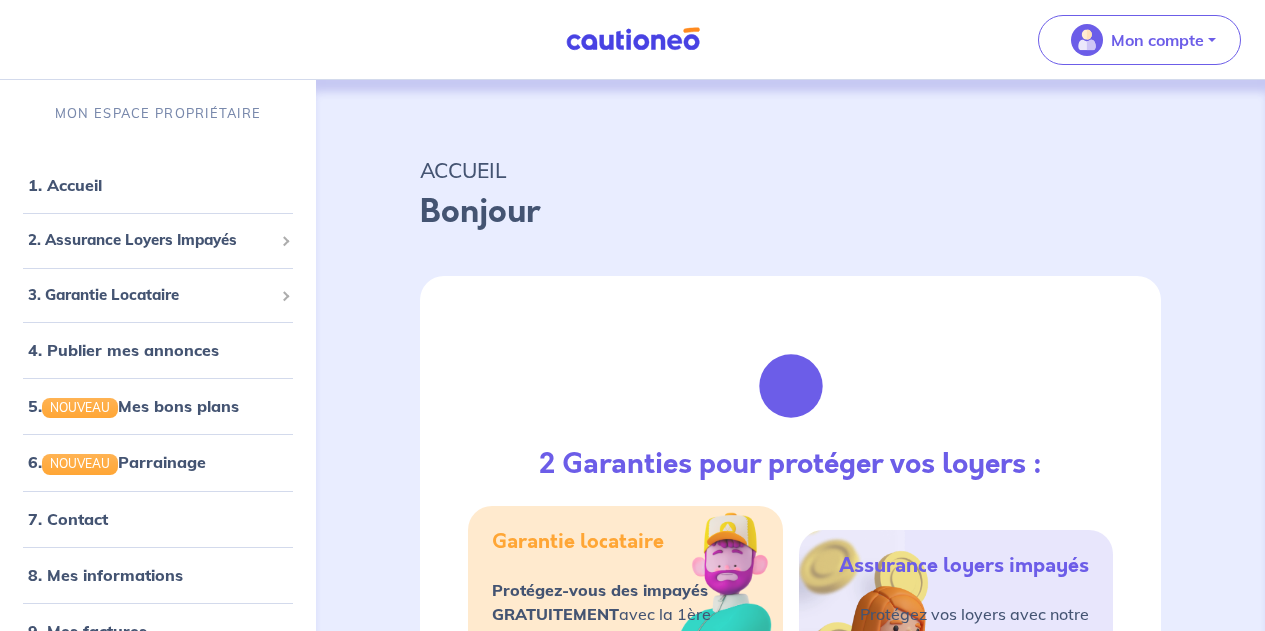 scroll, scrollTop: 0, scrollLeft: 0, axis: both 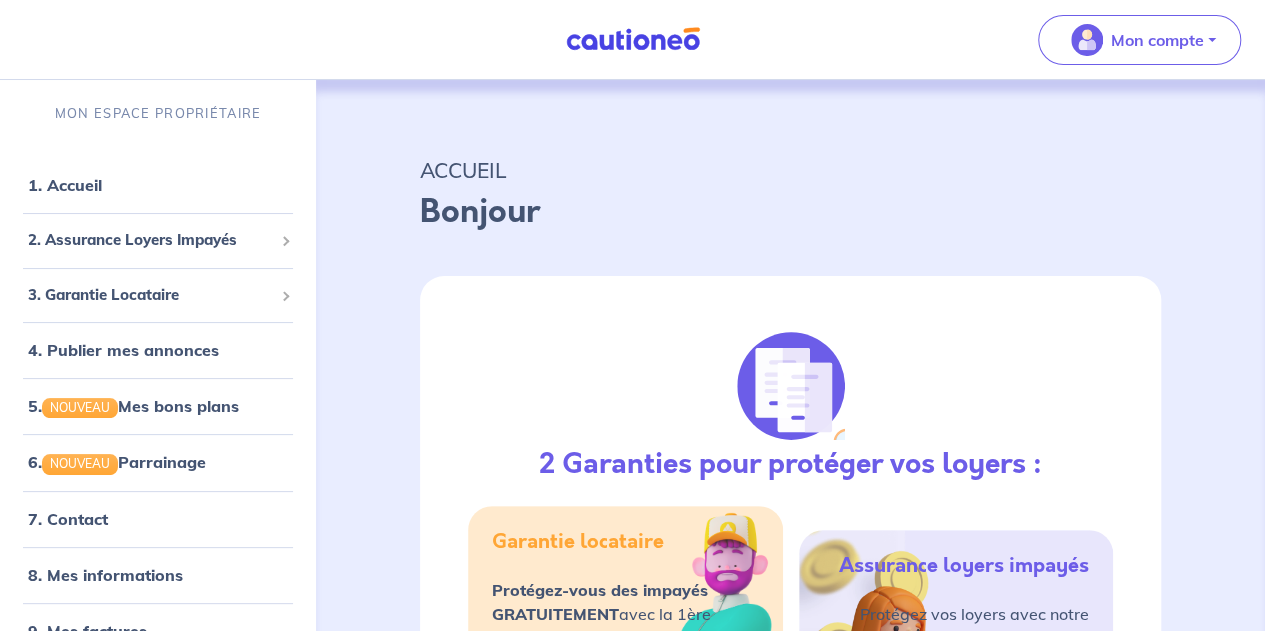 select on "FR" 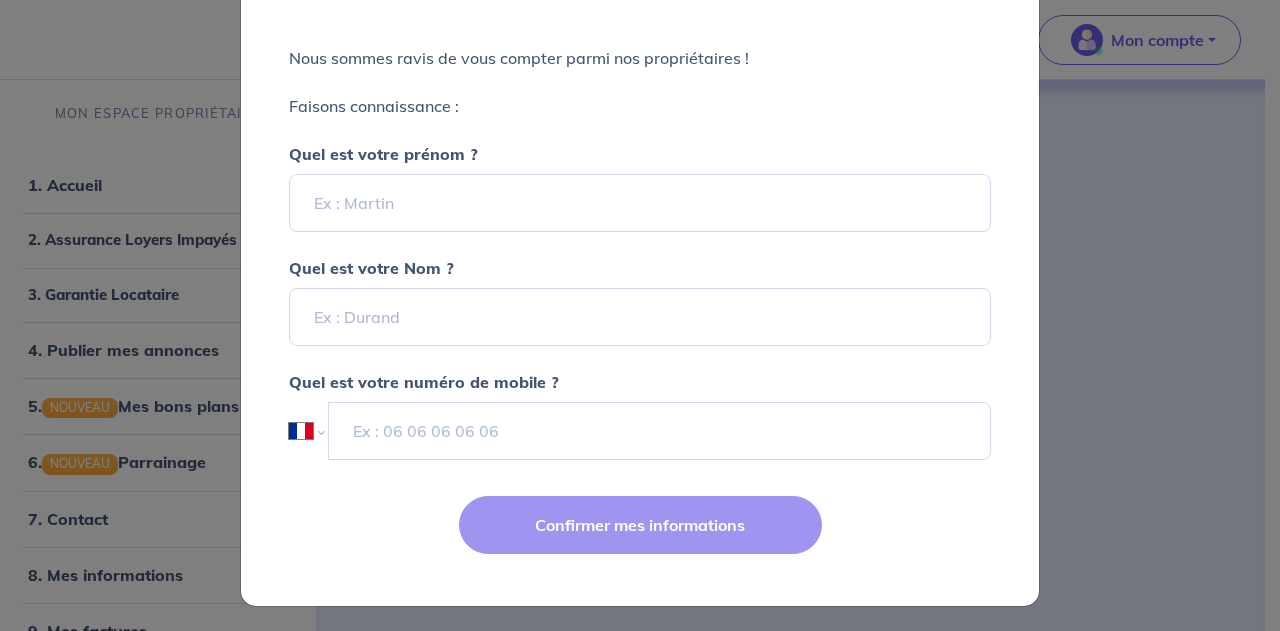 scroll, scrollTop: 36, scrollLeft: 0, axis: vertical 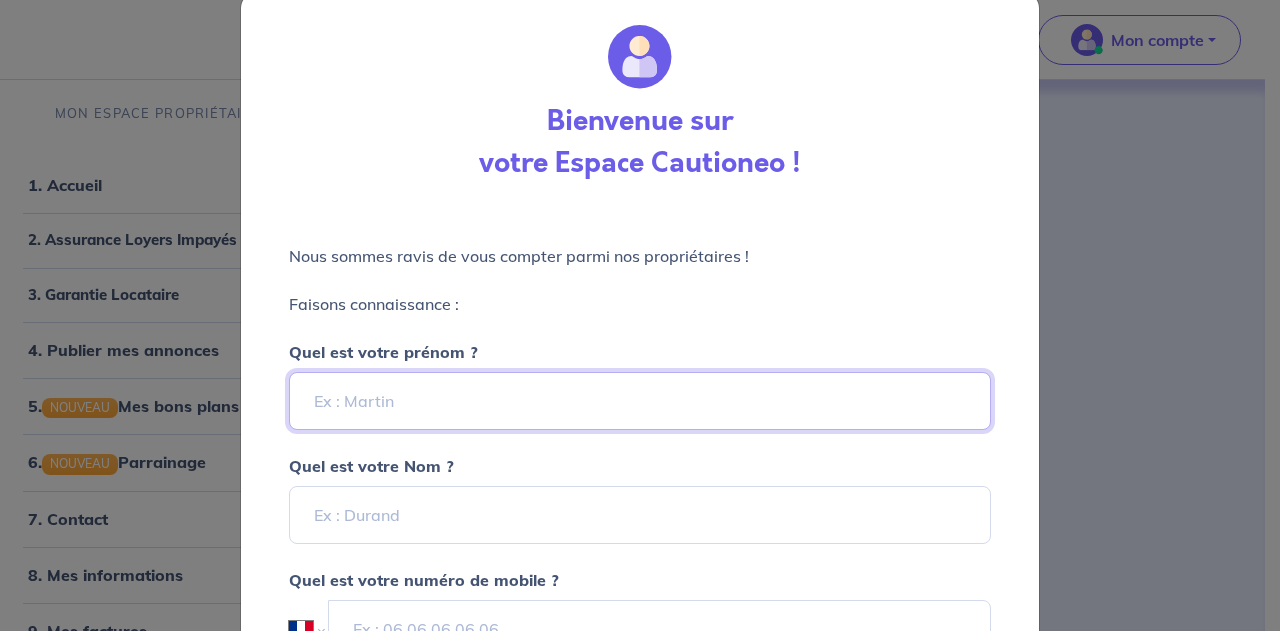 click on "Quel est votre prénom ?" at bounding box center (640, 401) 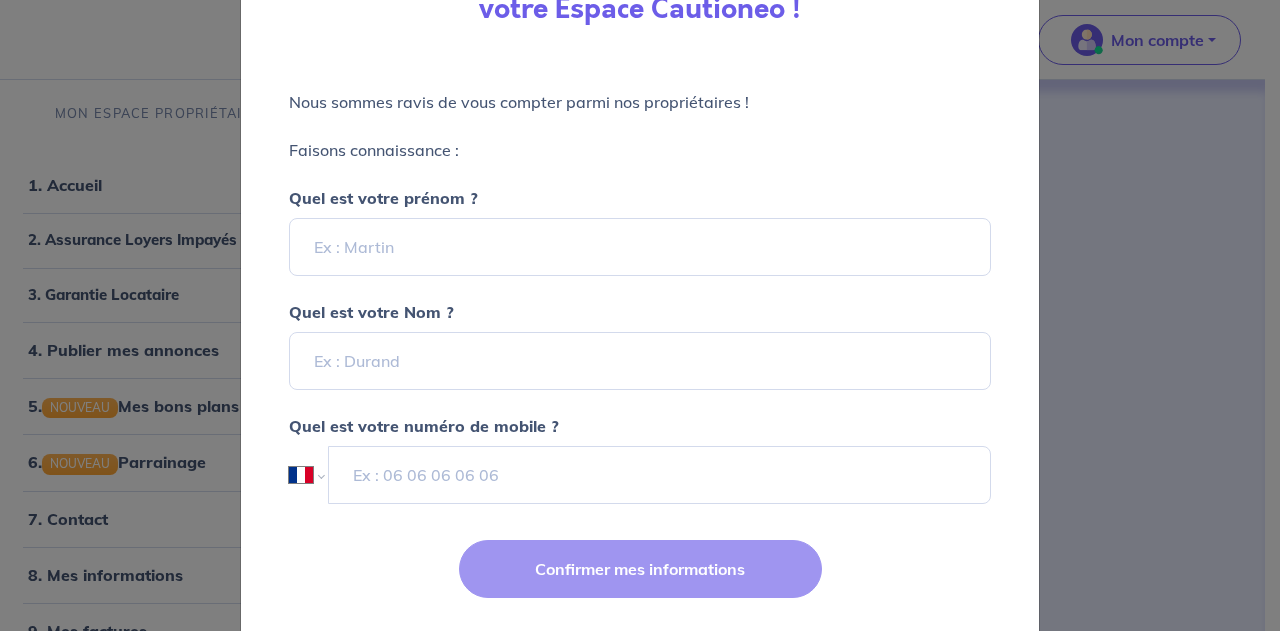 scroll, scrollTop: 192, scrollLeft: 0, axis: vertical 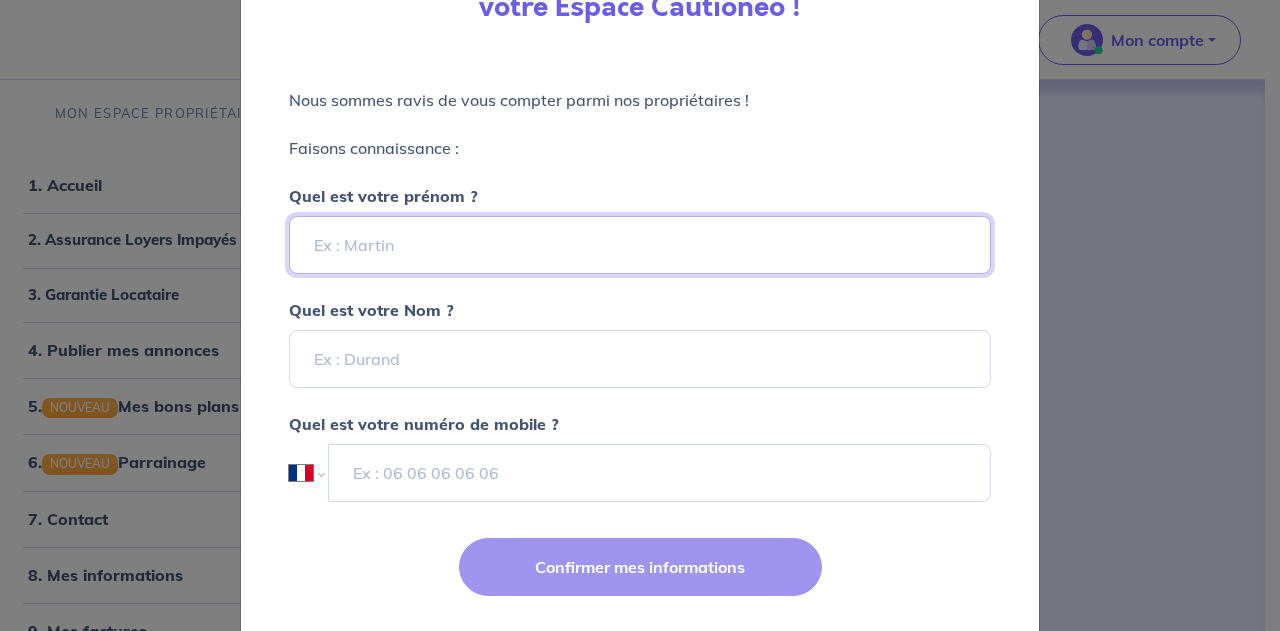click on "Quel est votre prénom ?" at bounding box center (640, 245) 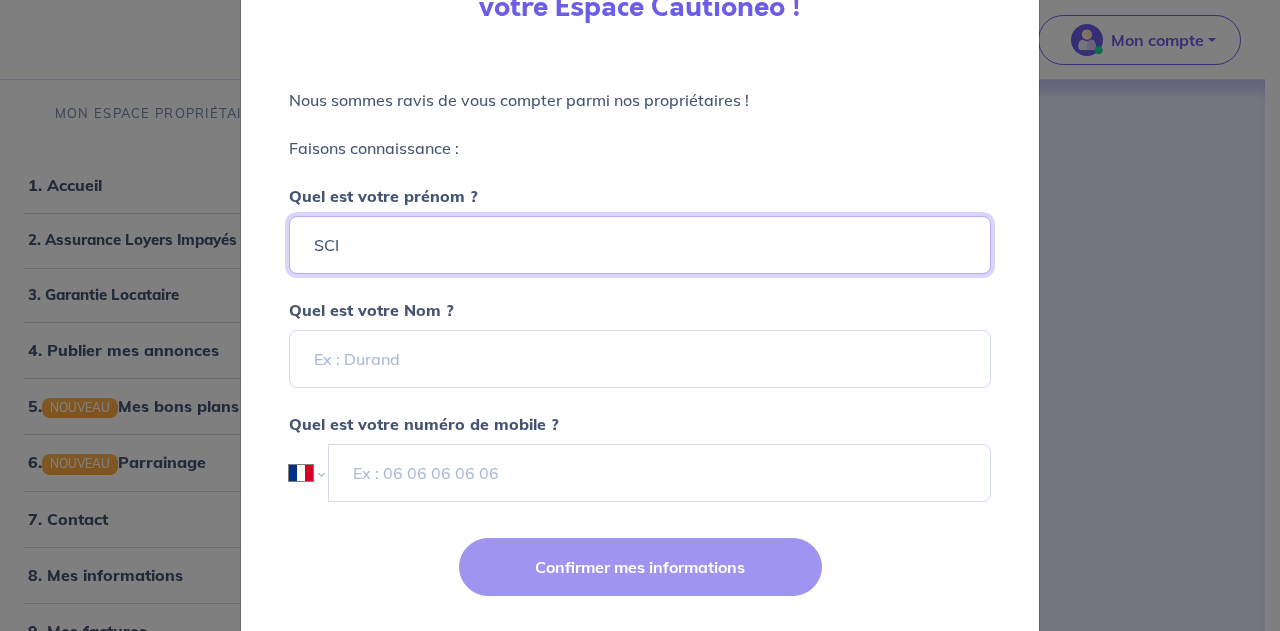 type on "SCI" 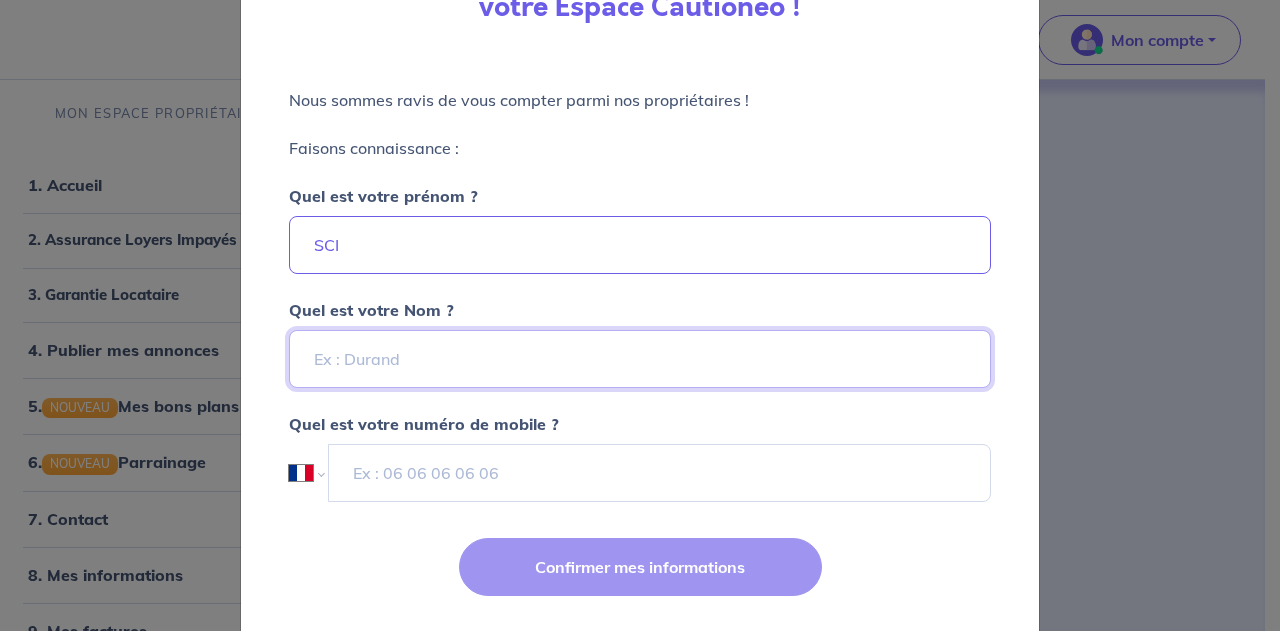 click on "Quel est votre Nom ?" at bounding box center [640, 359] 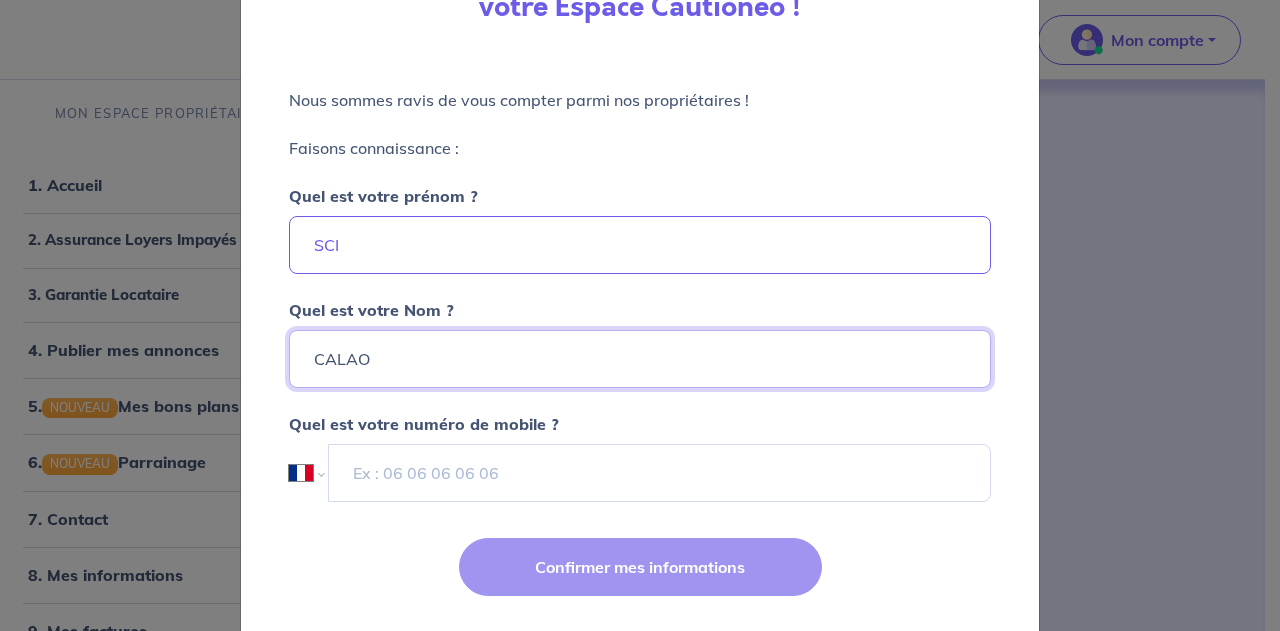 type on "CALAO" 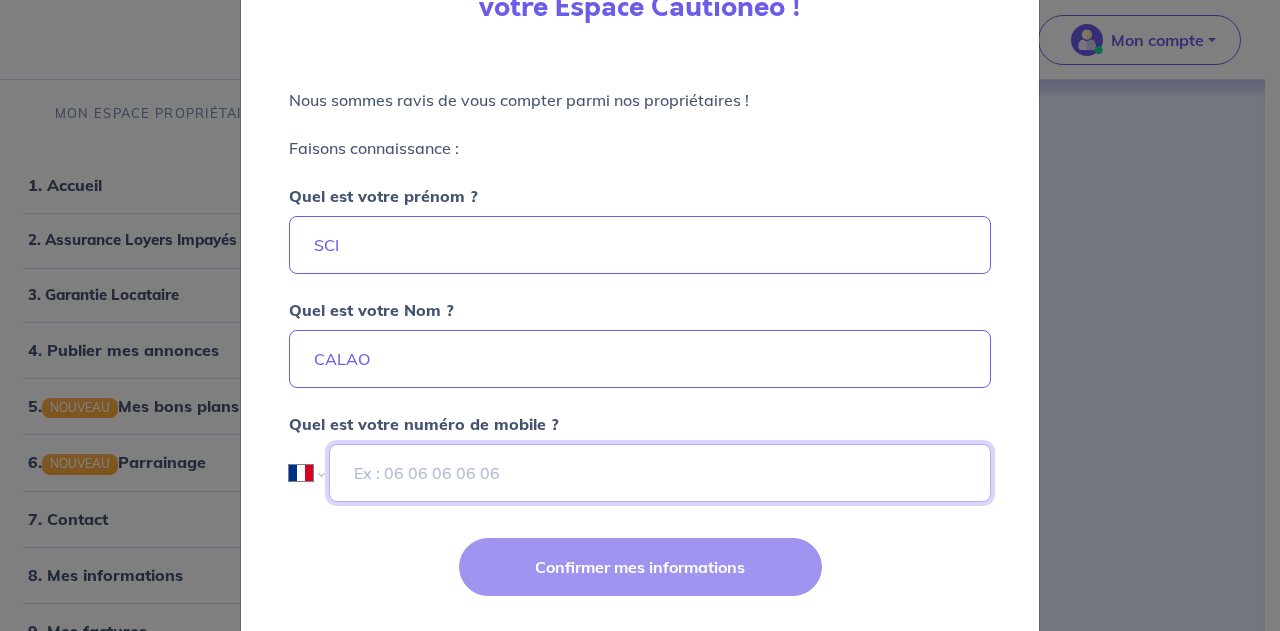 click at bounding box center [660, 473] 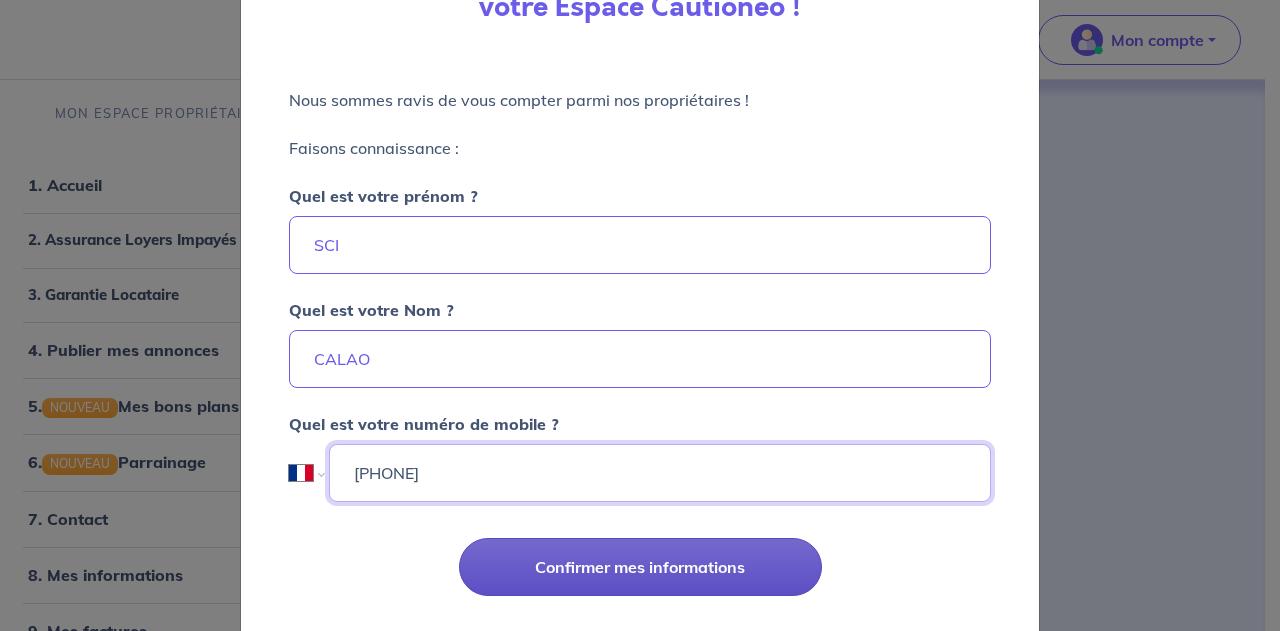 type on "[PHONE]" 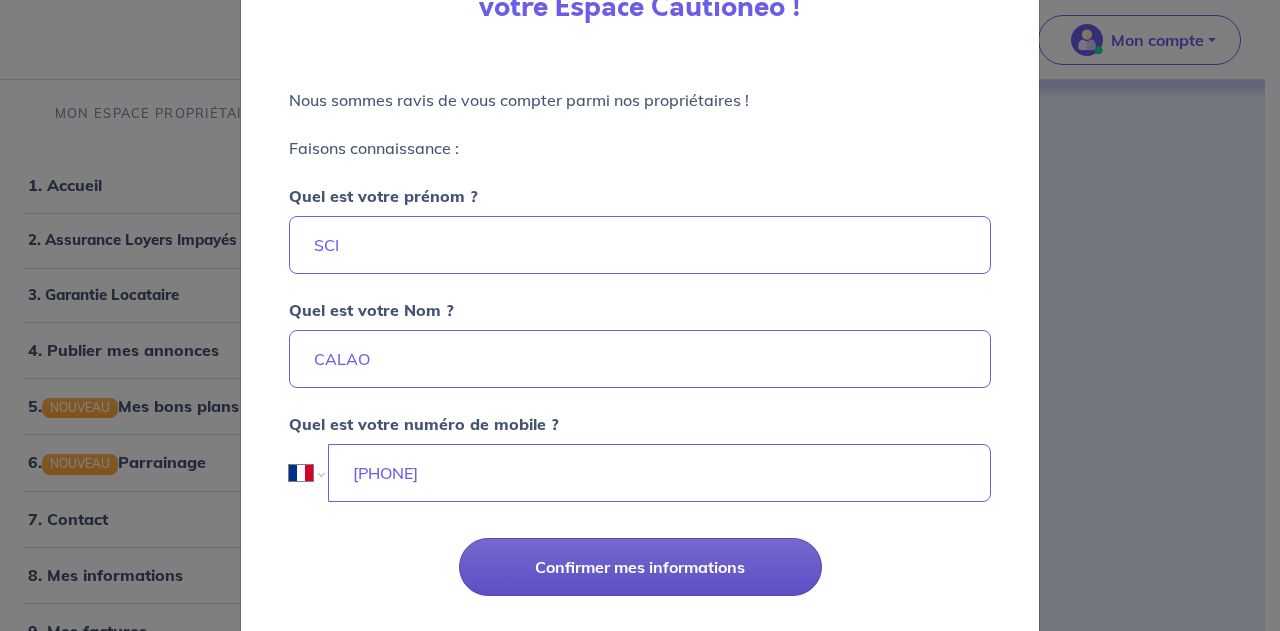 click on "Confirmer mes informations" at bounding box center [640, 567] 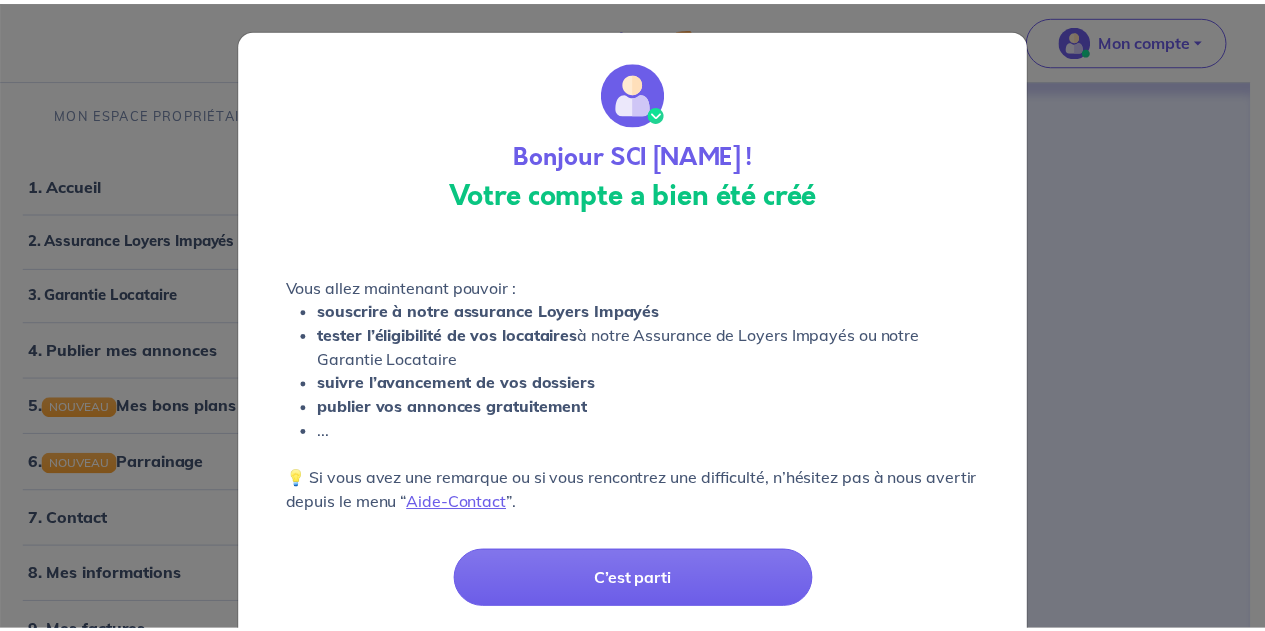 scroll, scrollTop: 58, scrollLeft: 0, axis: vertical 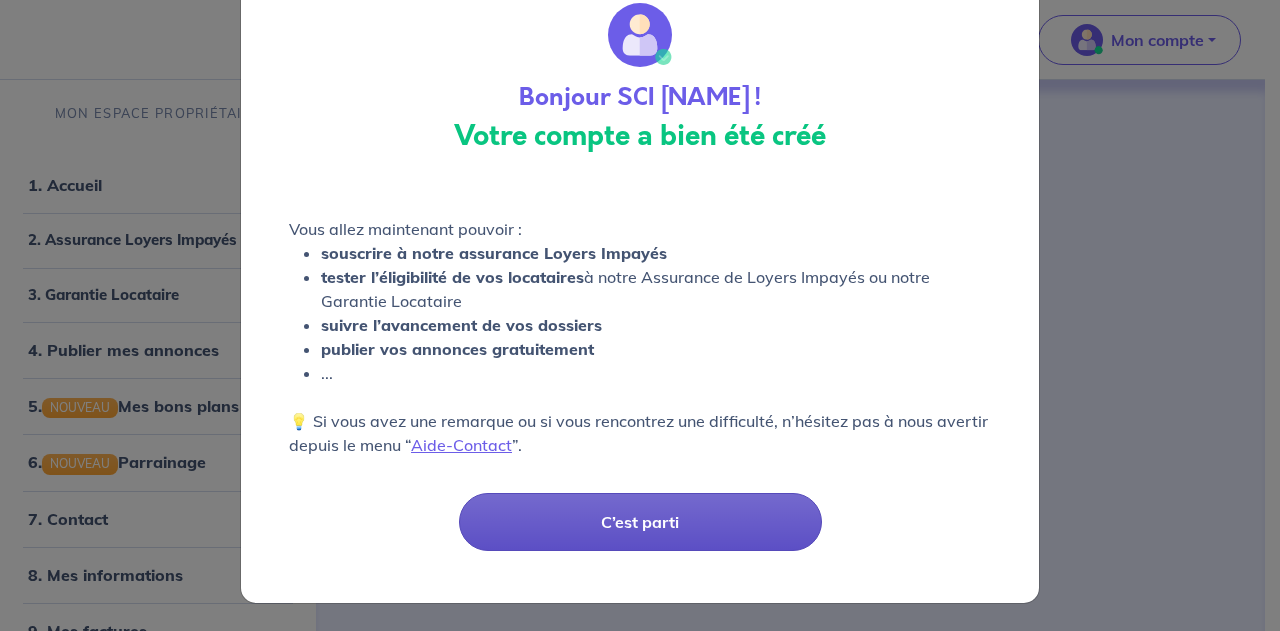 click on "C’est parti" at bounding box center [640, 522] 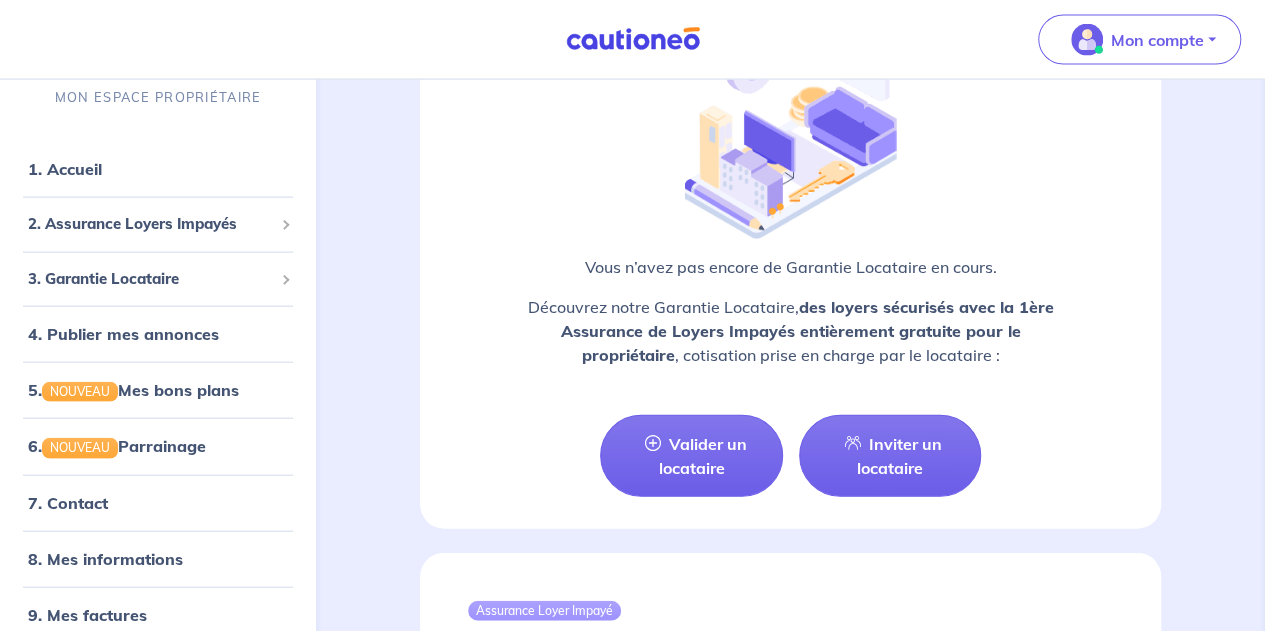 scroll, scrollTop: 2085, scrollLeft: 0, axis: vertical 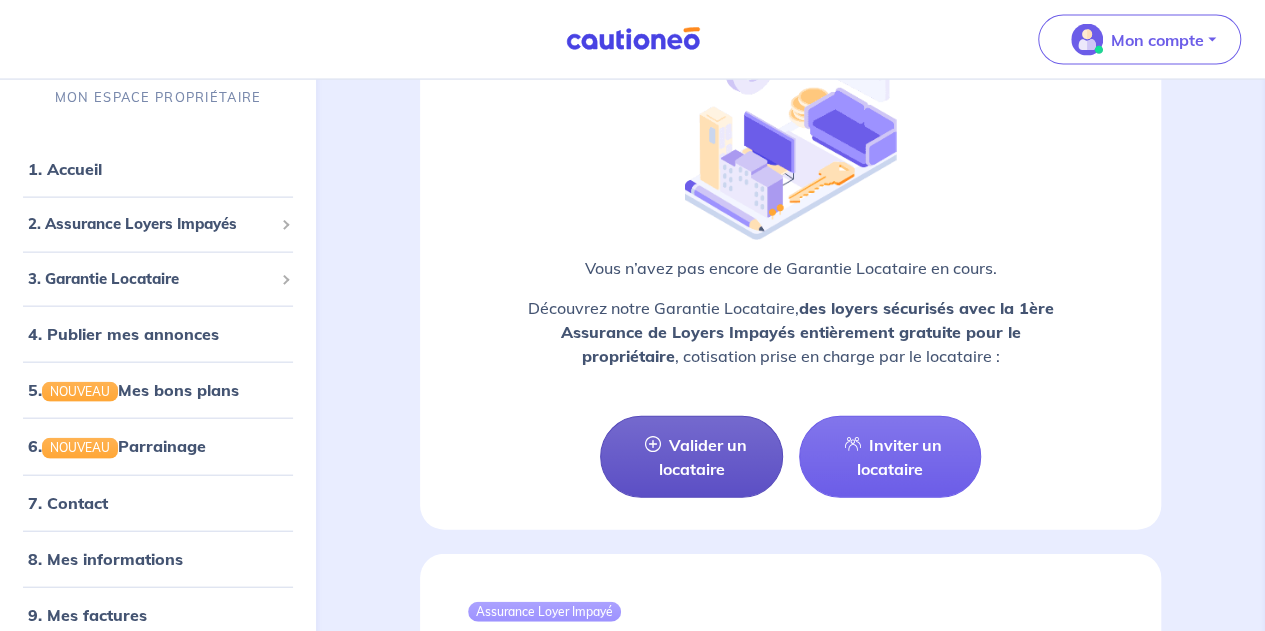 click on "Valider un locataire" at bounding box center (691, 457) 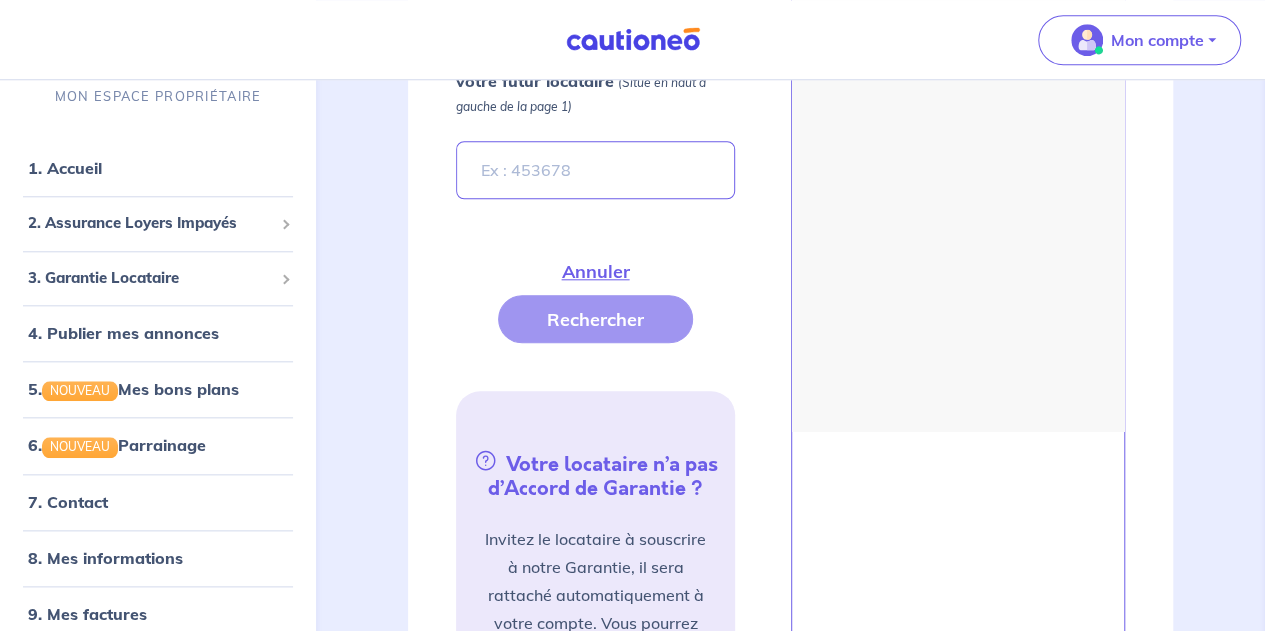 scroll, scrollTop: 762, scrollLeft: 0, axis: vertical 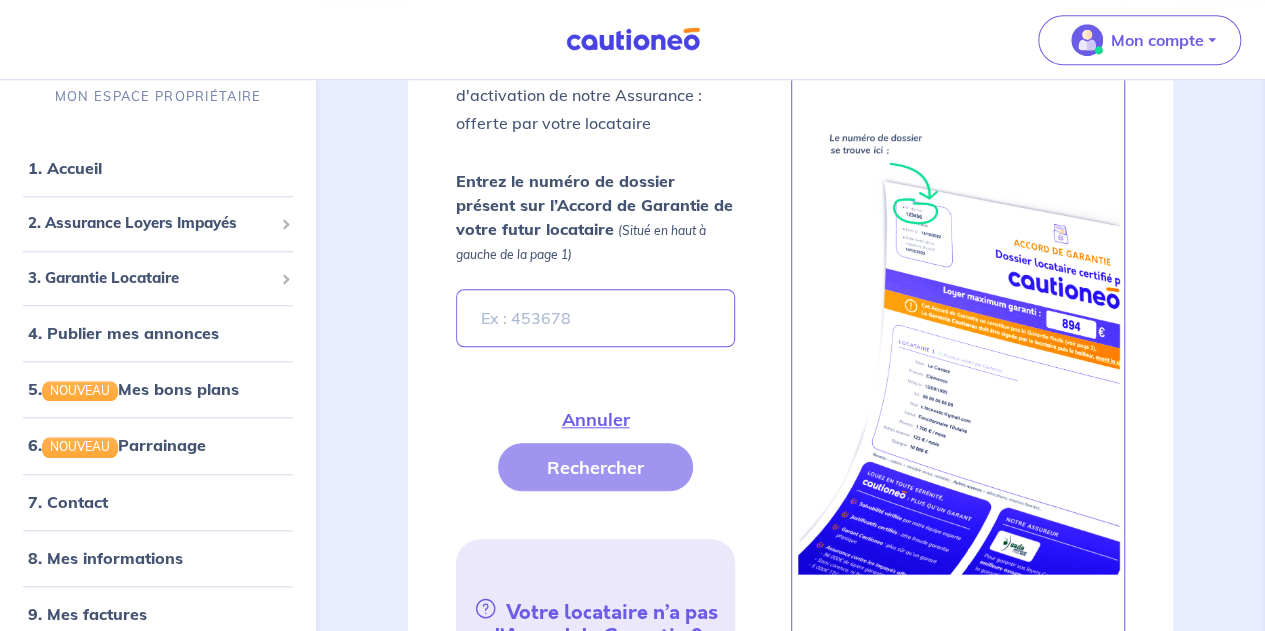 click on "Fermer Valider un locataire Vous avez retenu un candidat locataire avec un Accord de Garantie Cautioneo et vous souhaitez activer notre Assurance Loyers Impayés ?
• Renseignez son numéro d’Accord
• Complétez les informations nécéssaire à l'édition du contrat de Garantie Locataire
• Une fois signé par le locataire, vous recevrez votre Acte de Cautionnement, la preuve d'activation de notre Assurance : offerte par votre locataire Entrez le numéro de dossier présent sur l’Accord de Garantie de votre futur locataire   (Situé en haut à gauche de la page 1) Annuler Rechercher Votre locataire n’a pas d’Accord de Garantie ? Invitez le locataire à souscrire à notre Garantie, il sera rattaché automatiquement à votre compte. Vous pourrez suivre l’état d’avancement de son dossier : Inviter un locataire" at bounding box center [790, 293] 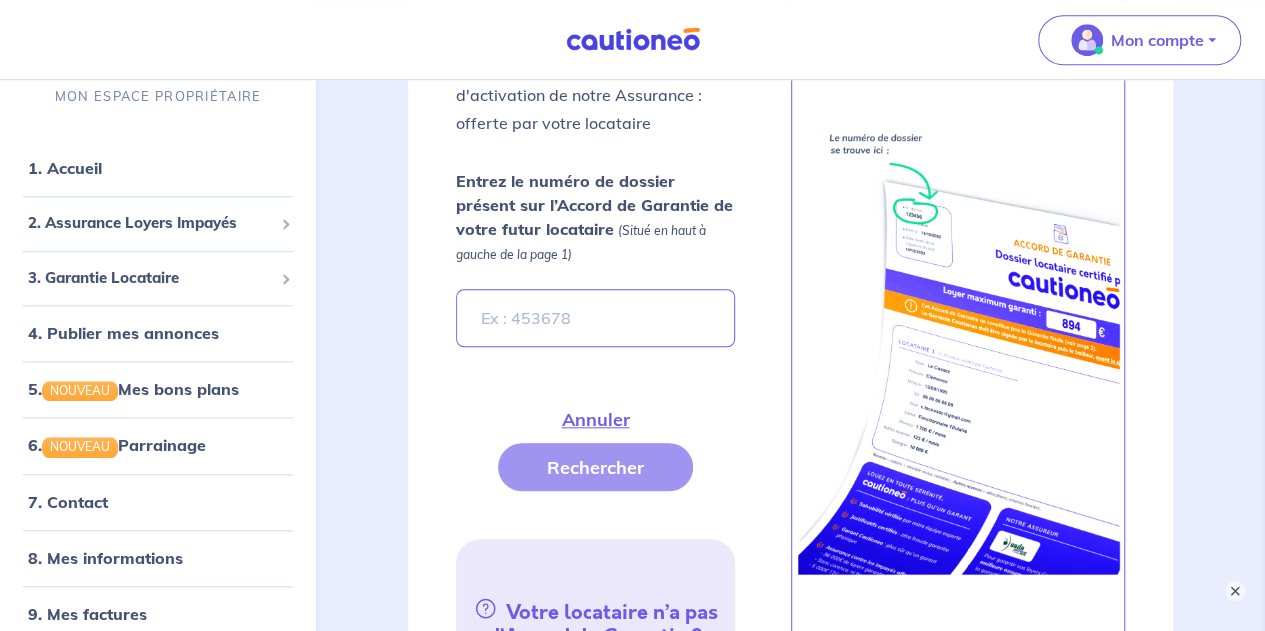 click on "Fermer Valider un locataire Vous avez retenu un candidat locataire avec un Accord de Garantie Cautioneo et vous souhaitez activer notre Assurance Loyers Impayés ?
• Renseignez son numéro d’Accord
• Complétez les informations nécéssaire à l'édition du contrat de Garantie Locataire
• Une fois signé par le locataire, vous recevrez votre Acte de Cautionnement, la preuve d'activation de notre Assurance : offerte par votre locataire Entrez le numéro de dossier présent sur l’Accord de Garantie de votre futur locataire   (Situé en haut à gauche de la page 1) Annuler Rechercher Votre locataire n’a pas d’Accord de Garantie ? Invitez le locataire à souscrire à notre Garantie, il sera rattaché automatiquement à votre compte. Vous pourrez suivre l’état d’avancement de son dossier : Inviter un locataire" at bounding box center (790, 293) 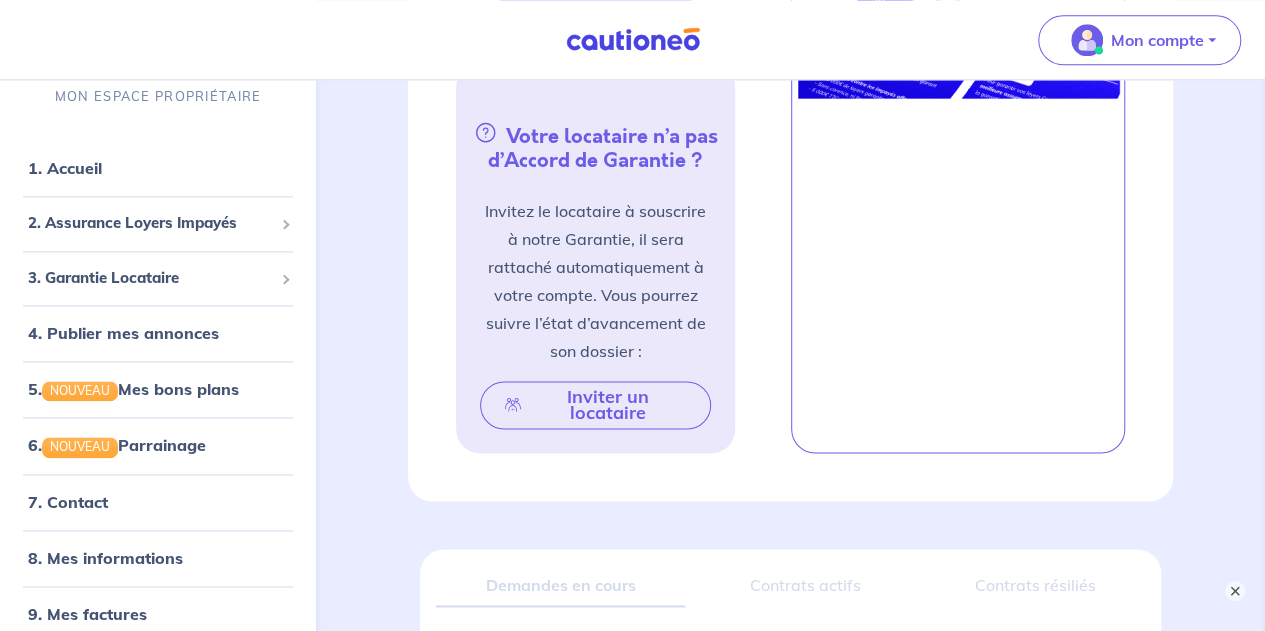 scroll, scrollTop: 1627, scrollLeft: 0, axis: vertical 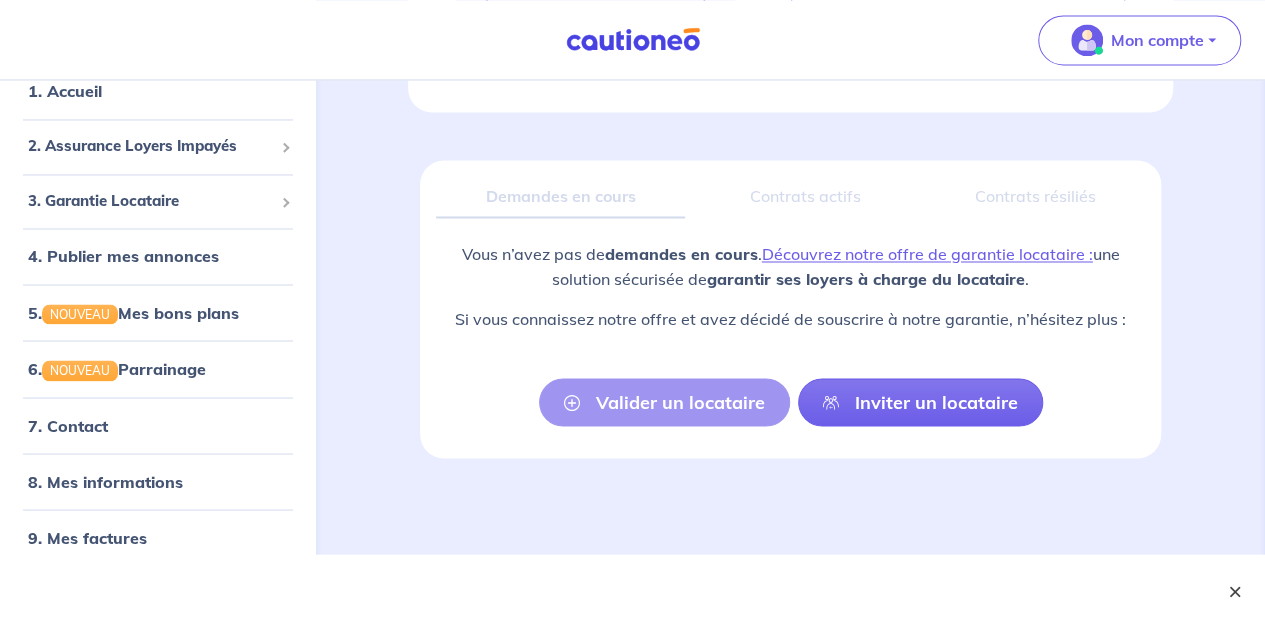 click on "×" at bounding box center (1235, 591) 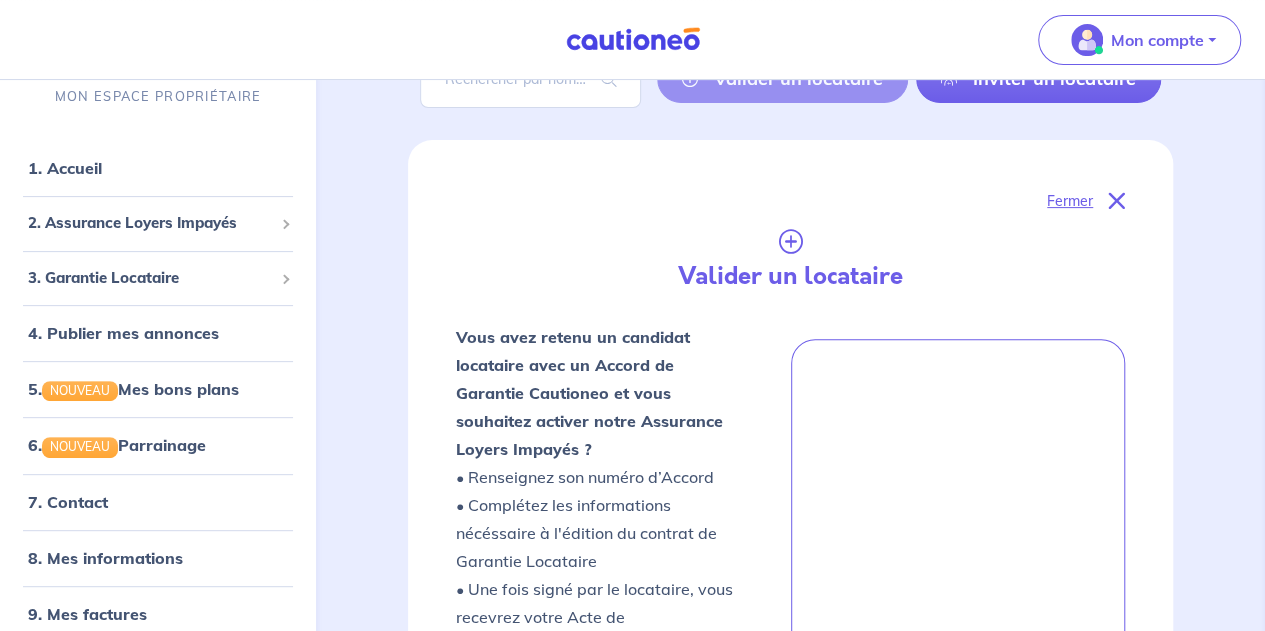 scroll, scrollTop: 0, scrollLeft: 0, axis: both 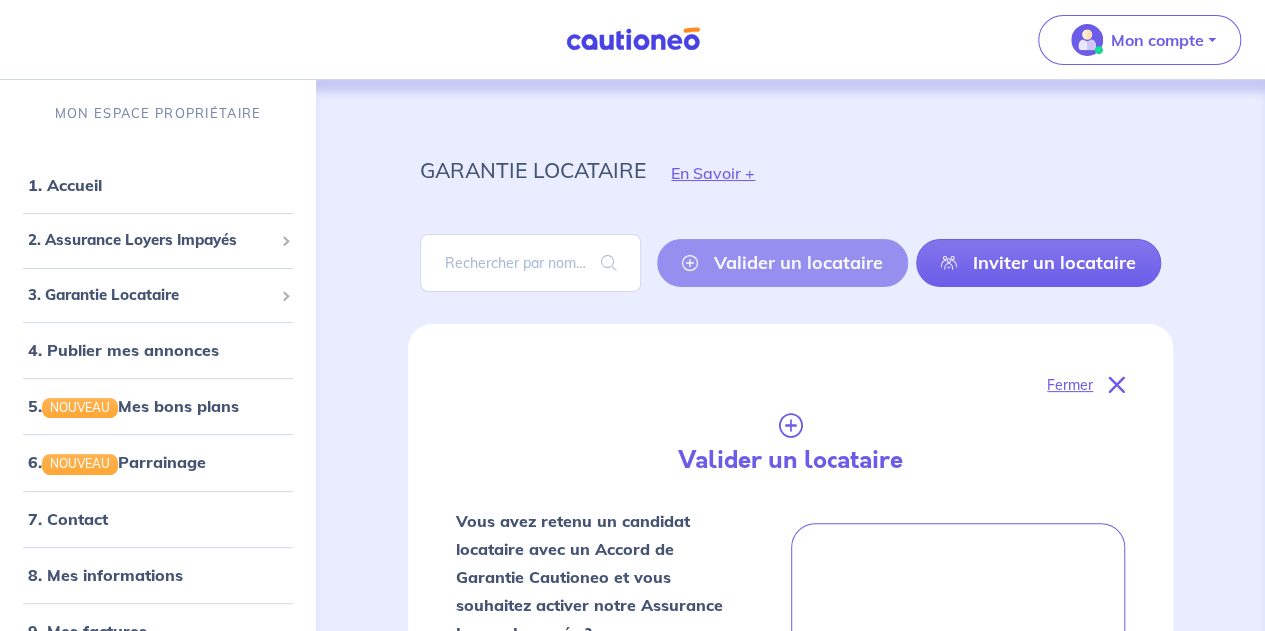 click on "Fermer" at bounding box center (790, 385) 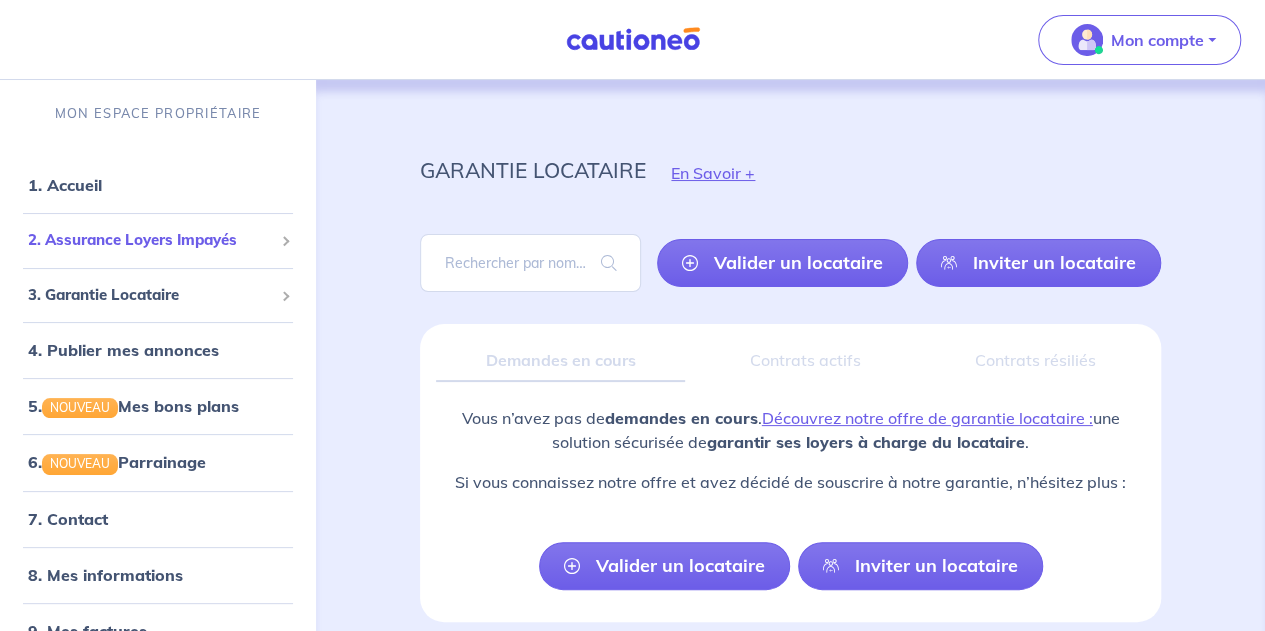 click on "2. Assurance Loyers Impayés" at bounding box center [150, 240] 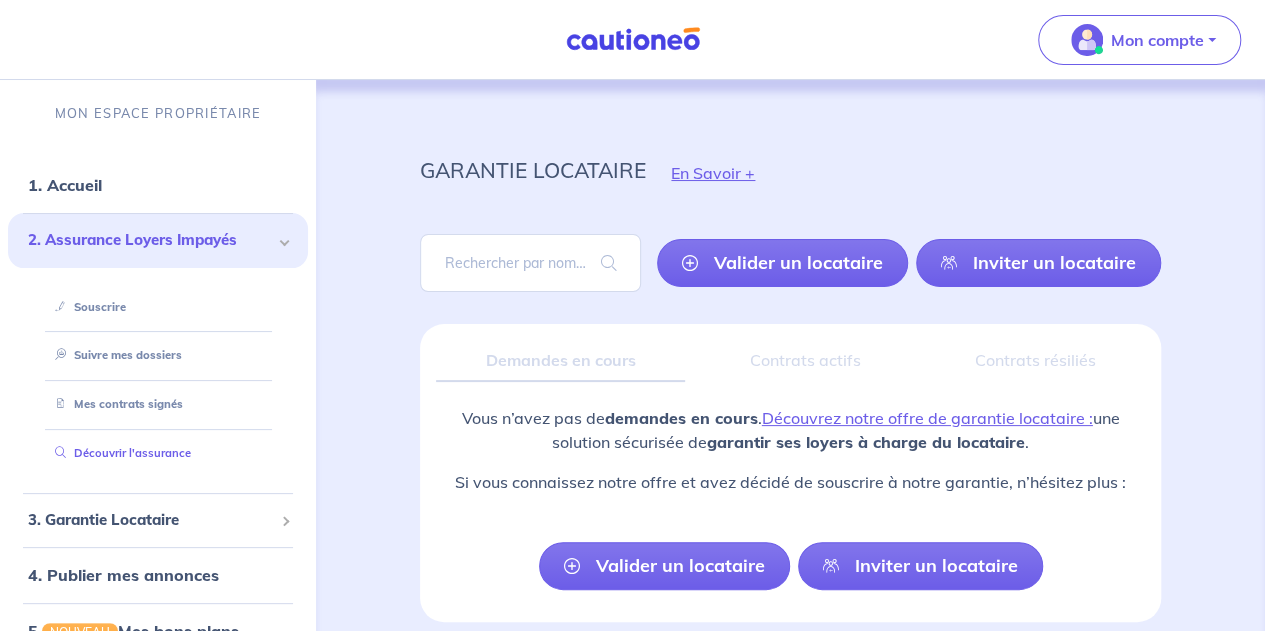 click on "Découvrir l'assurance" at bounding box center [119, 453] 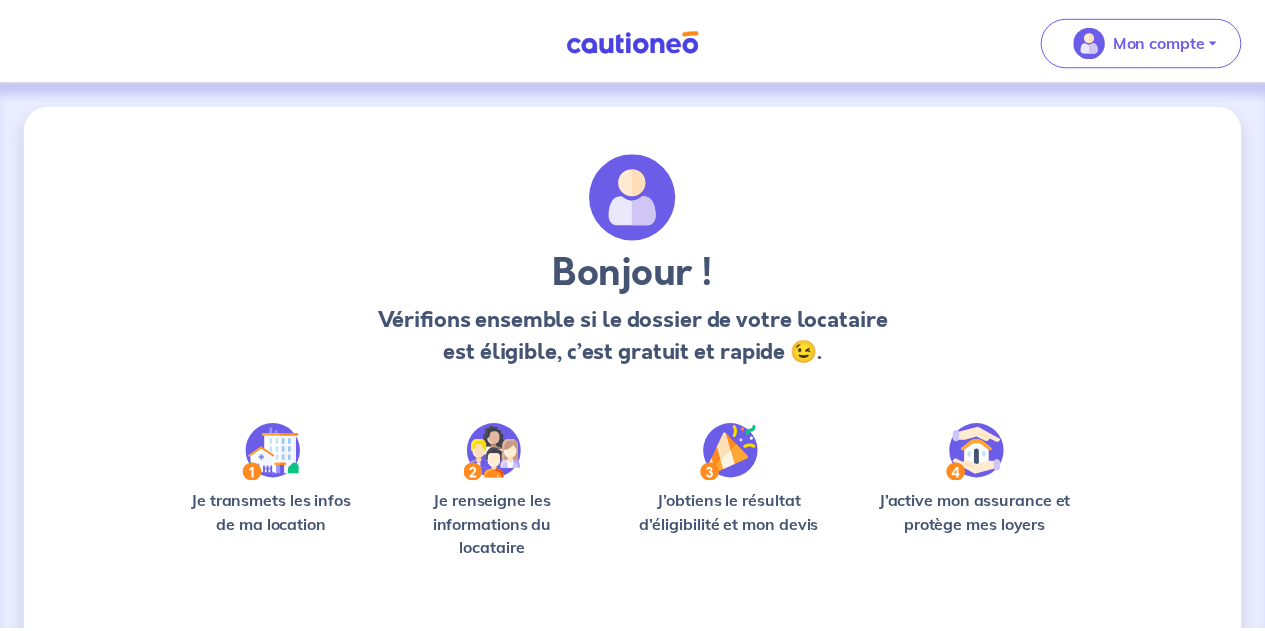 scroll, scrollTop: 0, scrollLeft: 0, axis: both 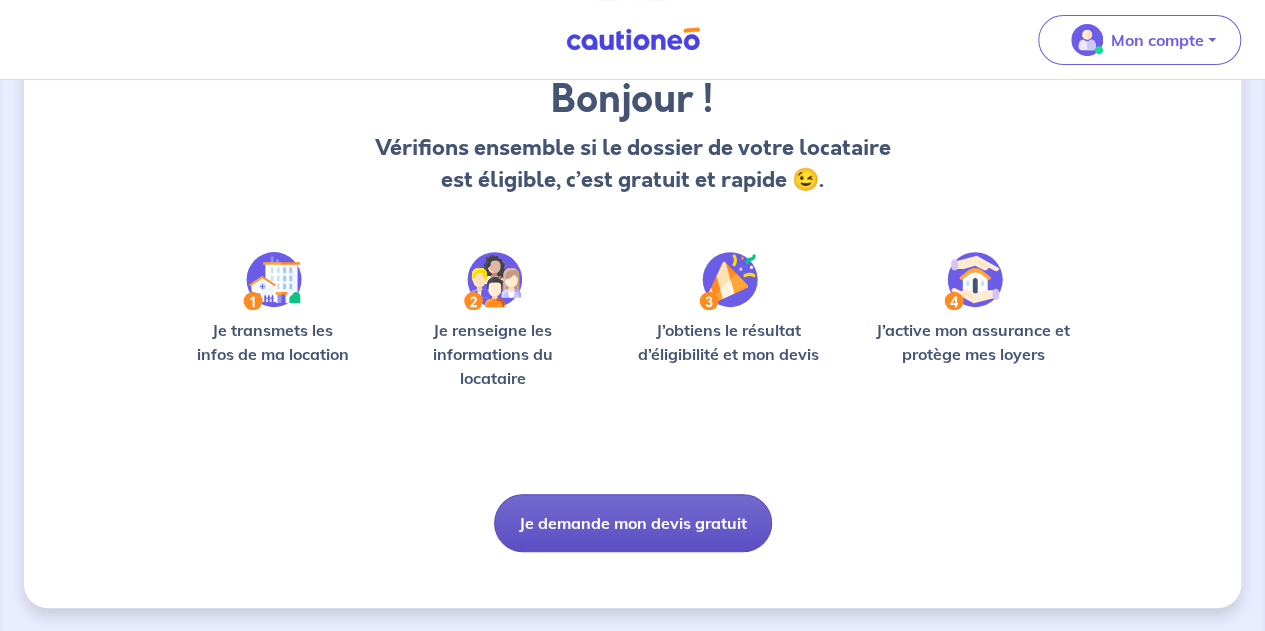 click on "Je demande mon devis gratuit" at bounding box center [633, 523] 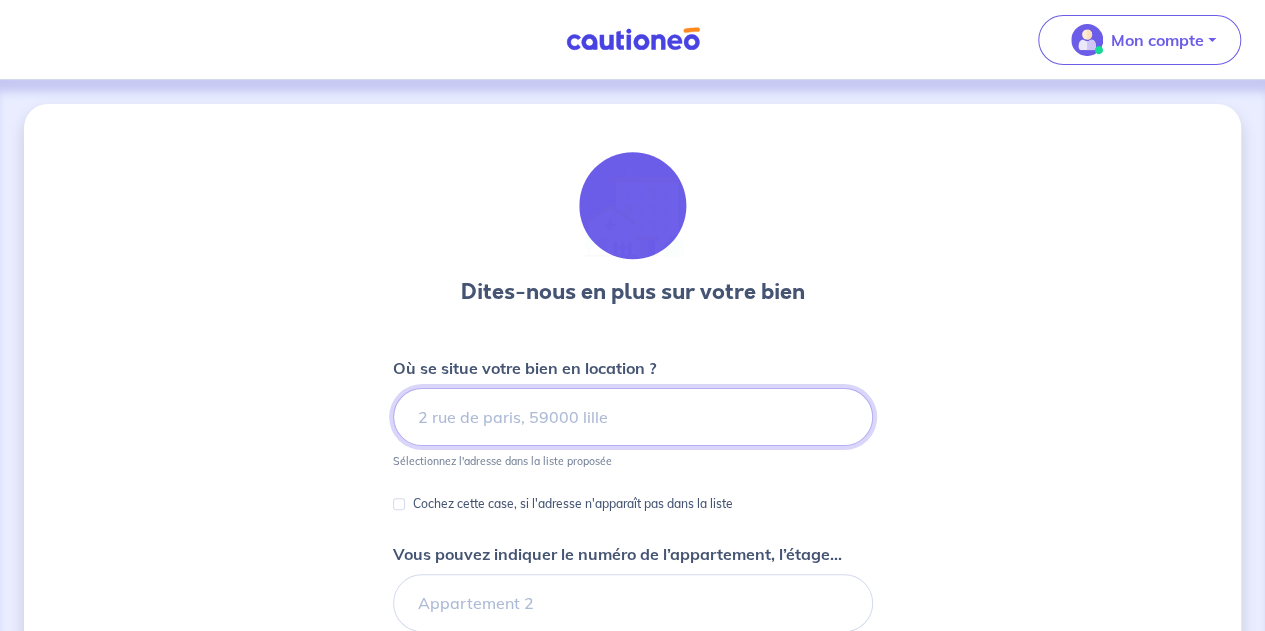 scroll, scrollTop: 96, scrollLeft: 0, axis: vertical 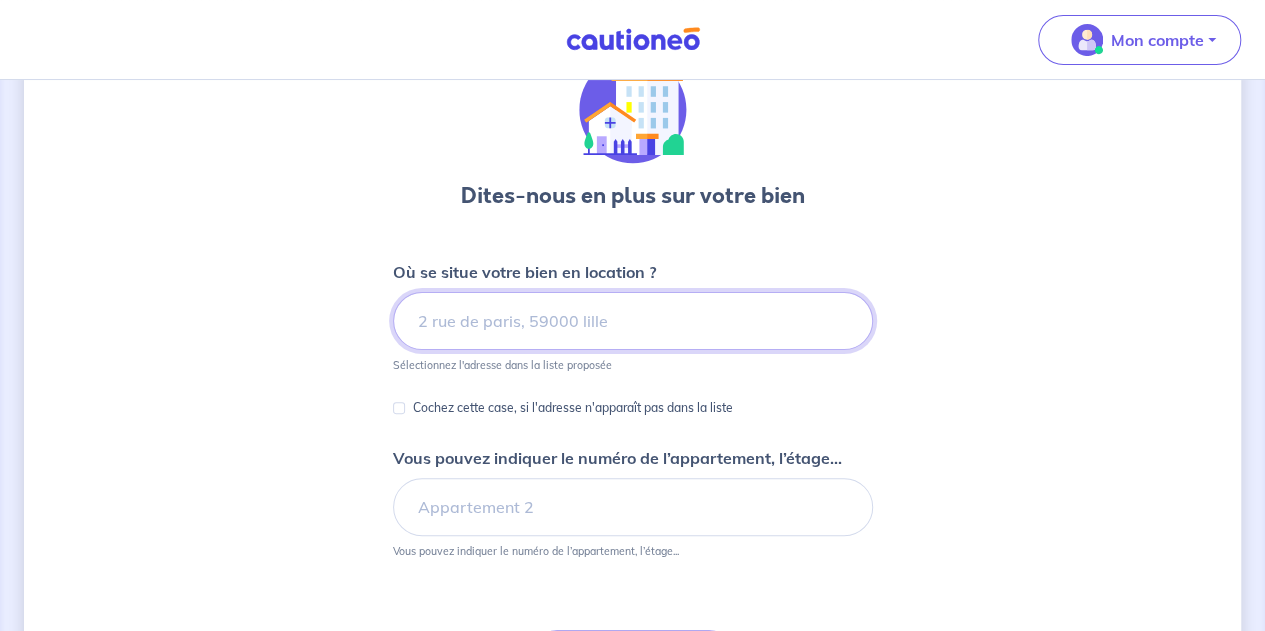 click at bounding box center [633, 321] 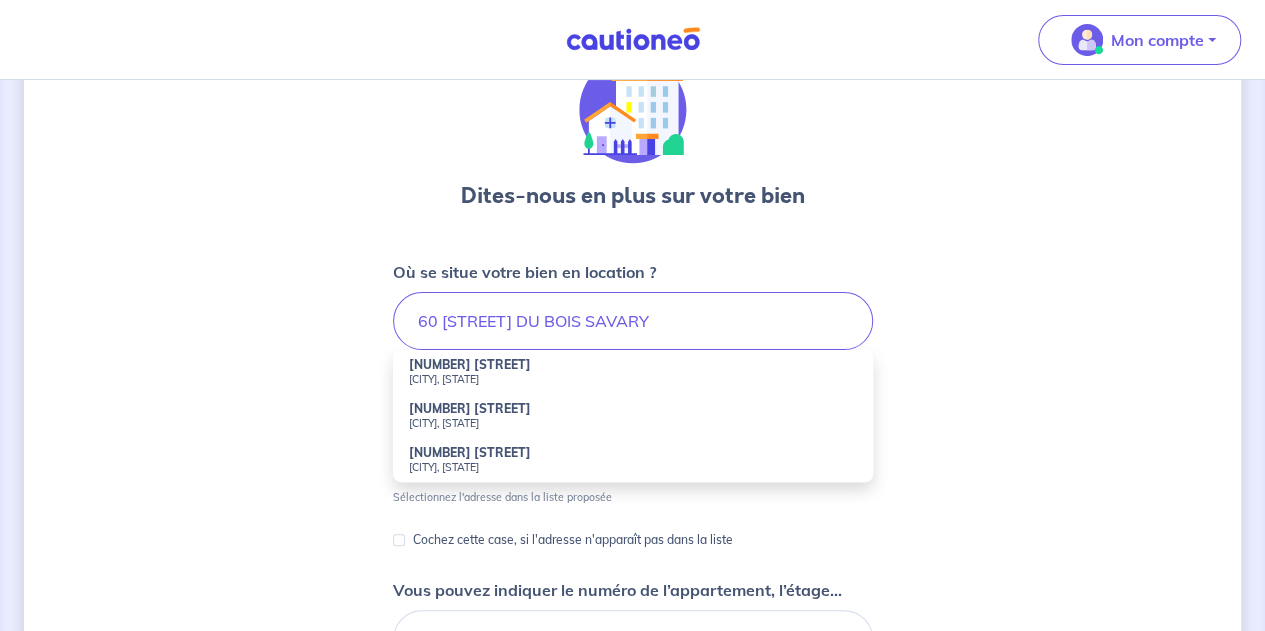 click on "[CITY], [STATE]" at bounding box center [633, 379] 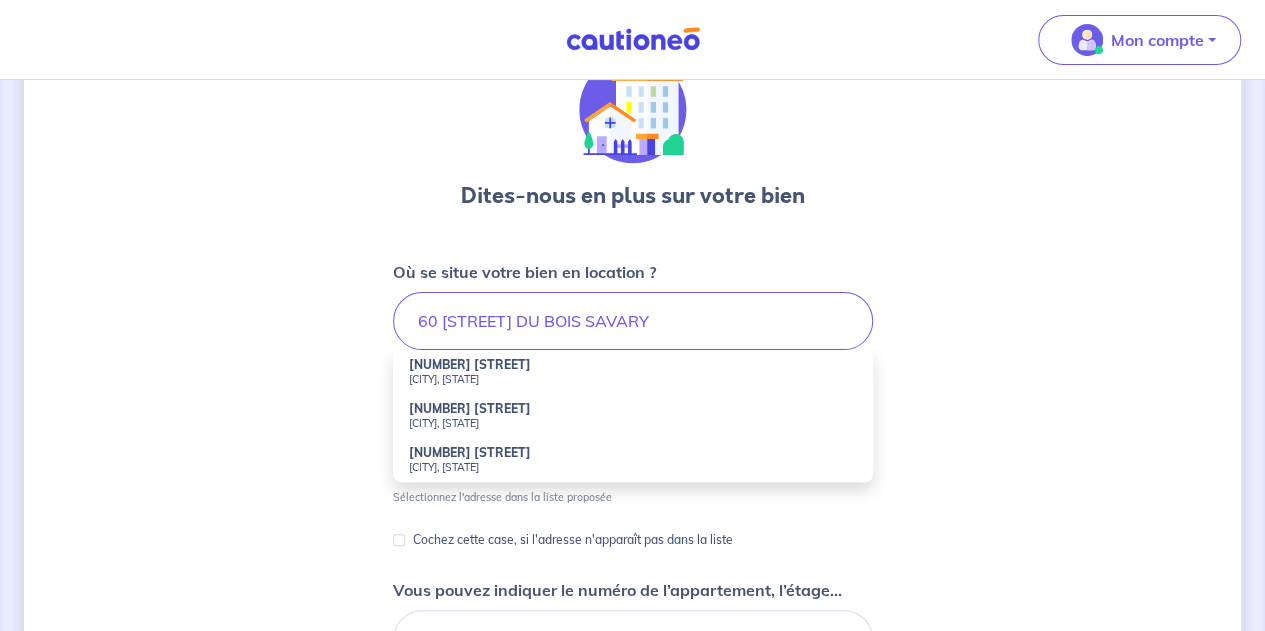 type on "[NUMBER] [STREET], [CITY], [STATE]" 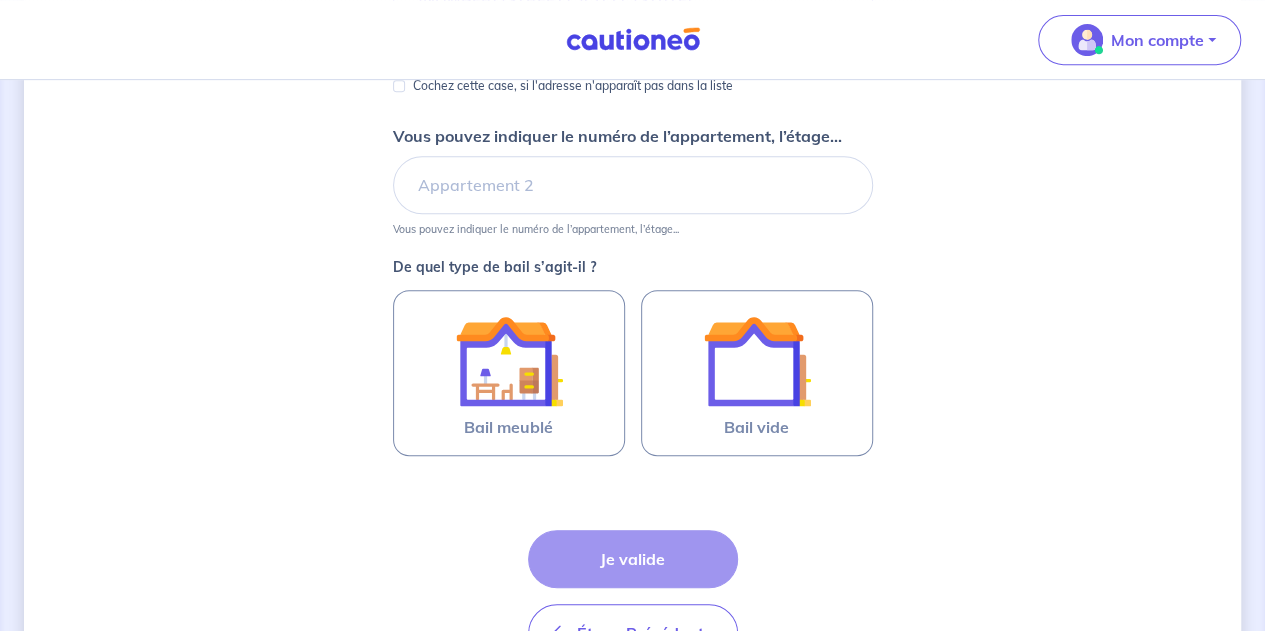 scroll, scrollTop: 419, scrollLeft: 0, axis: vertical 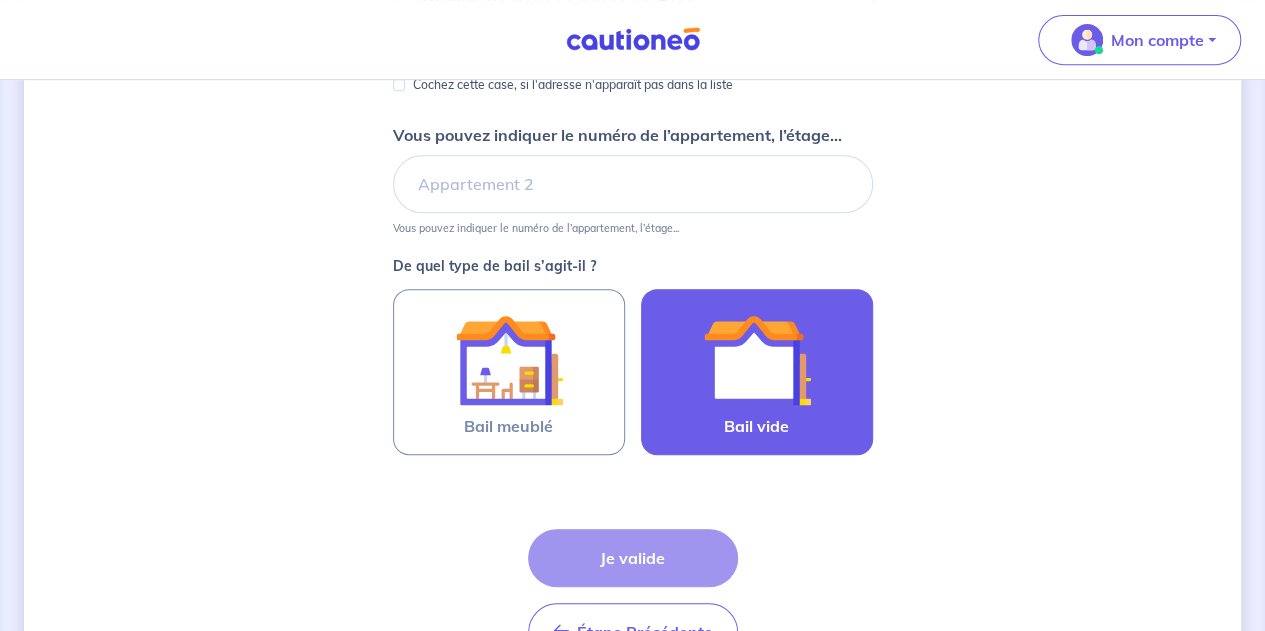 click at bounding box center (757, 360) 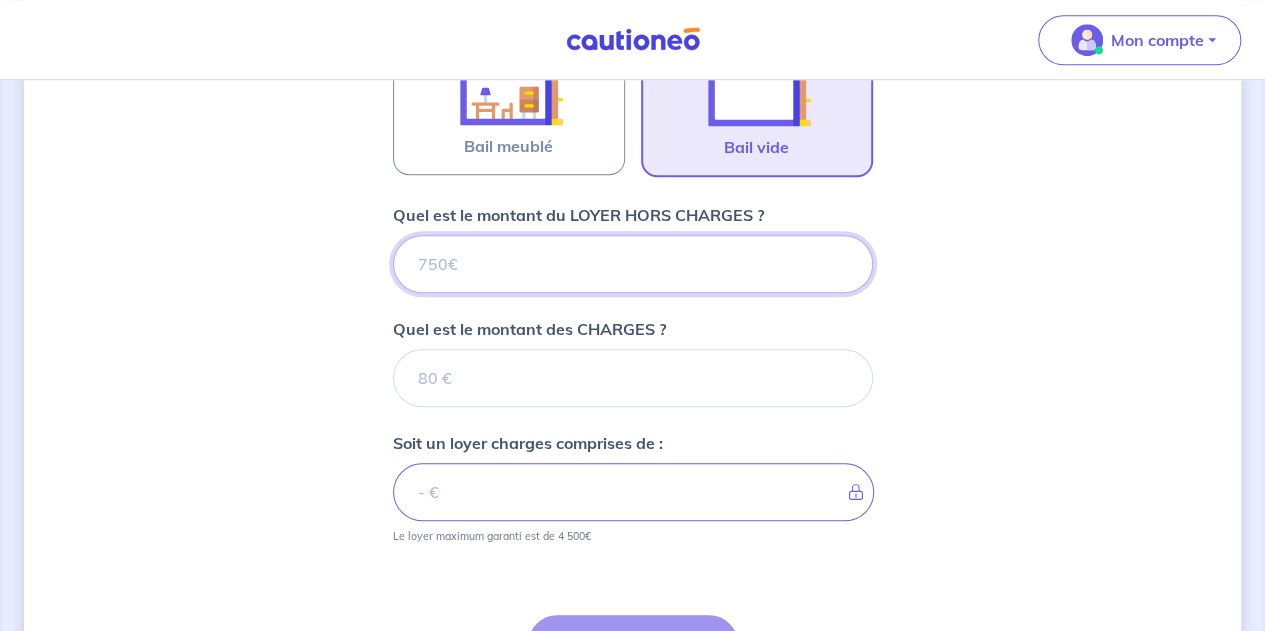 scroll, scrollTop: 698, scrollLeft: 0, axis: vertical 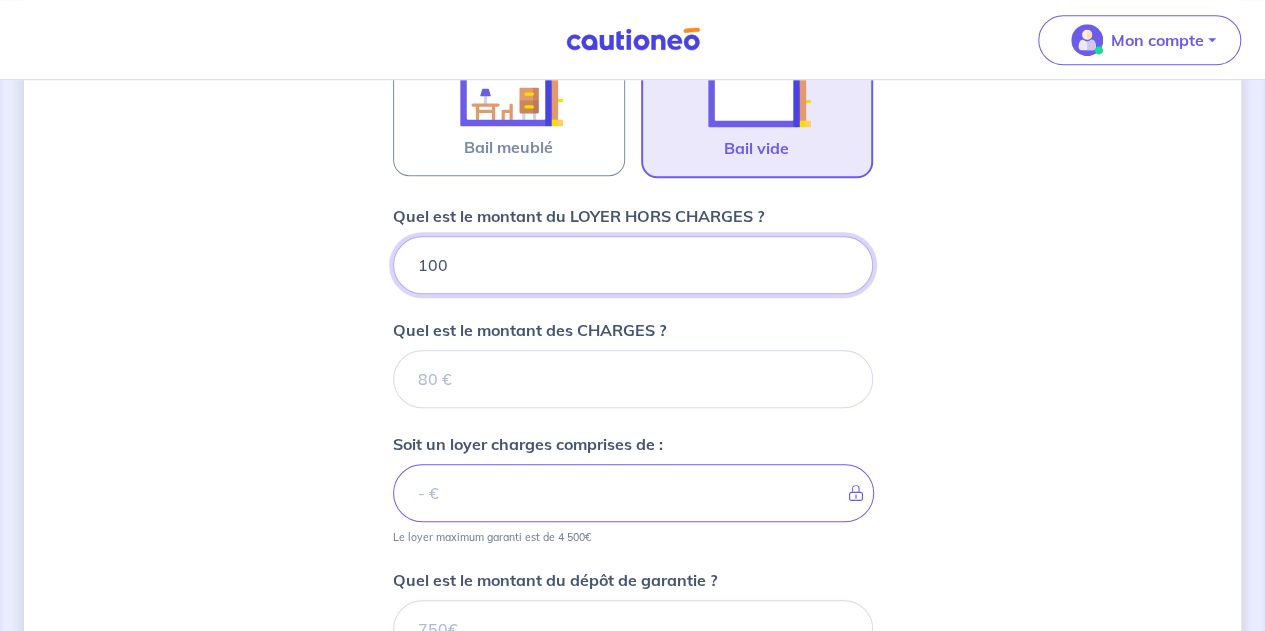 type on "1000" 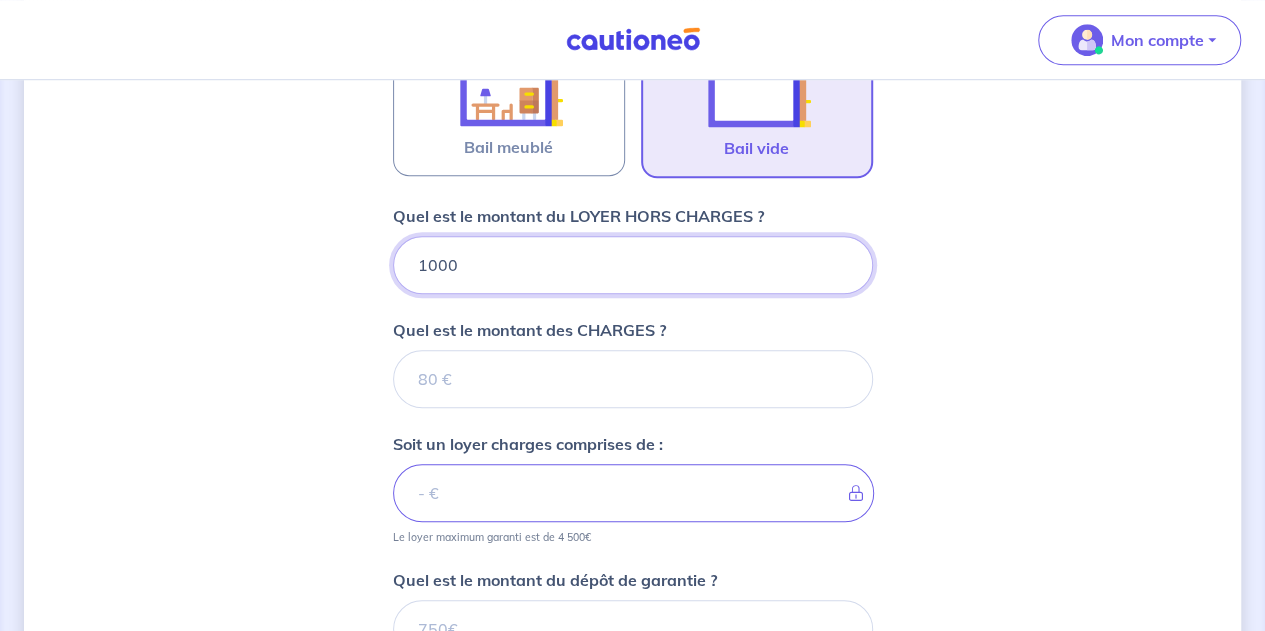 type 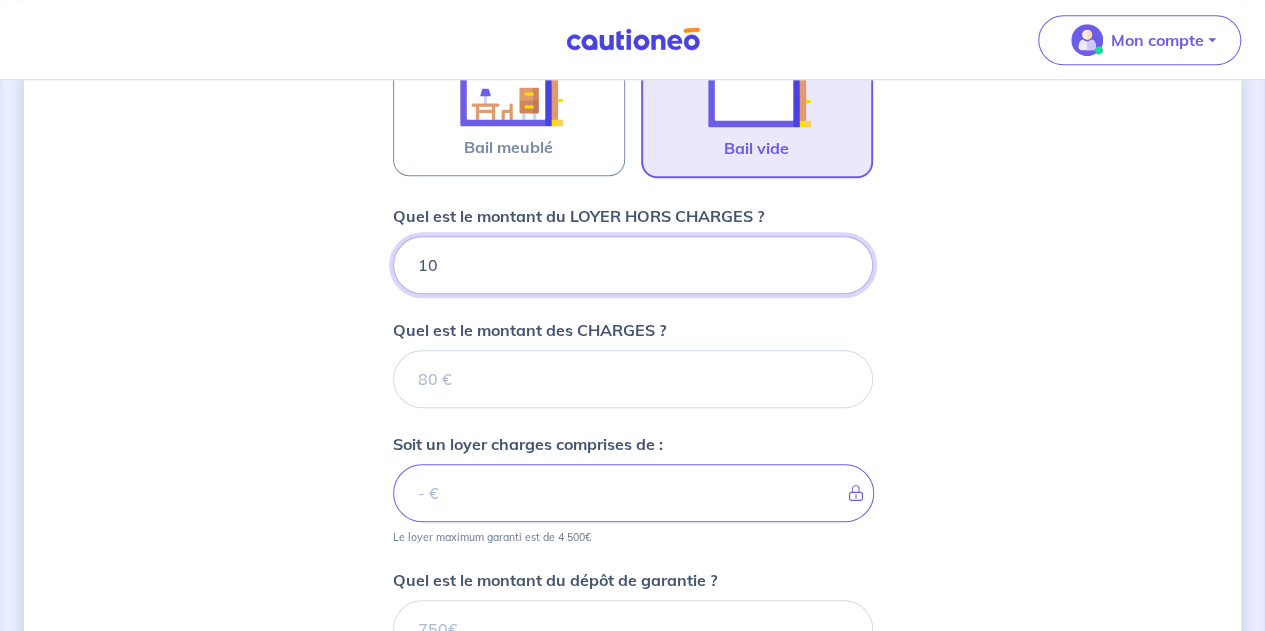 type on "1" 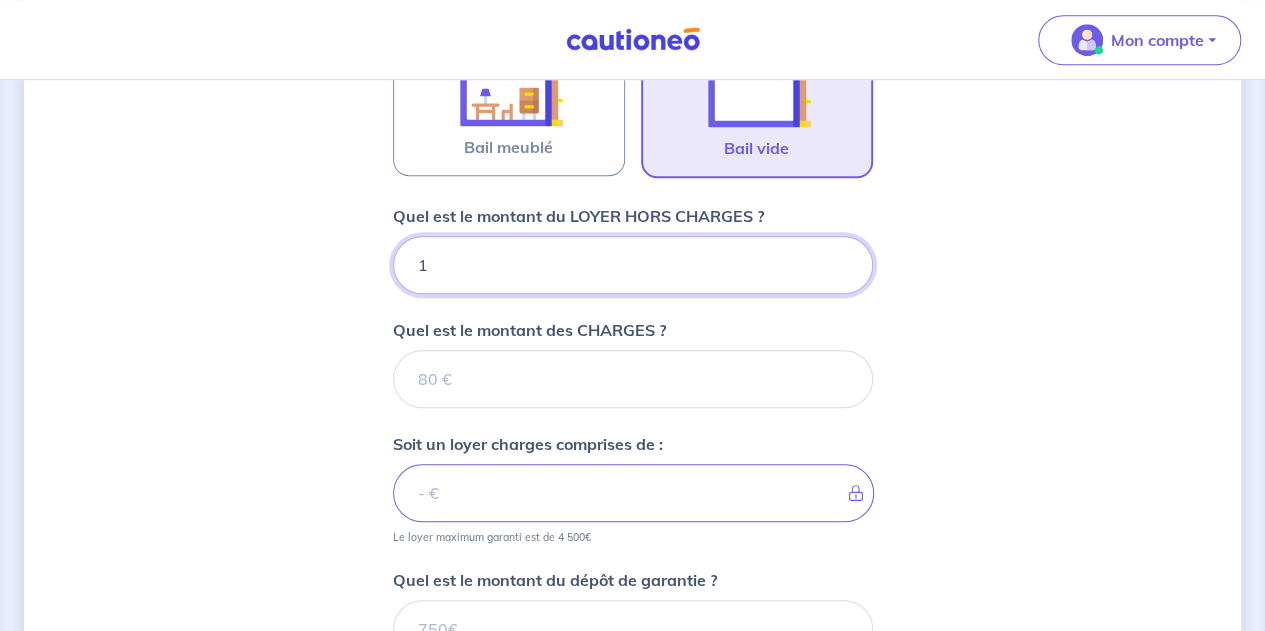 type 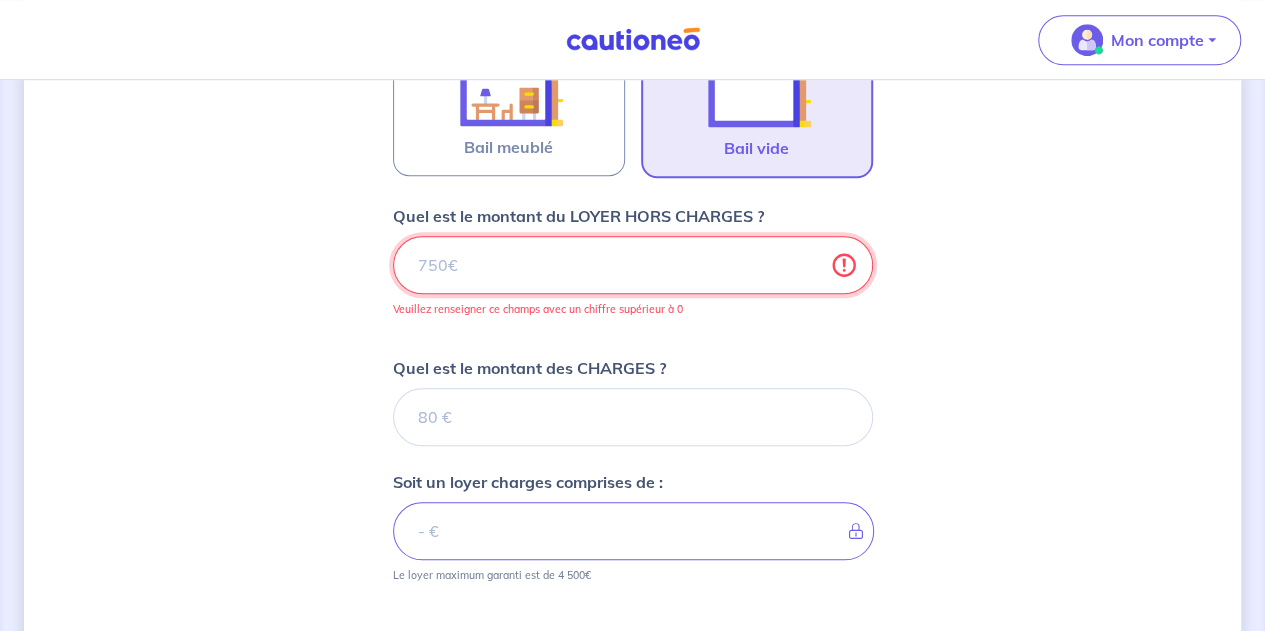 type 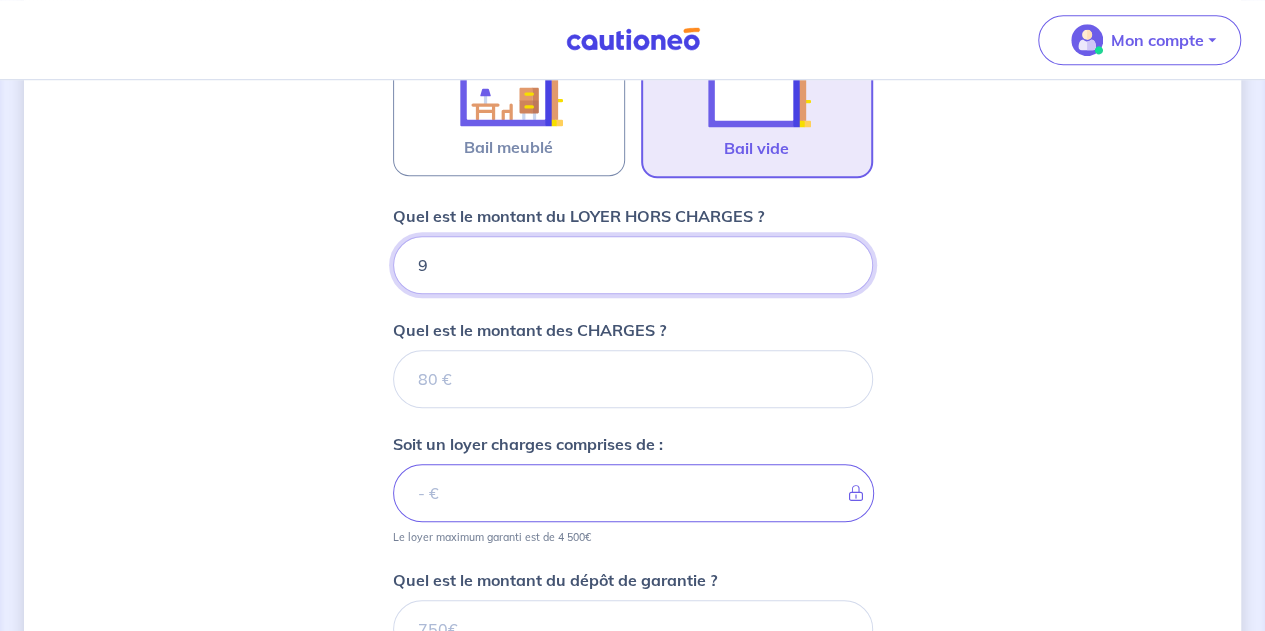 type on "96" 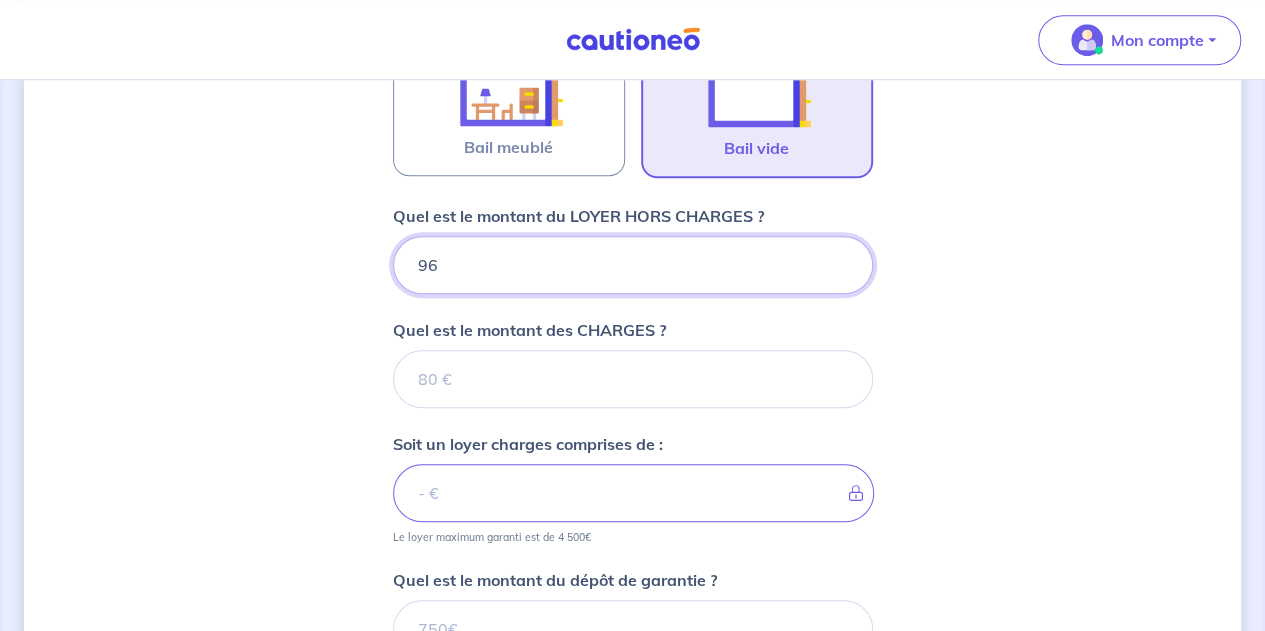 type 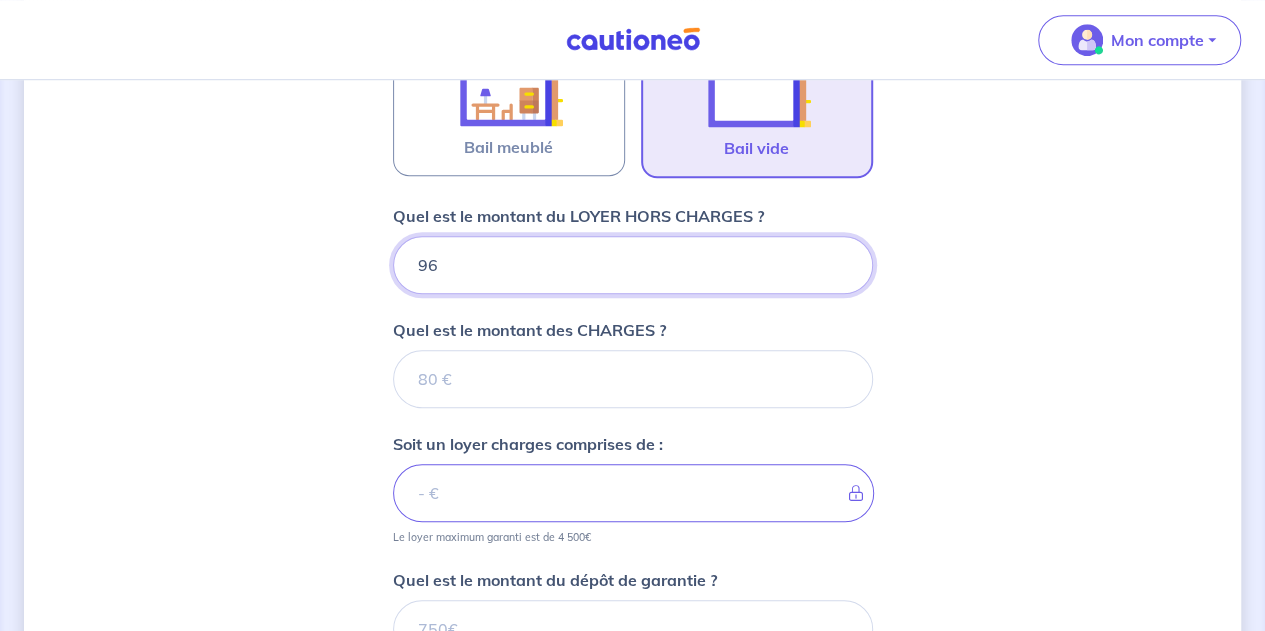 type on "960" 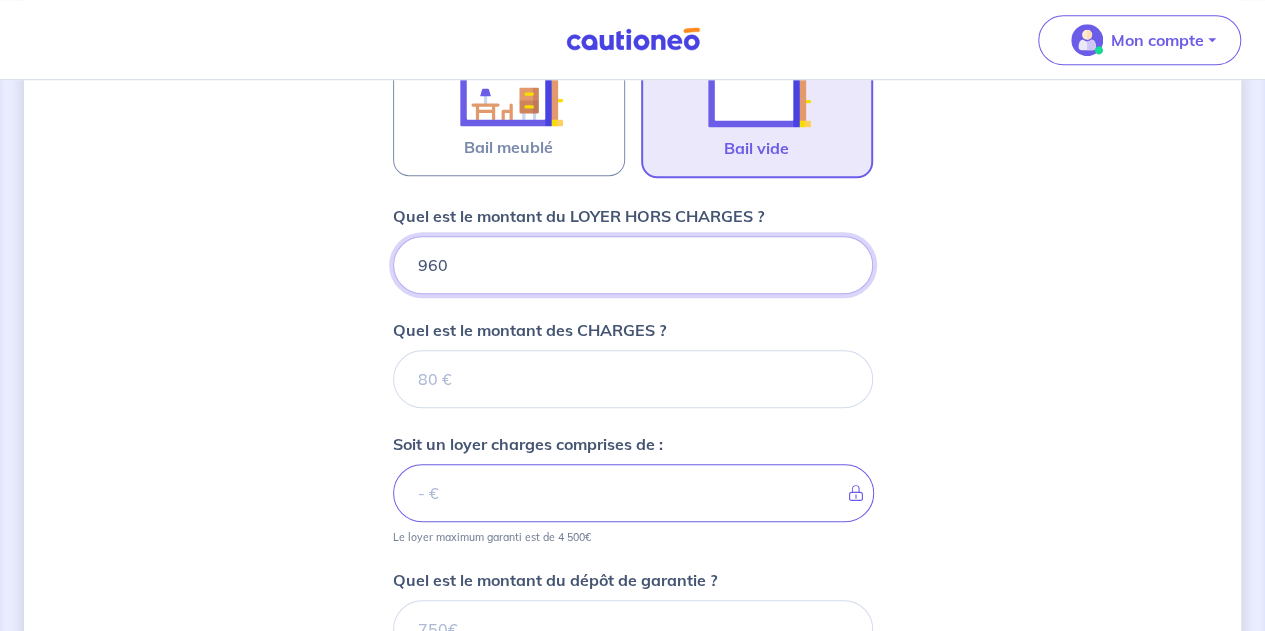 type 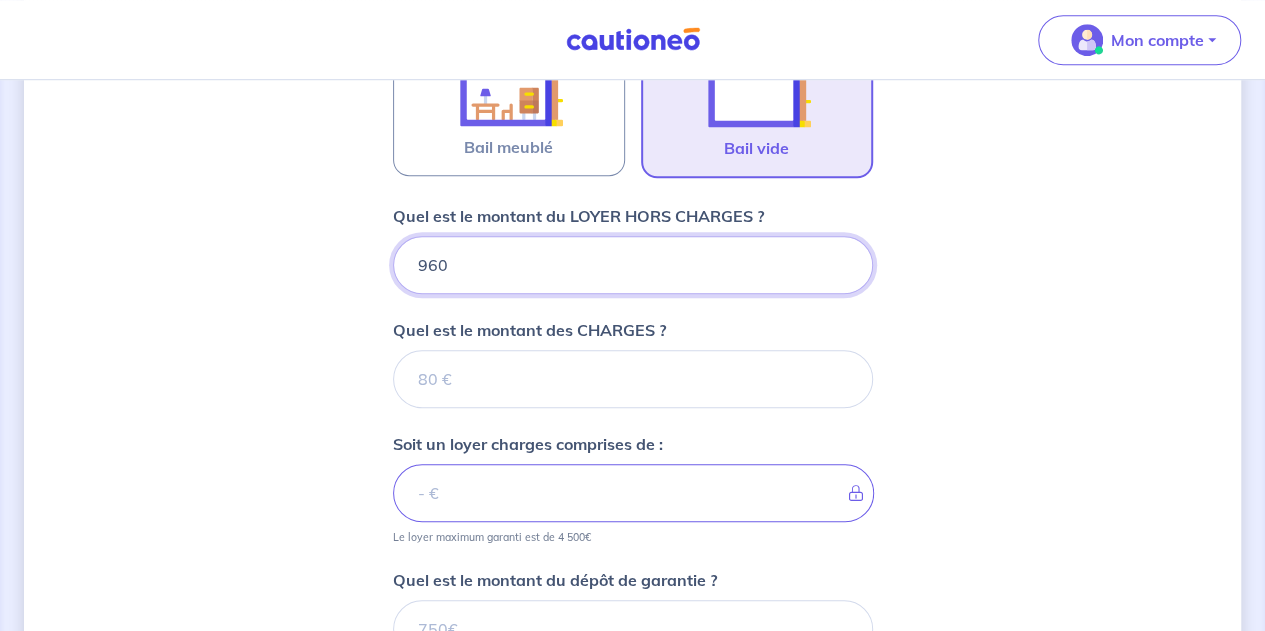 type on "960" 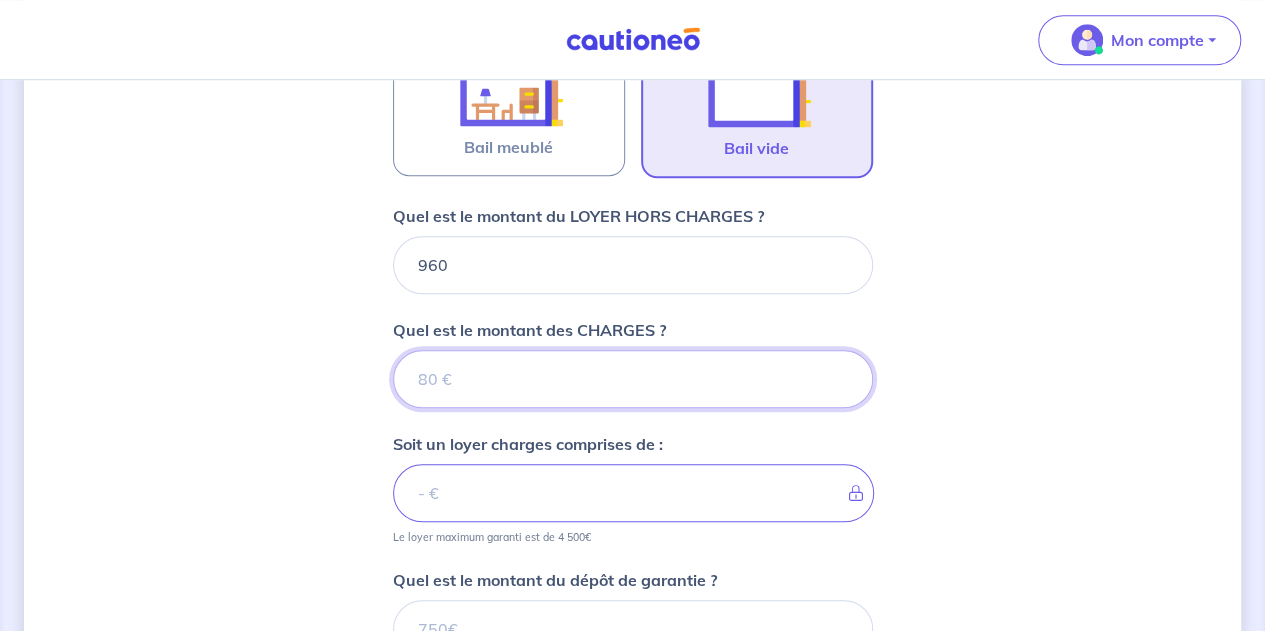 click on "Quel est le montant des CHARGES ?" at bounding box center (633, 379) 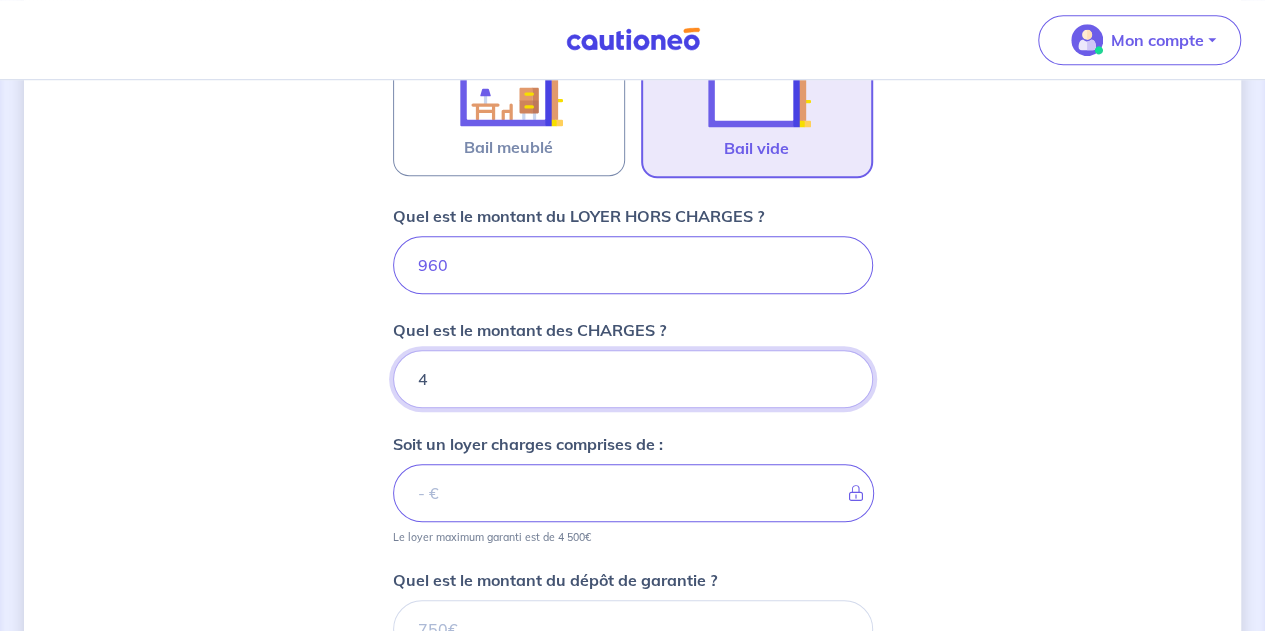 type on "40" 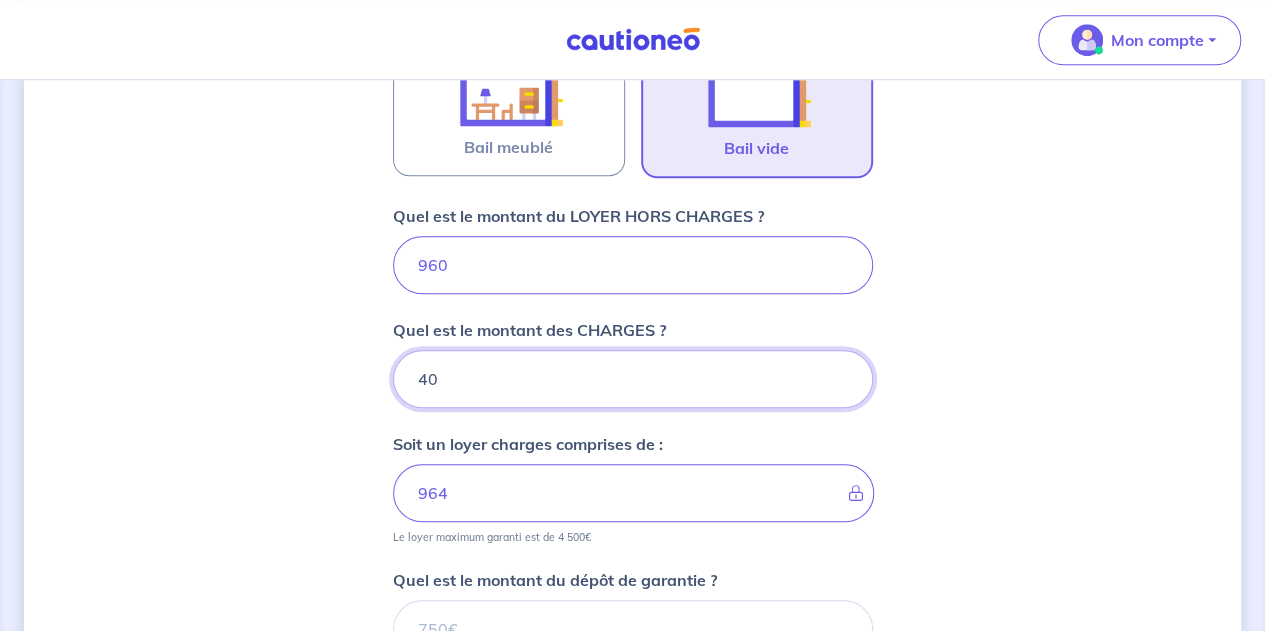 type on "1000" 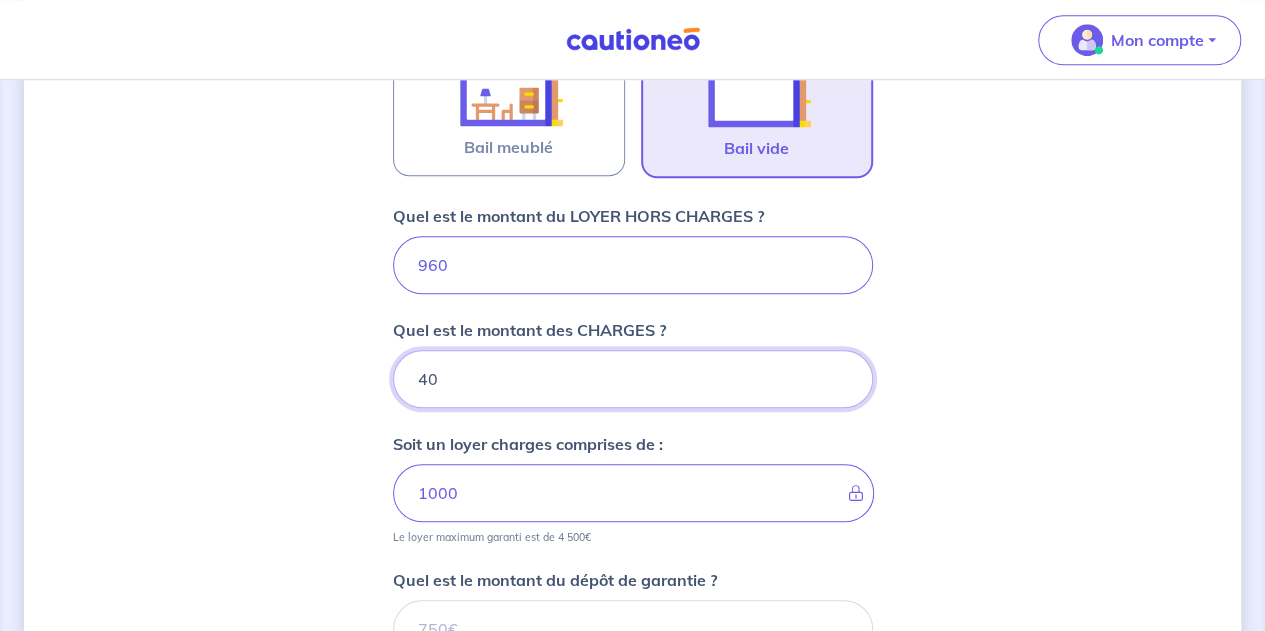 type on "40" 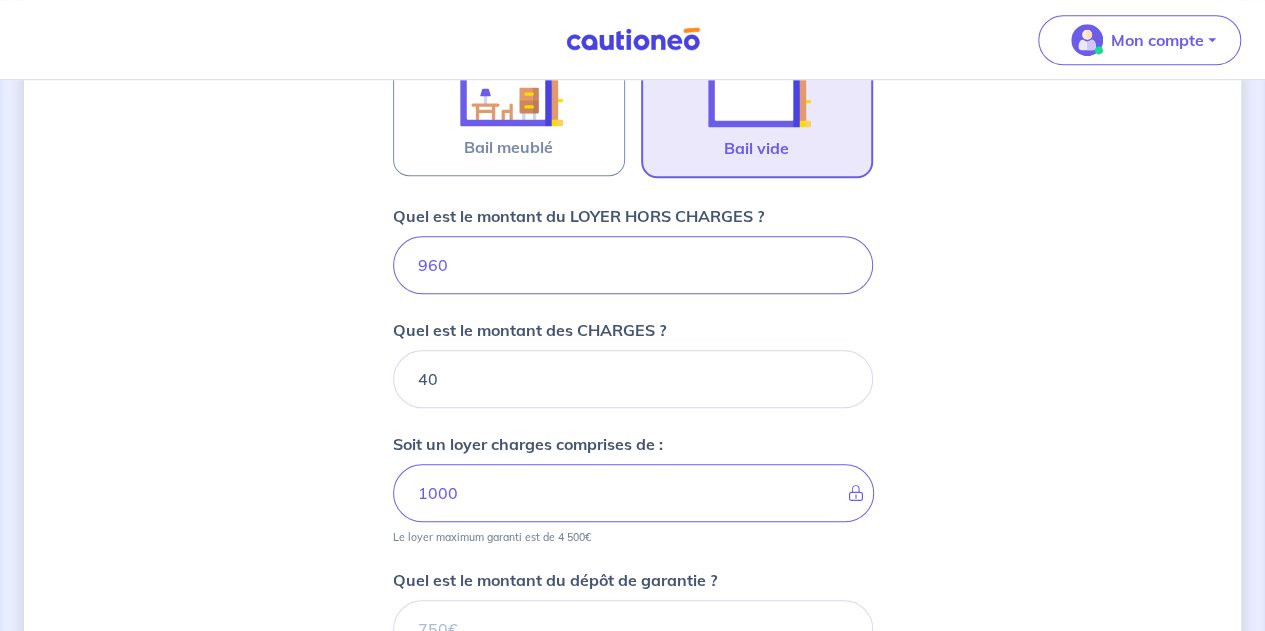 click on "Dites-nous en plus sur votre bien Où se situe votre bien en location ? [NUMBER] [STREET], [CITY], [STATE] Sélectionnez l'adresse dans la liste proposée Cochez cette case, si l'adresse n'apparaît pas dans la liste Vous pouvez indiquer le numéro de l’appartement, l’étage... Vous pouvez indiquer le numéro de l’appartement, l’étage... De quel type de bail s’agit-il ? Bail meublé Bail vide Quel est le montant du LOYER HORS CHARGES ? 960 Quel est le montant des CHARGES ? 40 Soit un loyer charges comprises de : 1000 Le loyer maximum garanti est de 4 500€ Quel est le montant du dépôt de garantie ? Pour un locataire entrant, il doit être équivalent à  1 mois  de loyer hors charges. Étape Précédente Précédent Je valide Je valide" at bounding box center (632, 181) 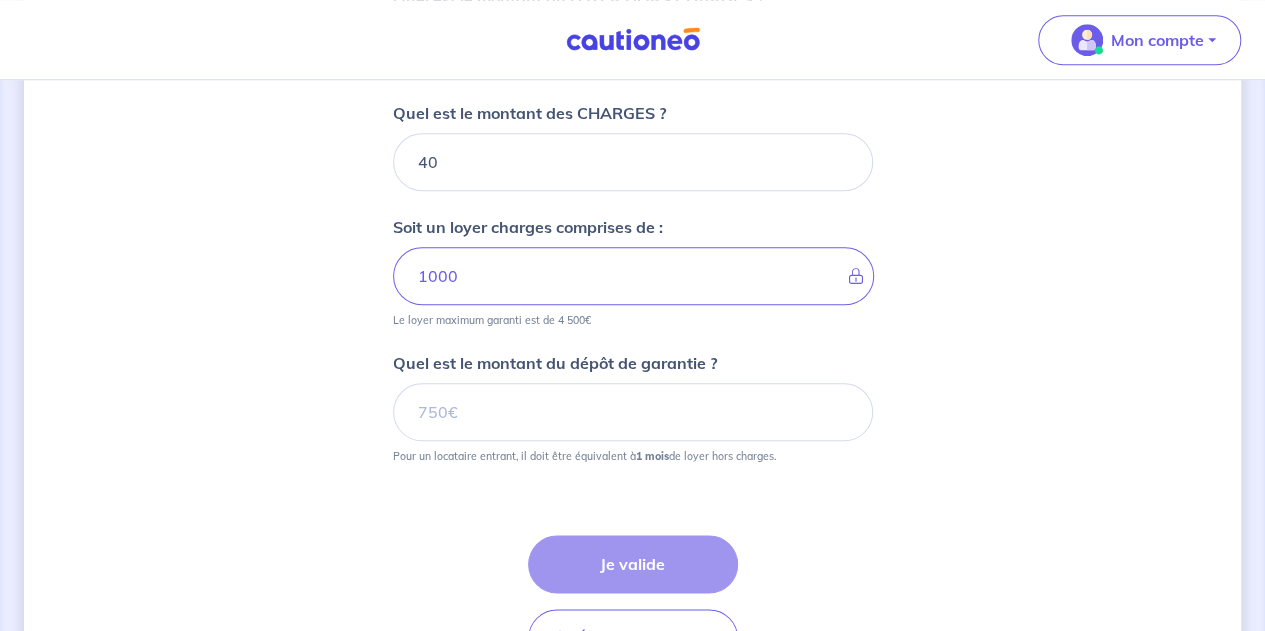 scroll, scrollTop: 916, scrollLeft: 0, axis: vertical 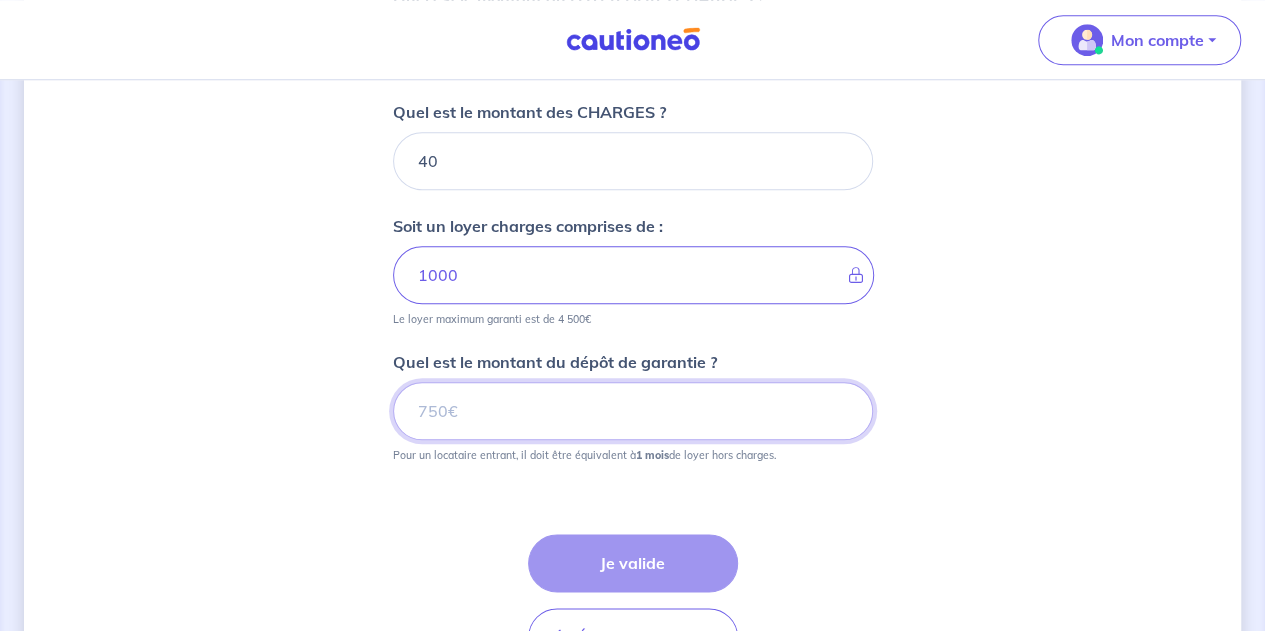 click on "Quel est le montant du dépôt de garantie ?" at bounding box center [633, 411] 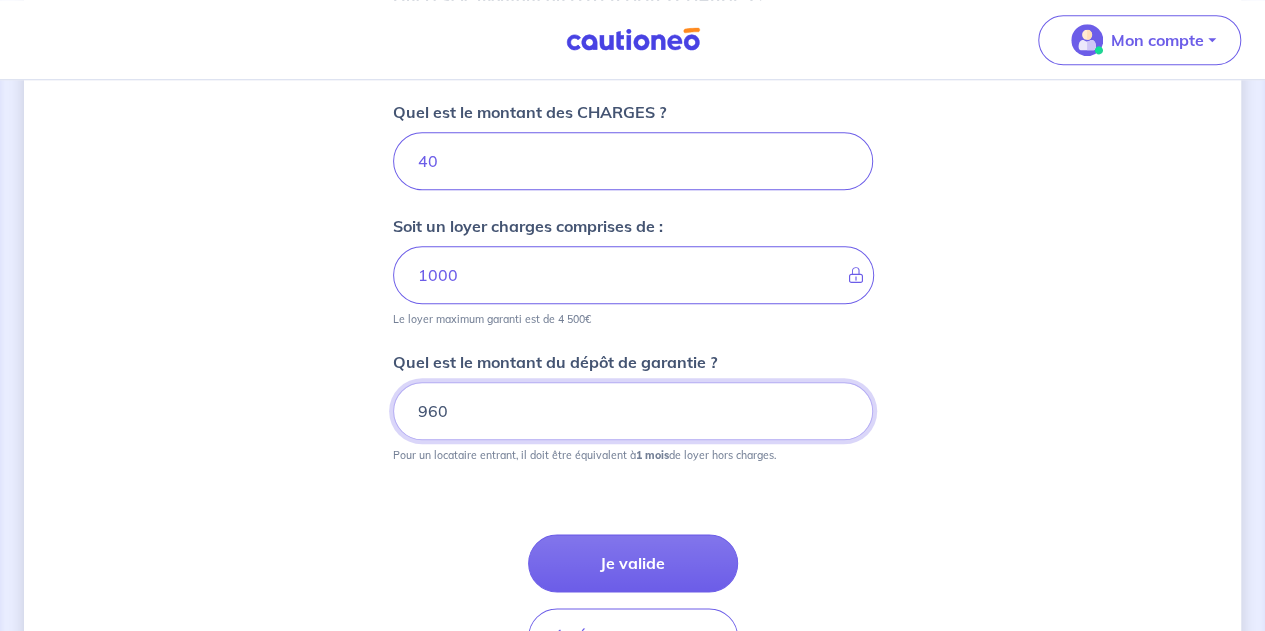 type on "960" 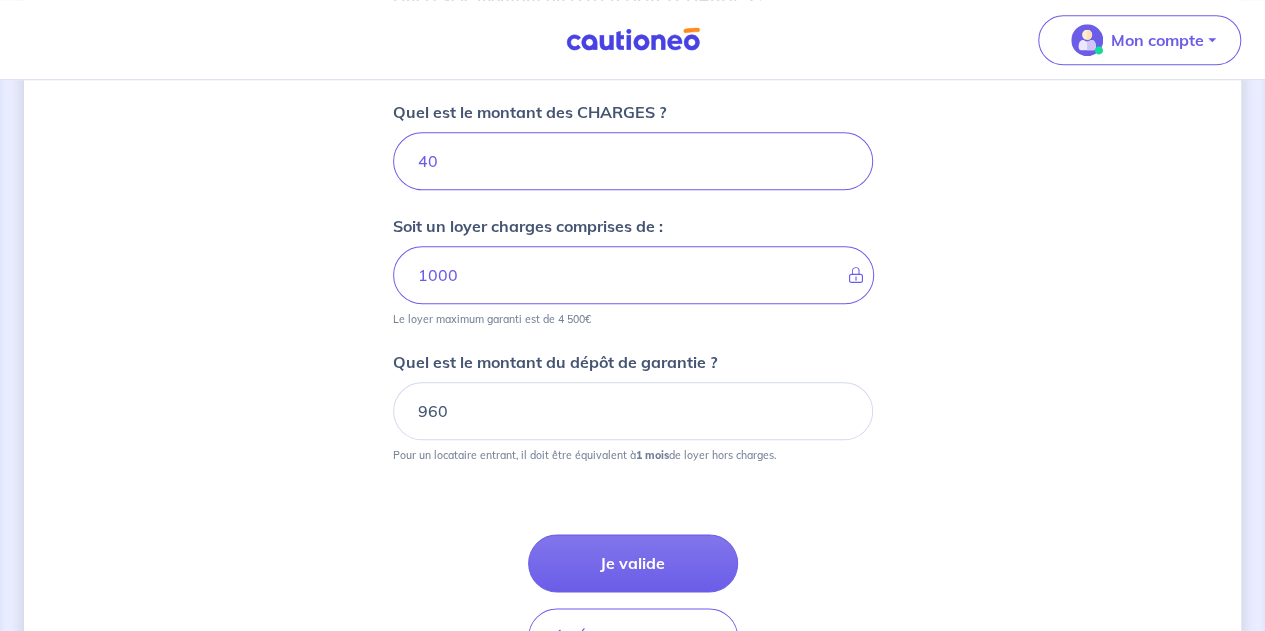 click on "Dites-nous en plus sur votre bien Où se situe votre bien en location ? [NUMBER] [STREET], [CITY], [STATE] Sélectionnez l'adresse dans la liste proposée Cochez cette case, si l'adresse n'apparaît pas dans la liste Vous pouvez indiquer le numéro de l’appartement, l’étage... Vous pouvez indiquer le numéro de l’appartement, l’étage... De quel type de bail s’agit-il ? Bail meublé Bail vide Quel est le montant du LOYER HORS CHARGES ? 960 Quel est le montant des CHARGES ? 40 Soit un loyer charges comprises de : 1000 Le loyer maximum garanti est de 4 500€ Quel est le montant du dépôt de garantie ? 960 Pour un locataire entrant, il doit être équivalent à  1 mois  de loyer hors charges. Étape Précédente Précédent Je valide Je valide" at bounding box center (632, -37) 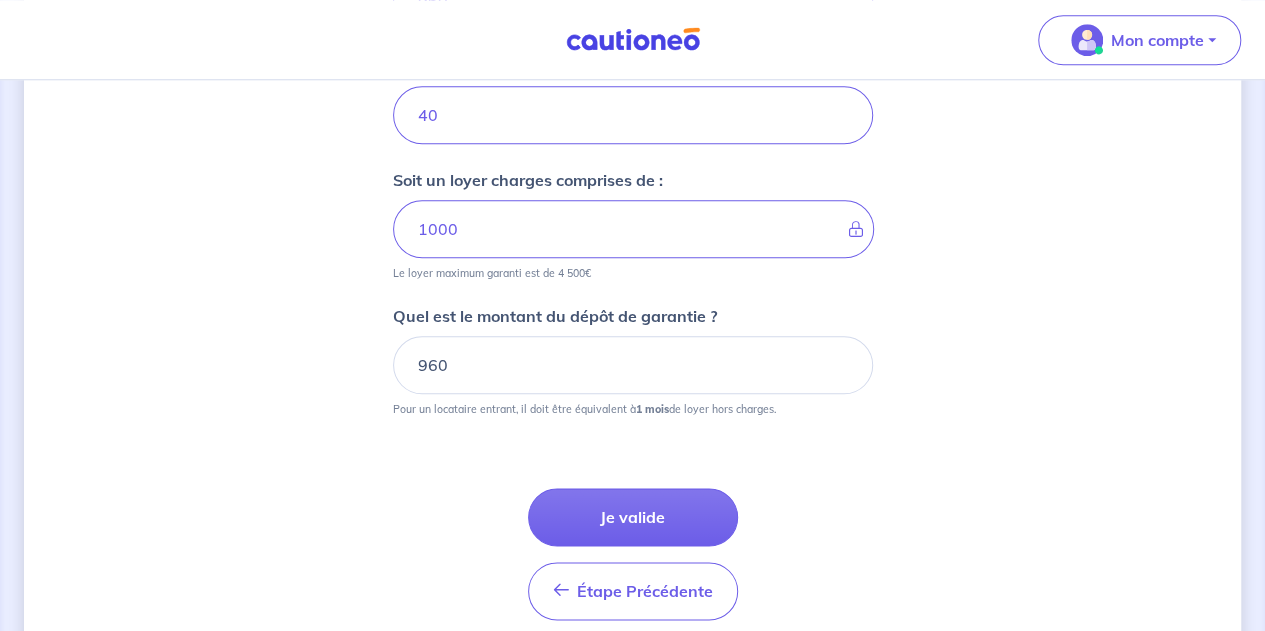 scroll, scrollTop: 1041, scrollLeft: 0, axis: vertical 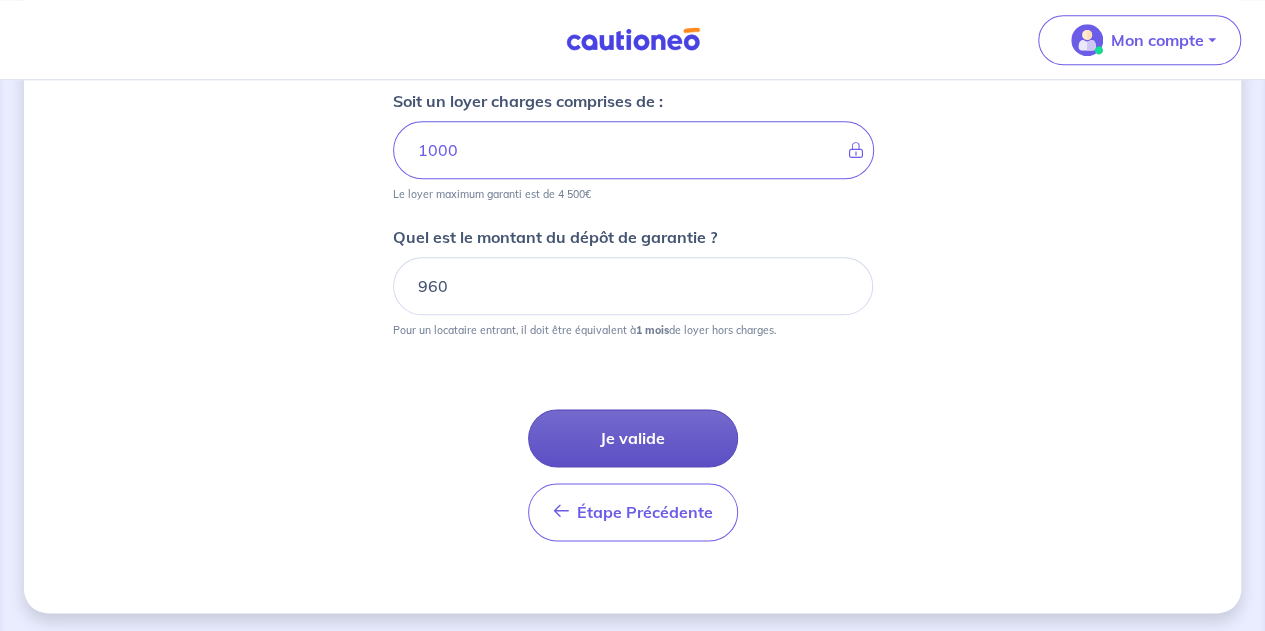 click on "Je valide" at bounding box center [633, 438] 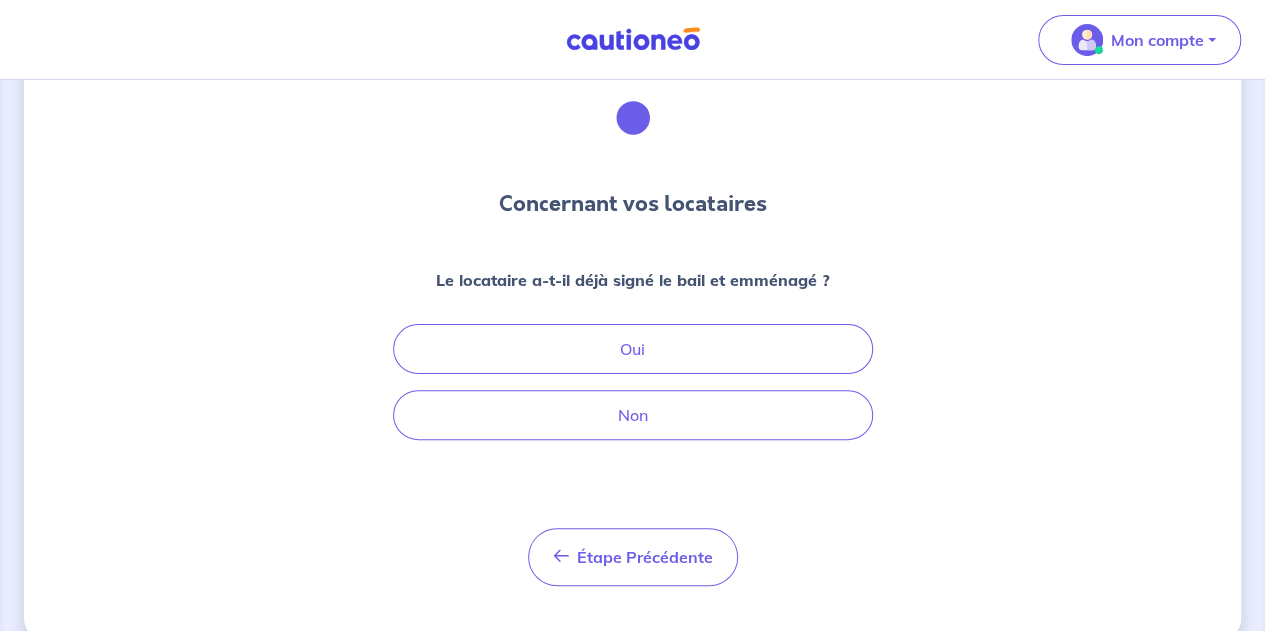 scroll, scrollTop: 120, scrollLeft: 0, axis: vertical 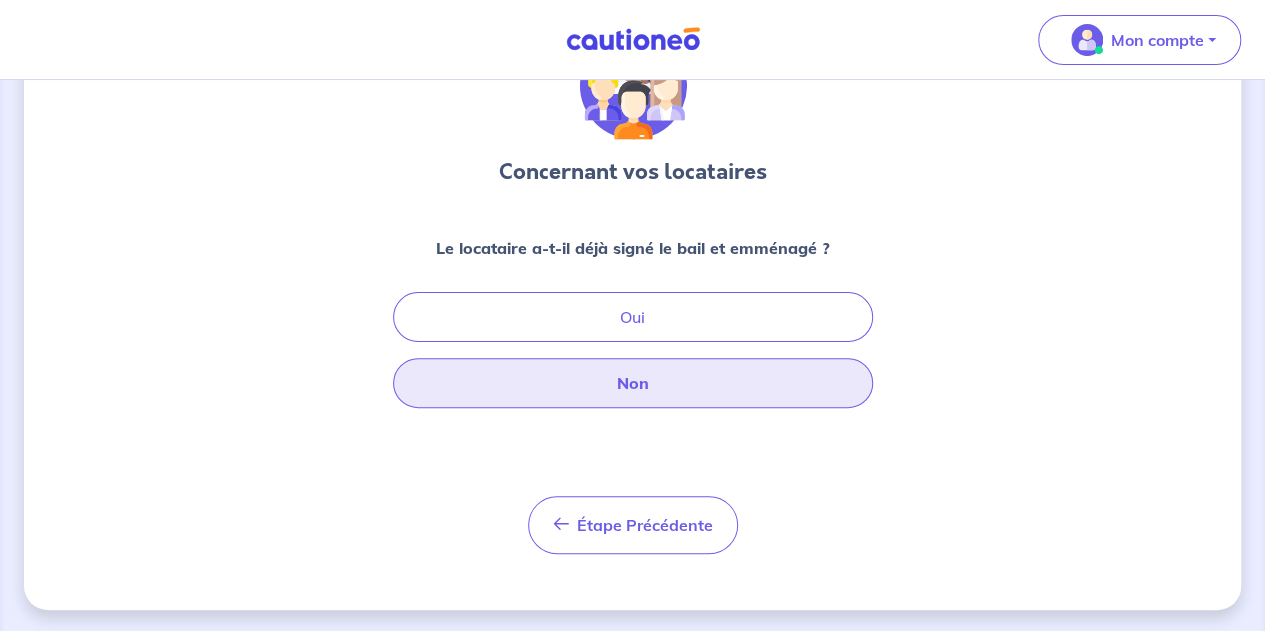 click on "Non" at bounding box center [633, 383] 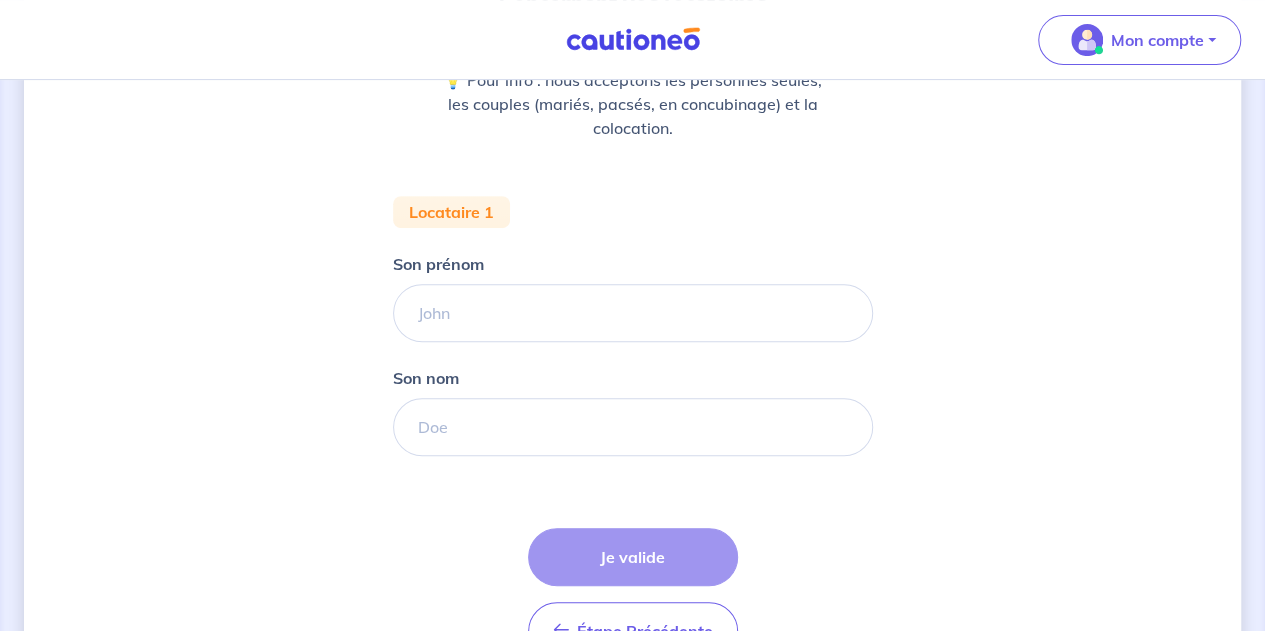 scroll, scrollTop: 259, scrollLeft: 0, axis: vertical 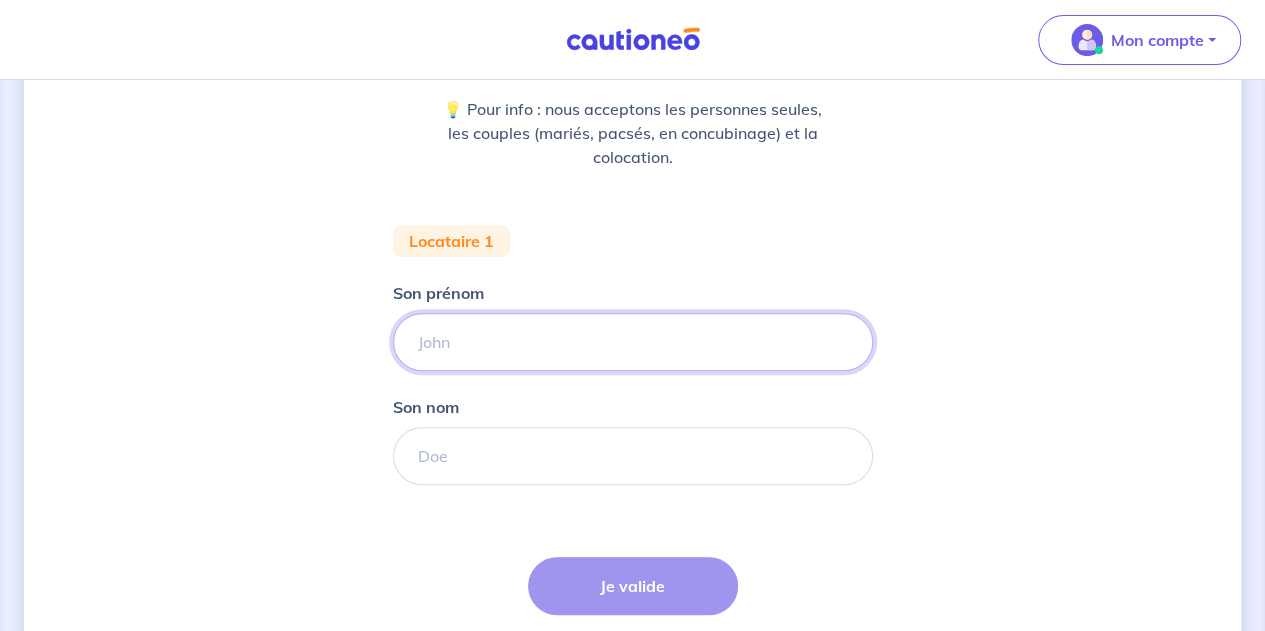 click on "Son prénom" at bounding box center [633, 342] 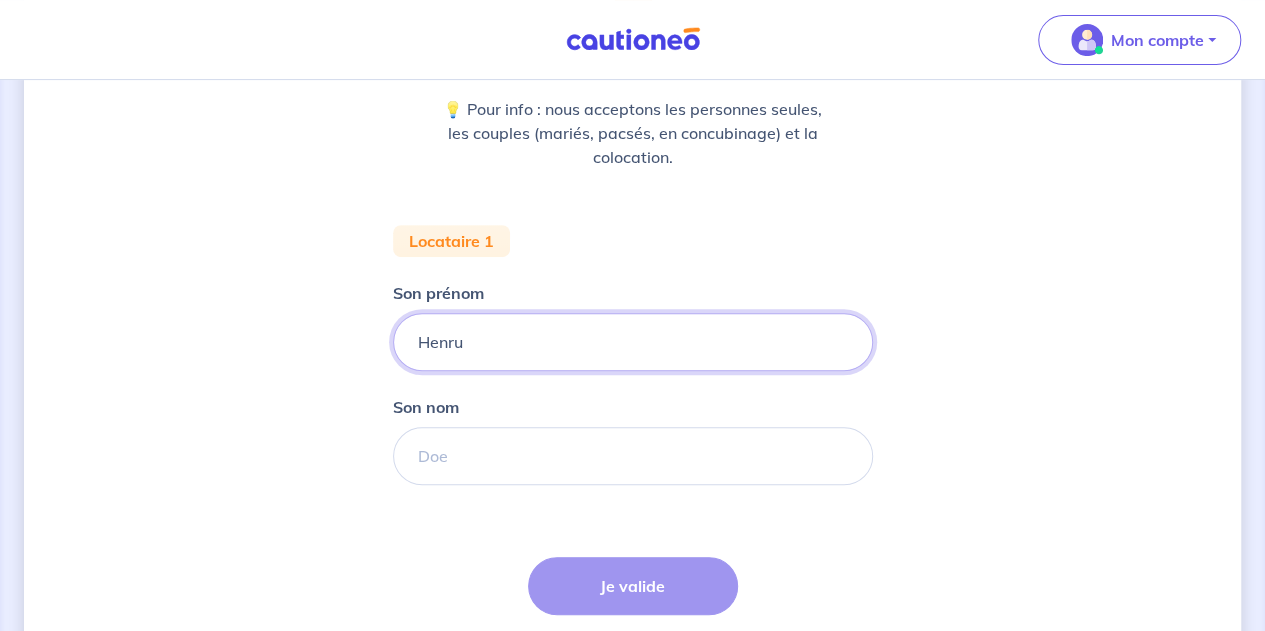 click on "Henru" at bounding box center (633, 342) 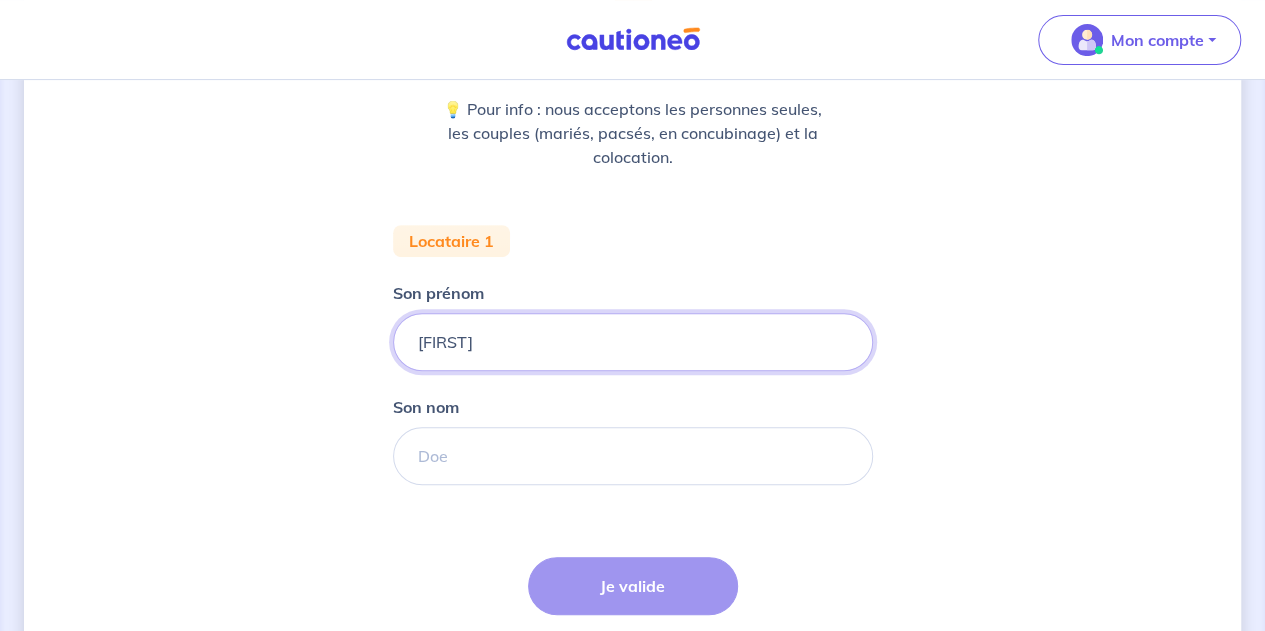 type on "[FIRST]" 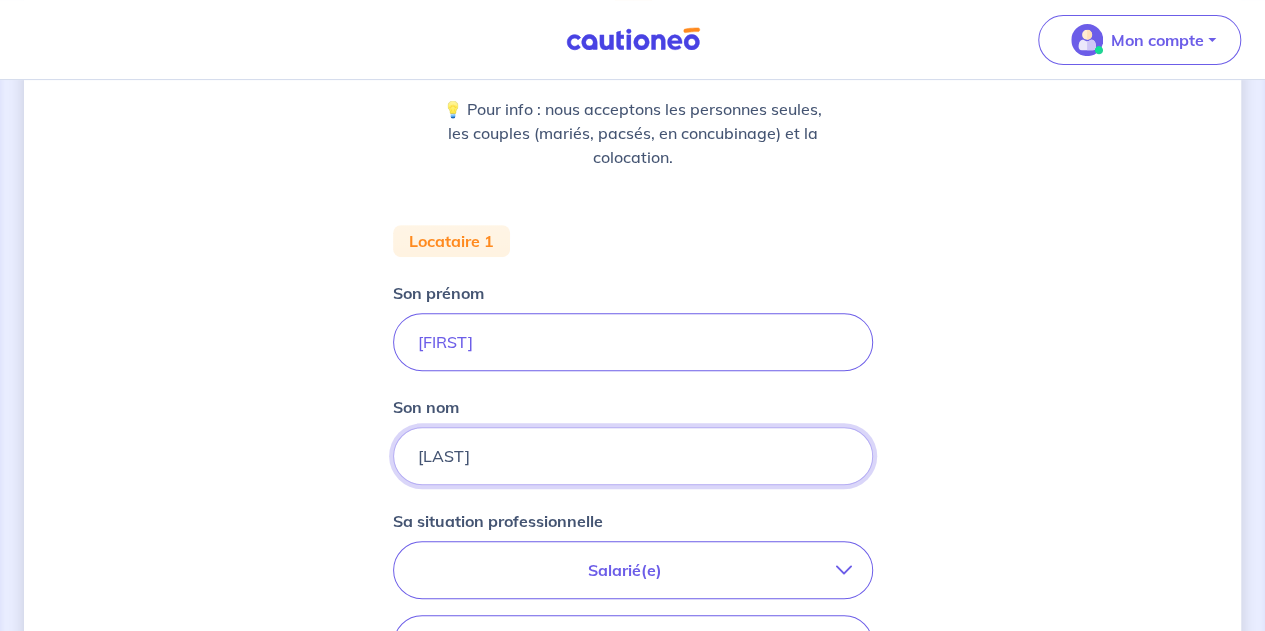 type on "[LAST]" 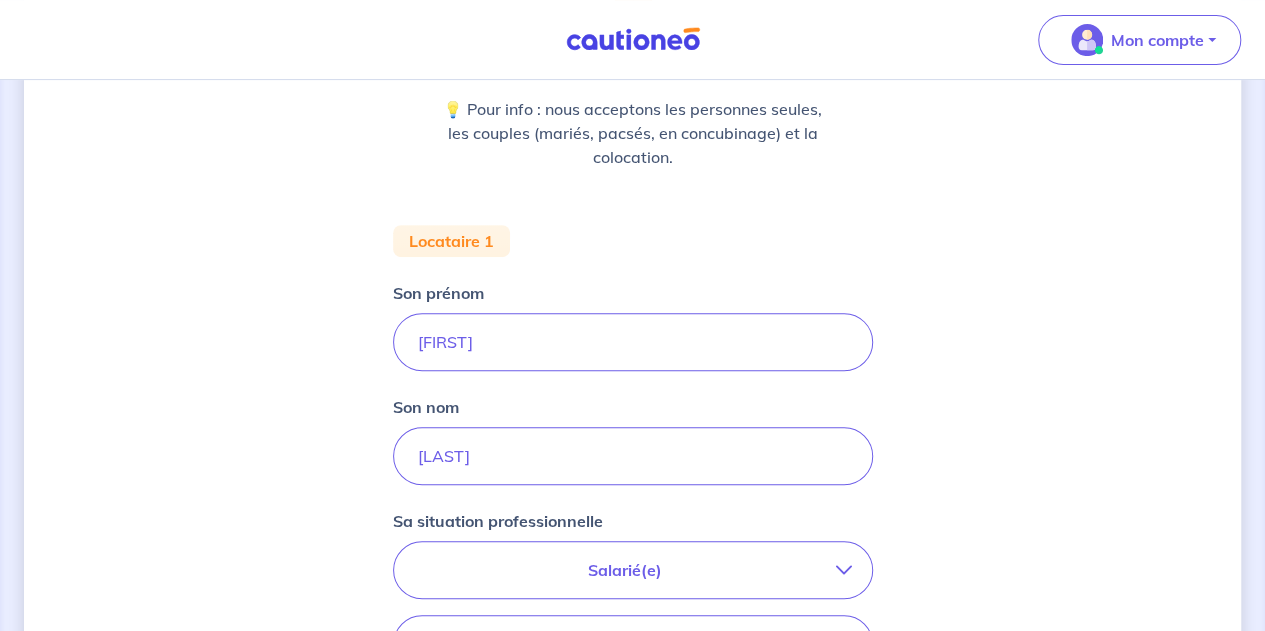 click on "Concernant vos locataires 💡 Pour info : nous acceptons les personnes seules, les couples (mariés, pacsés, en concubinage) et la colocation. Locataire 1 Son prénom [FIRST] Son nom [LAST] Sa situation professionnelle Salarié(e) CDI  hors période d'essai CDI  en période d'essai  (min. 3 bulletins de salaire) Fonctionnaire CDD : Privé ou contractuel / En alternance Intérimaire Intermittent·e du spectacle Militaire Travailleur(se) non salarié(e) Freelance / auto-entrepreneur Artisan / commerçant(e) Chef d'entreprise Profession libérale Étudiant(e) Sans activité professionnelle Retraité(e) Sans activité professionnelle Étape Précédente Précédent Je valide Je valide" at bounding box center [632, 476] 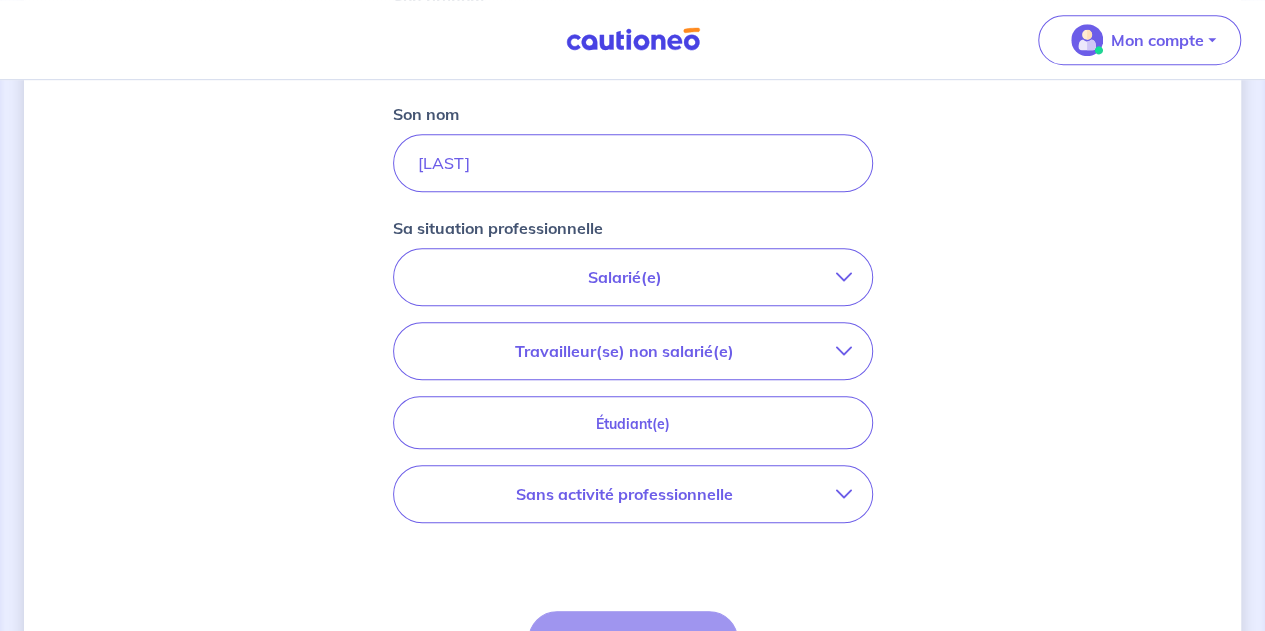 scroll, scrollTop: 573, scrollLeft: 0, axis: vertical 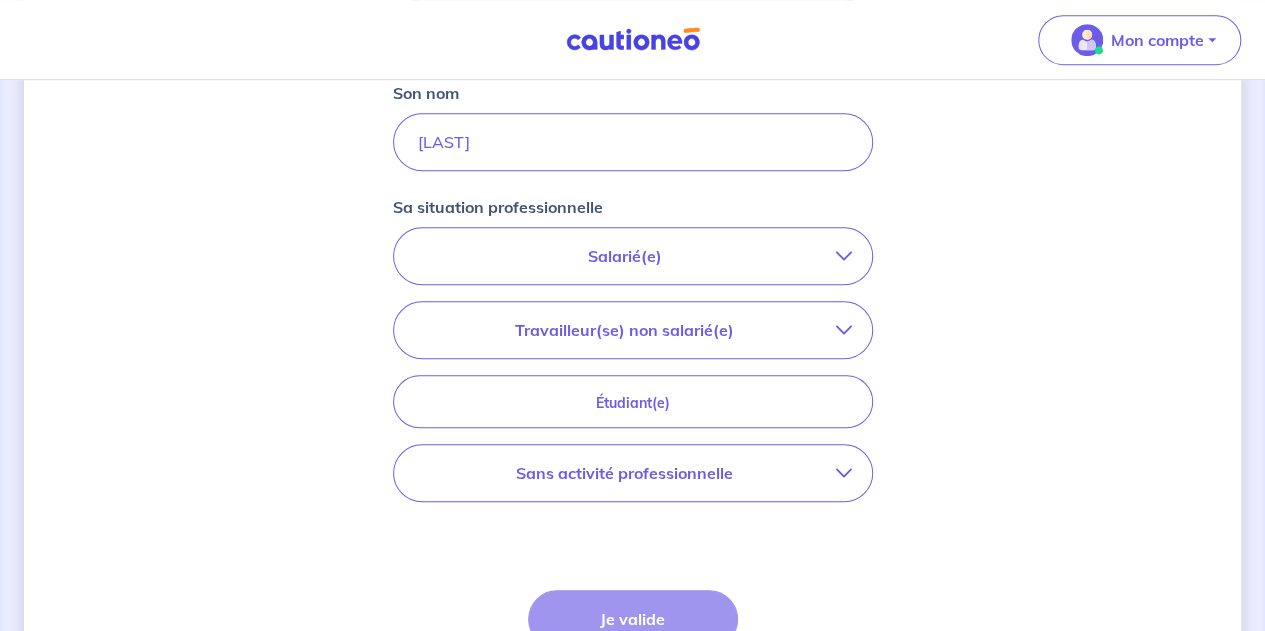 click on "Salarié(e)" at bounding box center (633, 256) 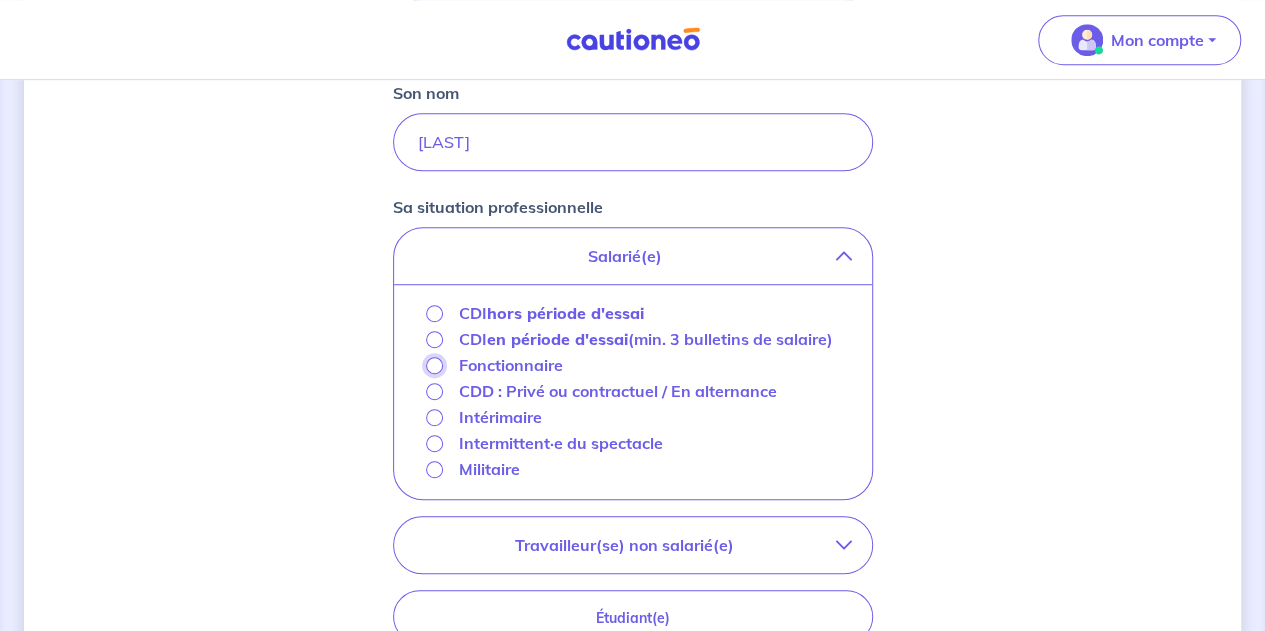 click on "Fonctionnaire" at bounding box center (434, 365) 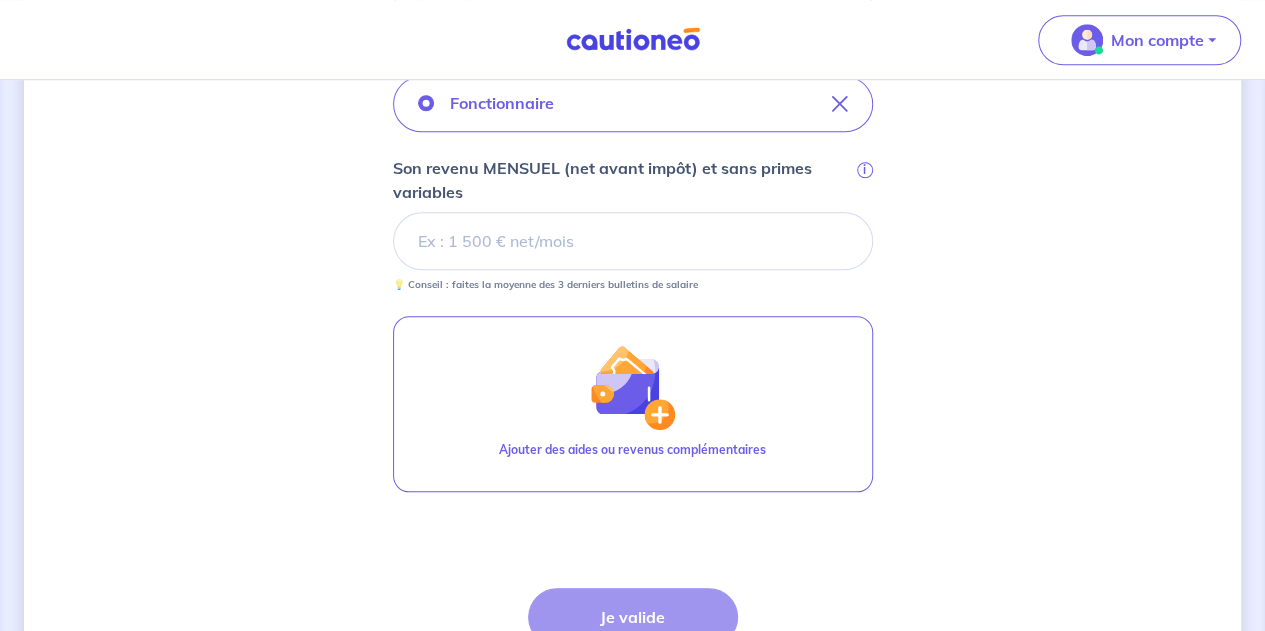 scroll, scrollTop: 725, scrollLeft: 0, axis: vertical 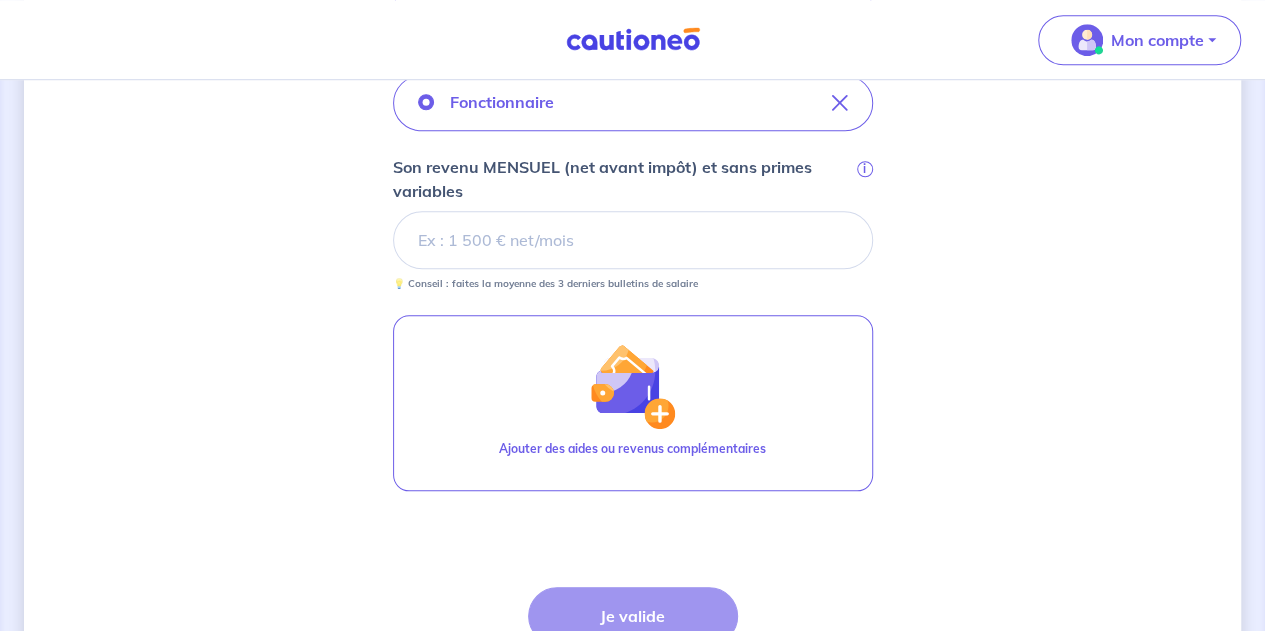 click on "Son revenu MENSUEL (net avant impôt) et sans primes variables i" at bounding box center [633, 240] 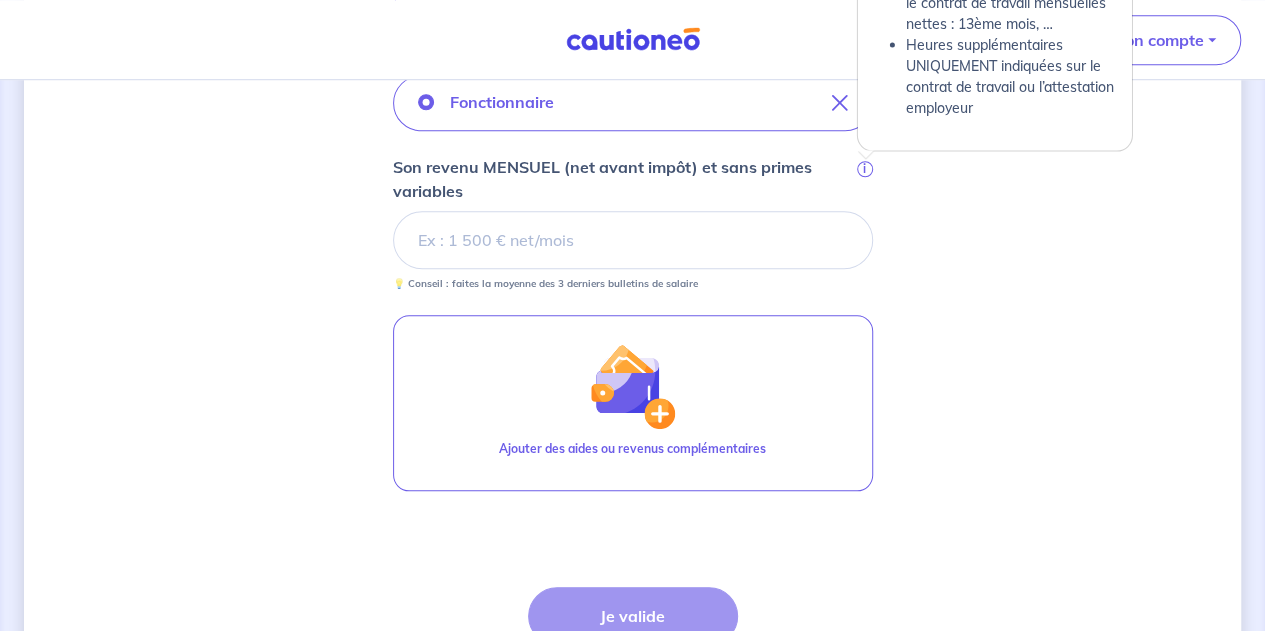 click on "i" at bounding box center (865, 169) 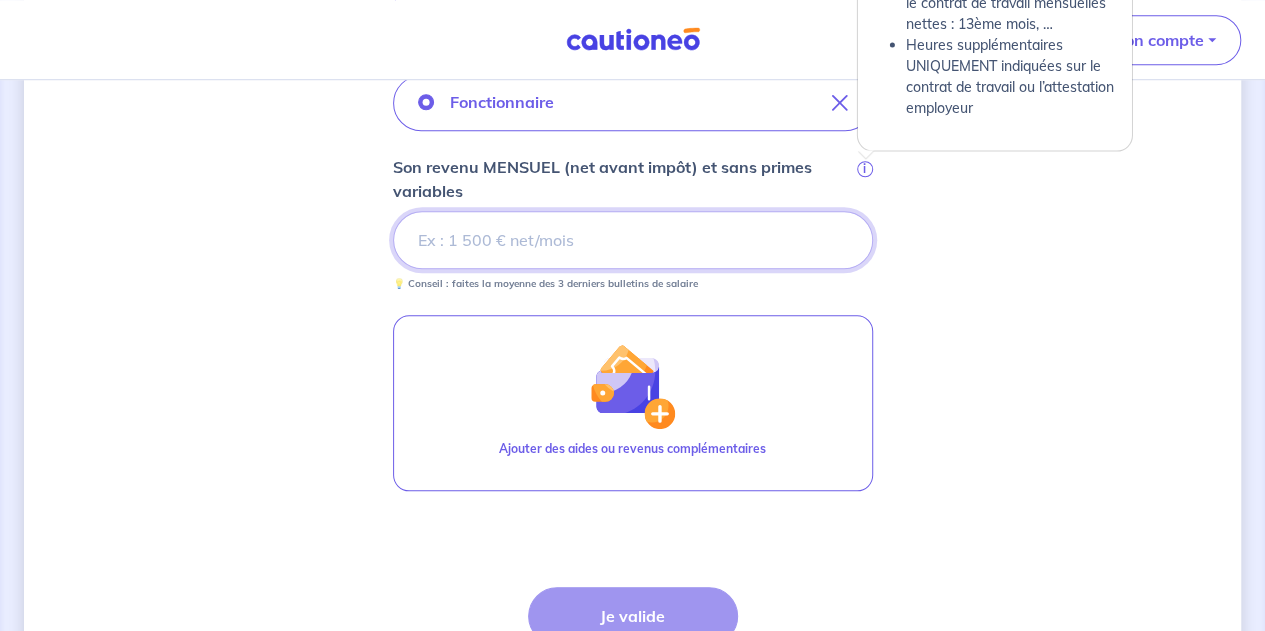 click on "Son revenu MENSUEL (net avant impôt) et sans primes variables i" at bounding box center [633, 240] 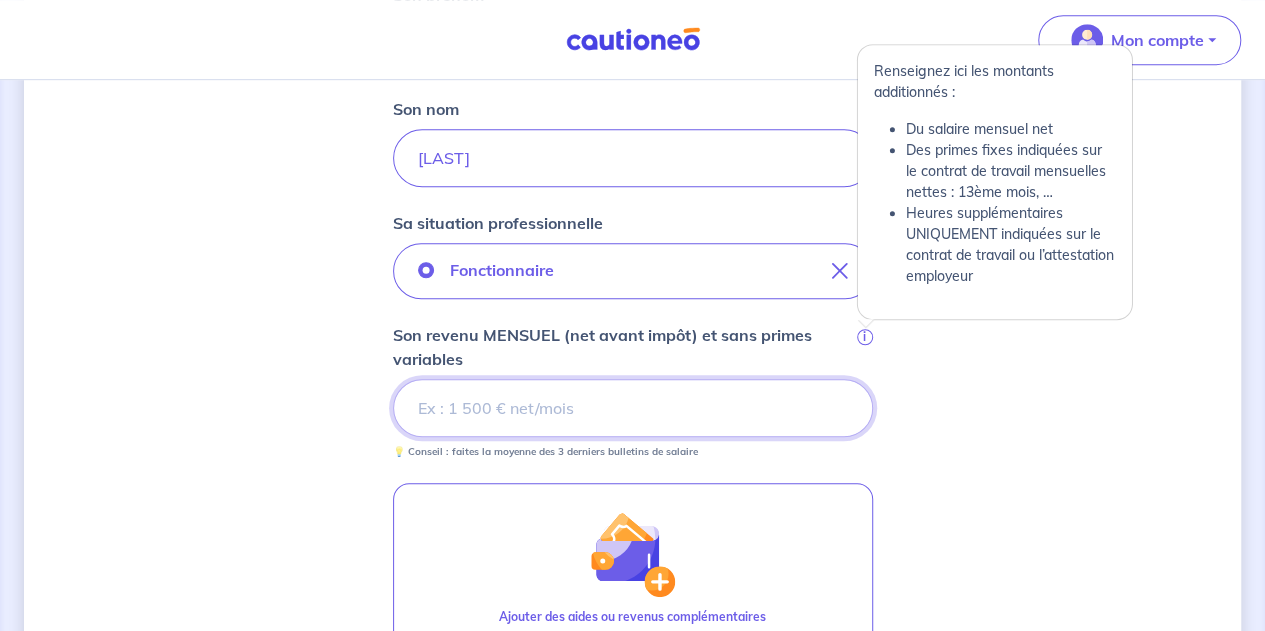 scroll, scrollTop: 567, scrollLeft: 0, axis: vertical 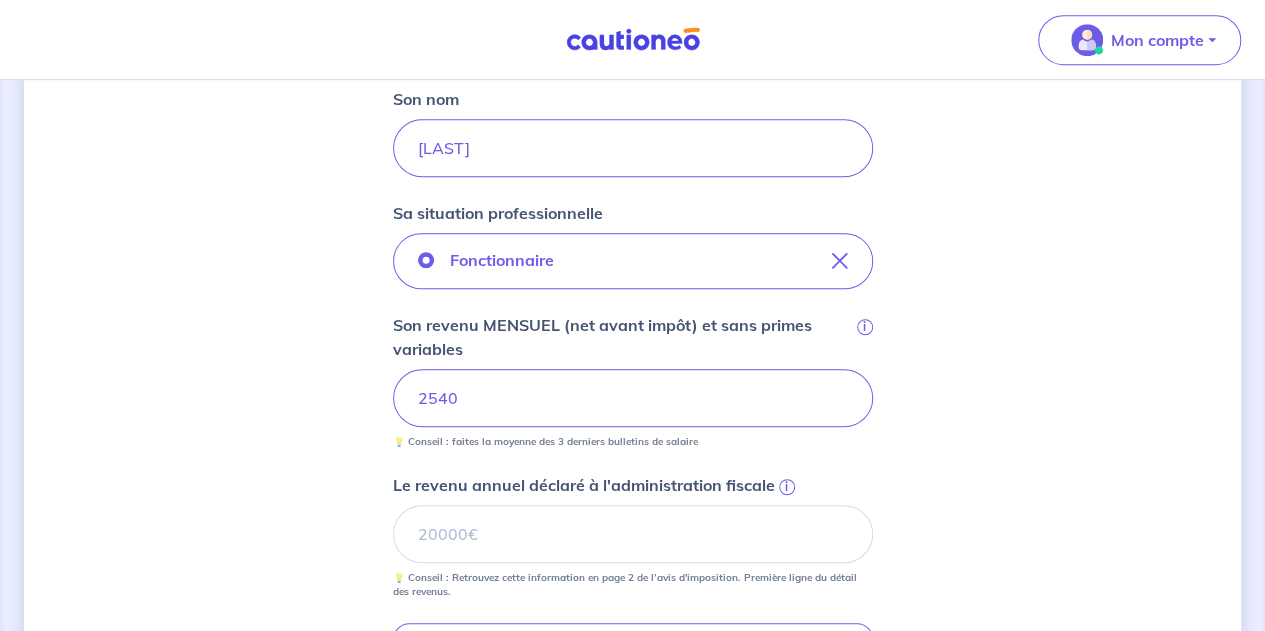 click on "Concernant vos locataires 💡 Pour info : nous acceptons les personnes seules, les couples (mariés, pacsés, en concubinage) et la colocation. Locataire 1 Son prénom [FIRST] Son nom [LAST] Sa situation professionnelle Fonctionnaire Son revenu MENSUEL (net avant impôt) et sans primes variables i 2540 💡 Conseil : faites la moyenne des 3 derniers bulletins de salaire Le revenu annuel déclaré à l'administration fiscale i 💡 Conseil : Retrouvez cette information en page 2 de l’avis d'imposition. Première ligne du détail des revenus. Ajouter des aides ou revenus complémentaires Étape Précédente Précédent Je valide Je valide" at bounding box center [632, 318] 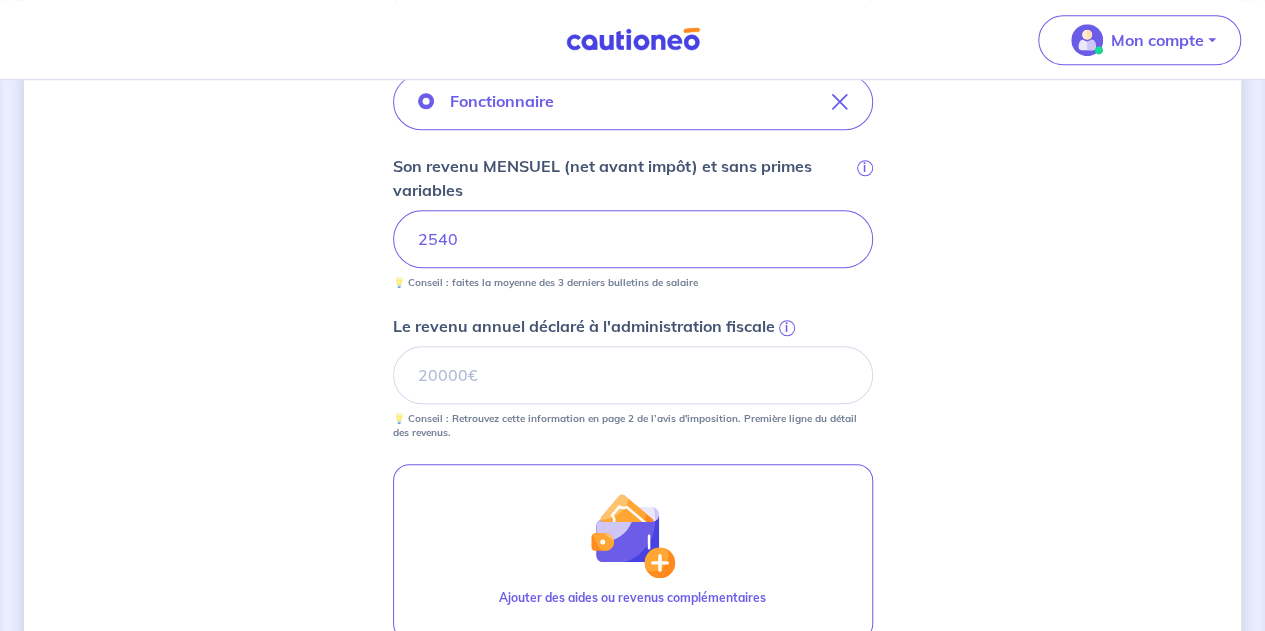 scroll, scrollTop: 735, scrollLeft: 0, axis: vertical 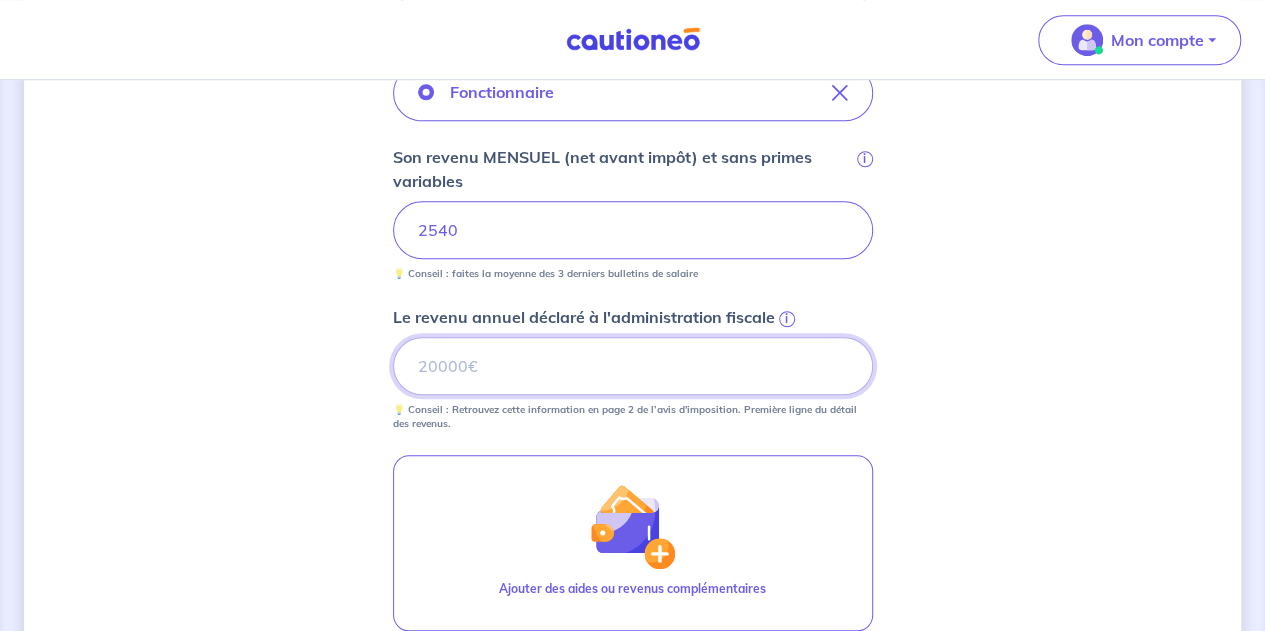 click on "Le revenu annuel déclaré à l'administration fiscale i" at bounding box center [633, 366] 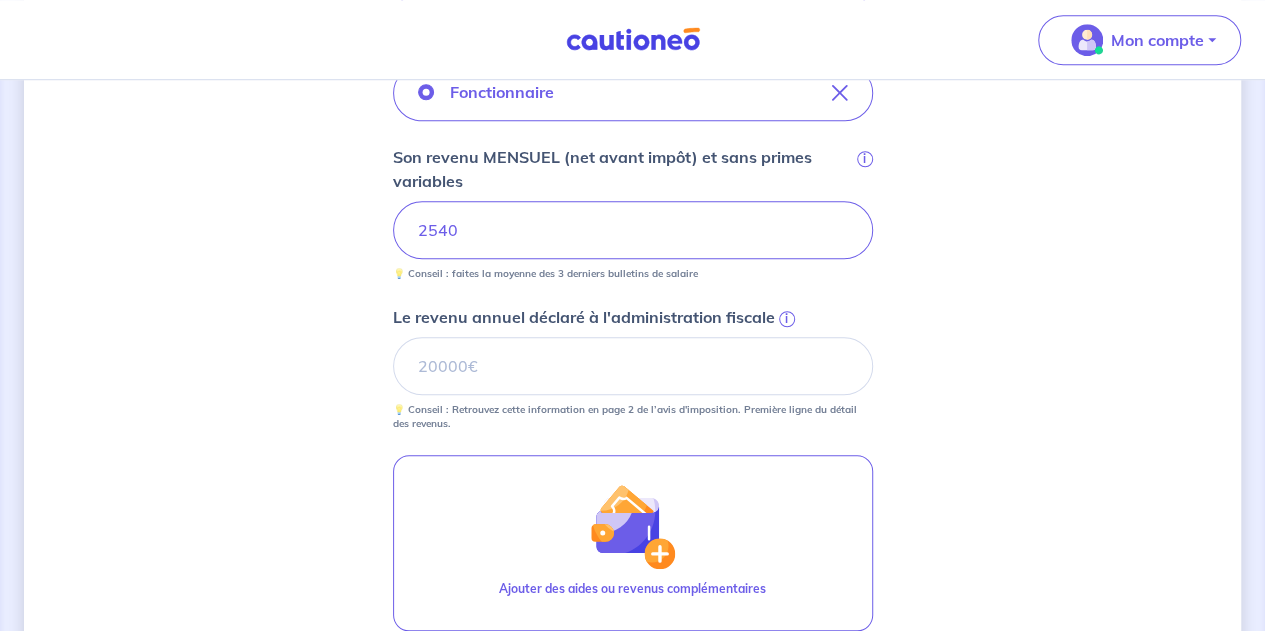 click on "i" at bounding box center (787, 319) 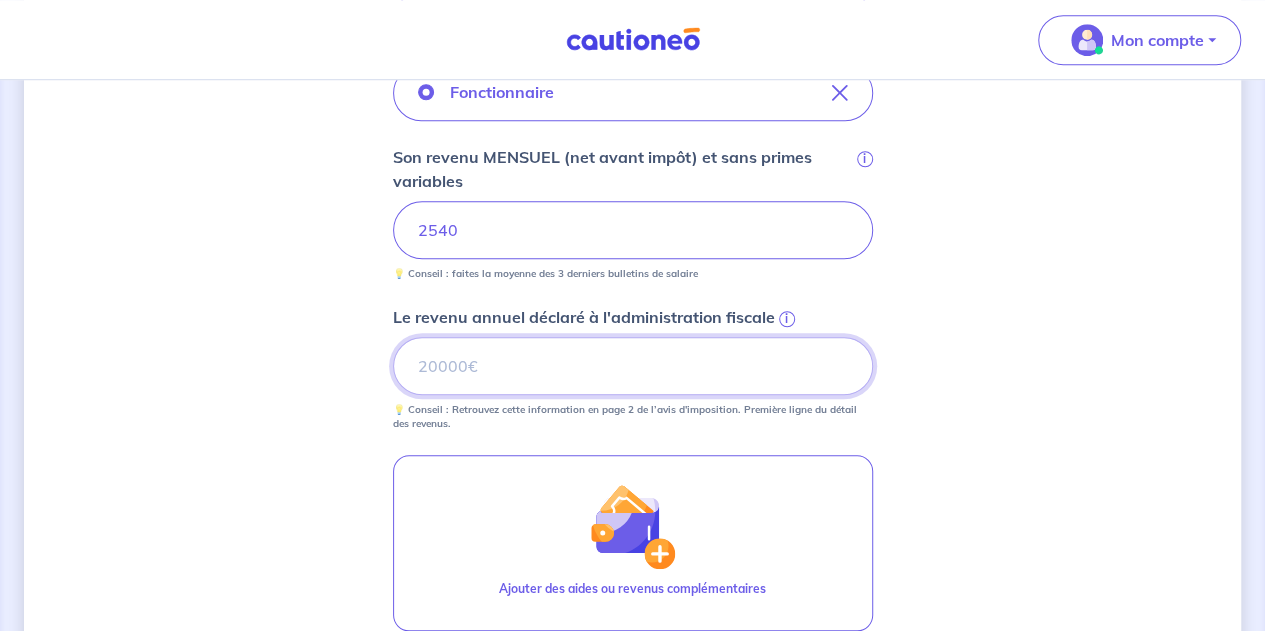 click on "Le revenu annuel déclaré à l'administration fiscale i" at bounding box center (633, 366) 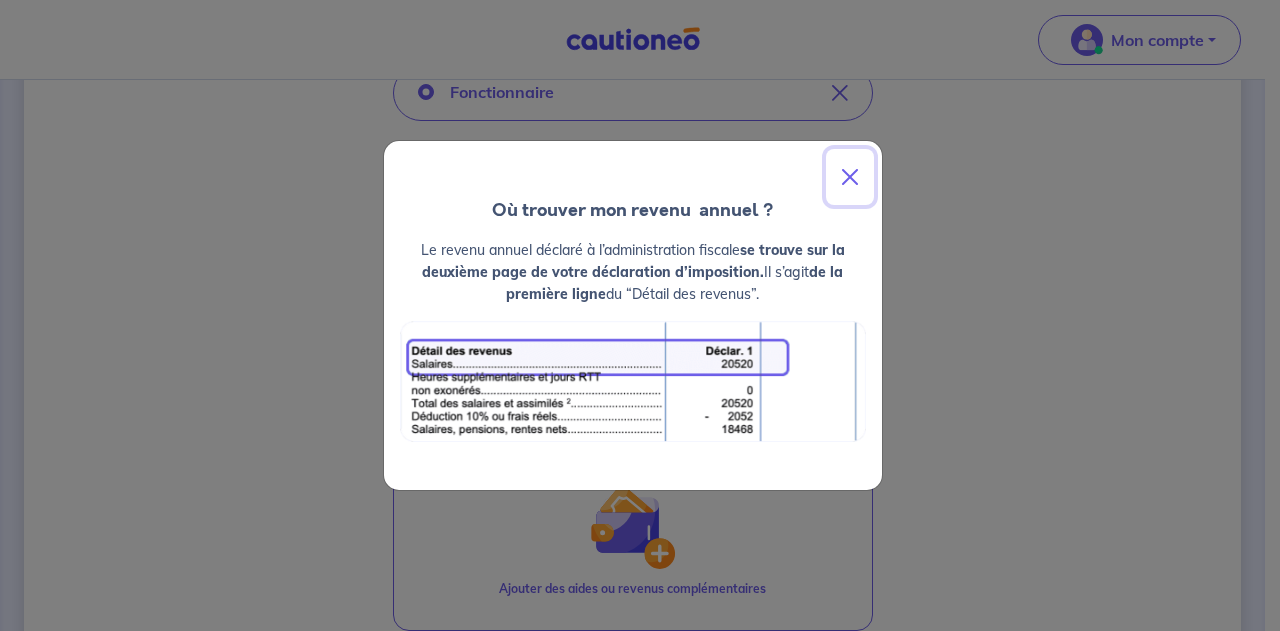 click at bounding box center (850, 177) 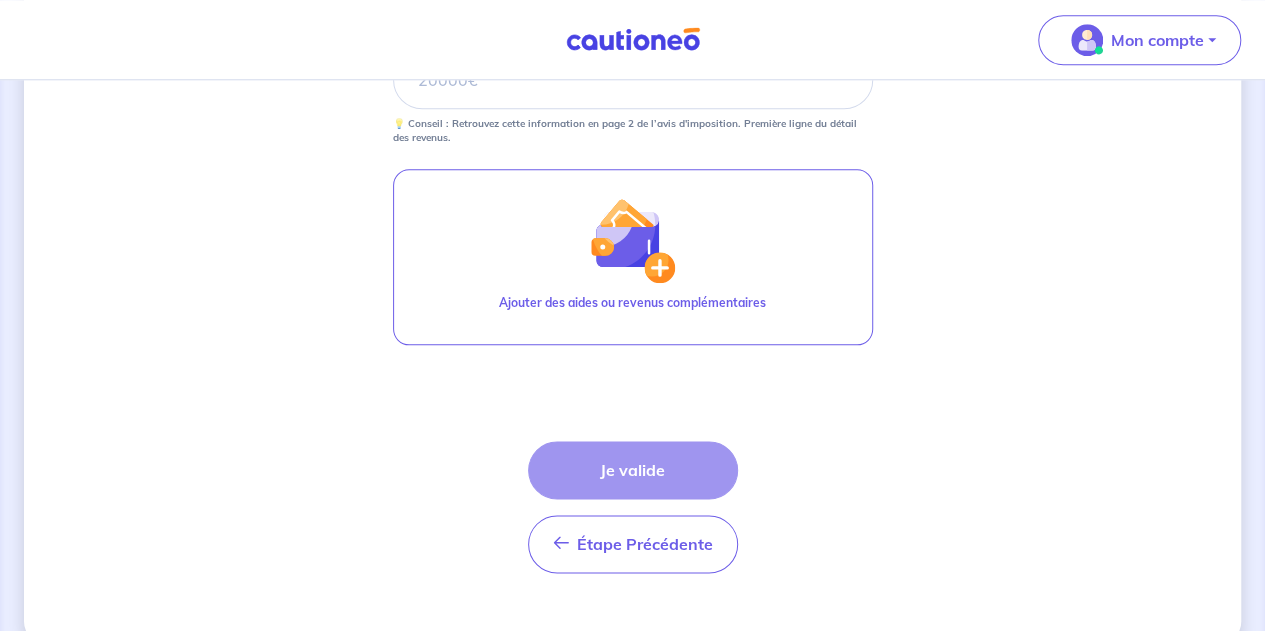 scroll, scrollTop: 1022, scrollLeft: 0, axis: vertical 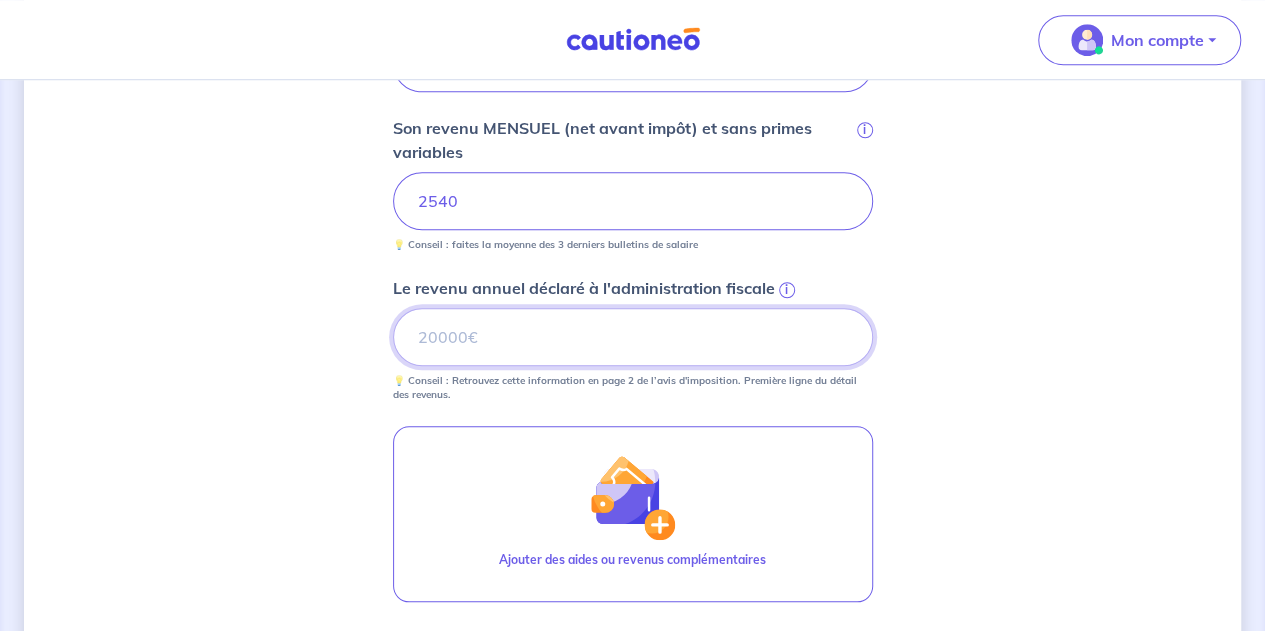 click on "Le revenu annuel déclaré à l'administration fiscale i" at bounding box center [633, 337] 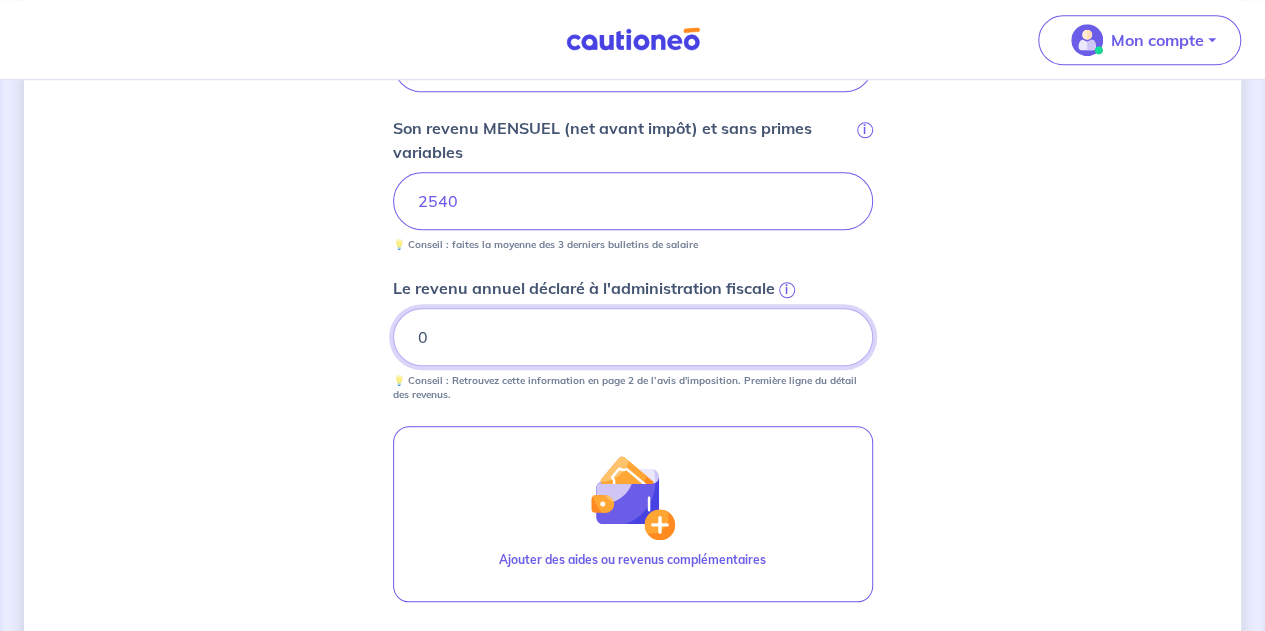 type on "0" 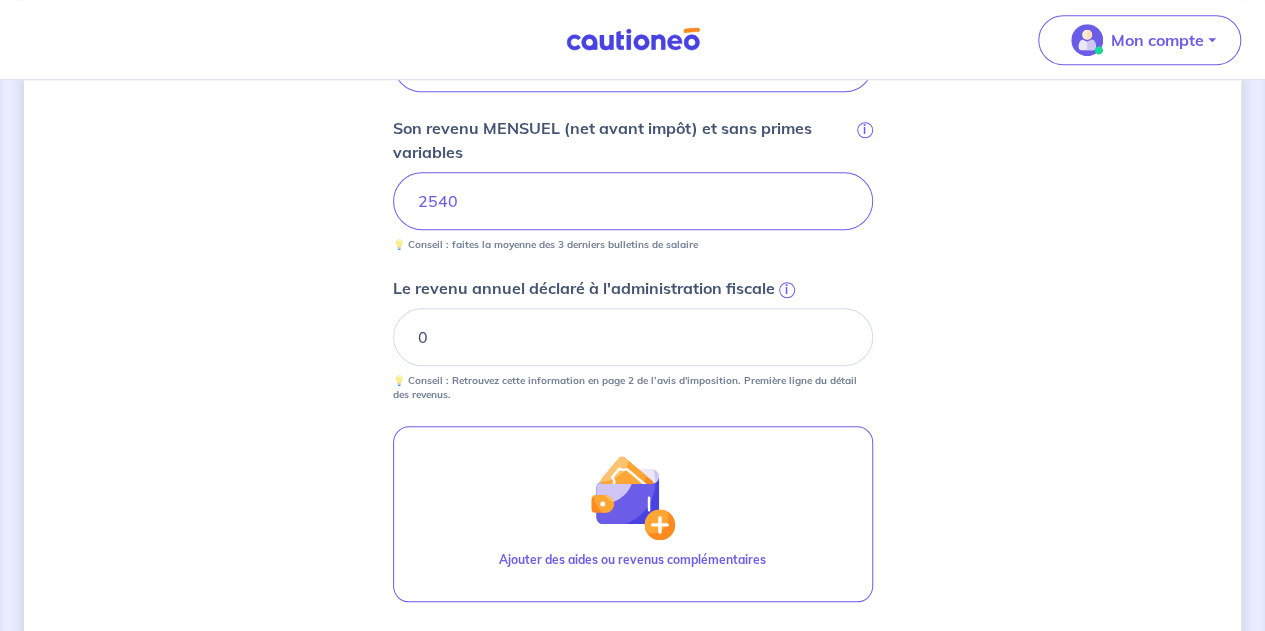 click on "Concernant vos locataires 💡 Pour info : nous acceptons les personnes seules, les couples (mariés, pacsés, en concubinage) et la colocation. Locataire 1 Son prénom [FIRST] Son nom [LAST] Sa situation professionnelle Fonctionnaire Son revenu MENSUEL (net avant impôt) et sans primes variables i 2540 💡 Conseil : faites la moyenne des 3 derniers bulletins de salaire Le revenu annuel déclaré à l'administration fiscale i 0 💡 Conseil : Retrouvez cette information en page 2 de l’avis d'imposition. Première ligne du détail des revenus. Ajouter des aides ou revenus complémentaires Étape Précédente Précédent Je valide Je valide" at bounding box center [632, 121] 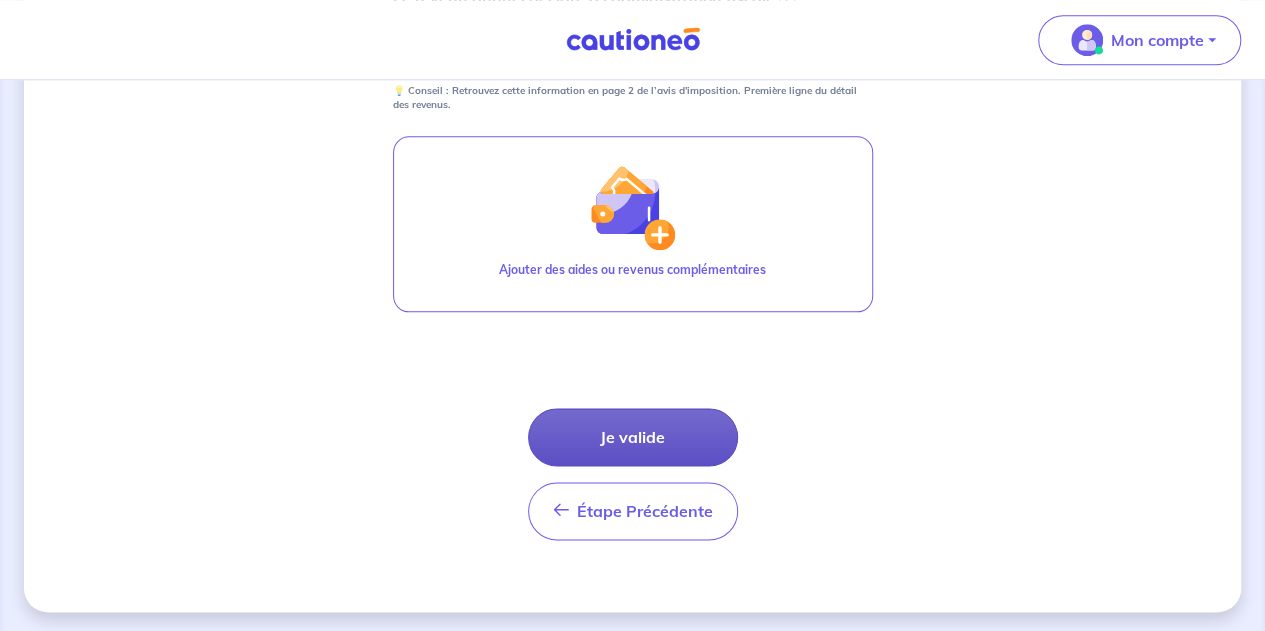 click on "Je valide" at bounding box center [633, 437] 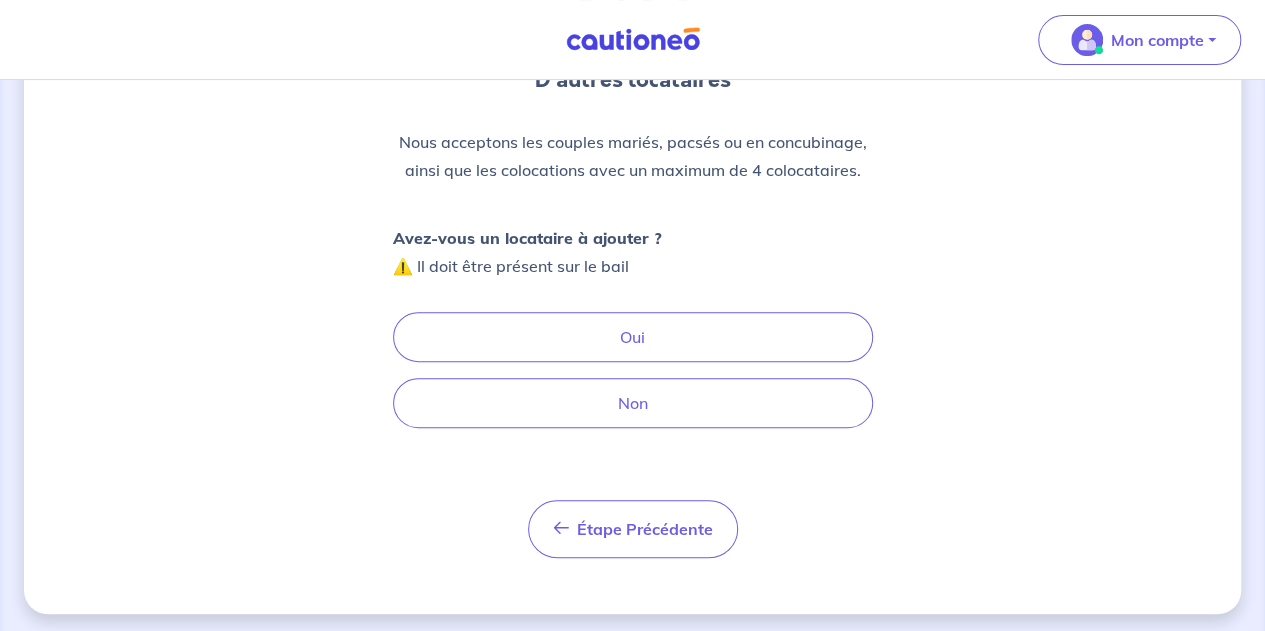 scroll, scrollTop: 216, scrollLeft: 0, axis: vertical 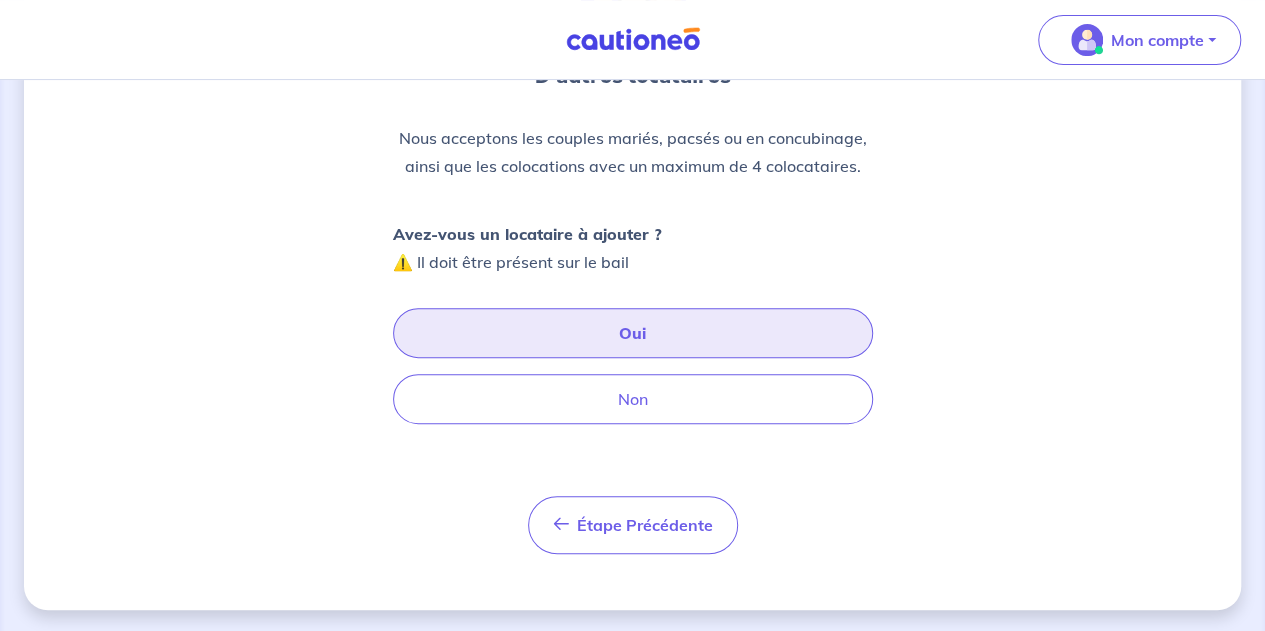 click on "Oui" at bounding box center (633, 333) 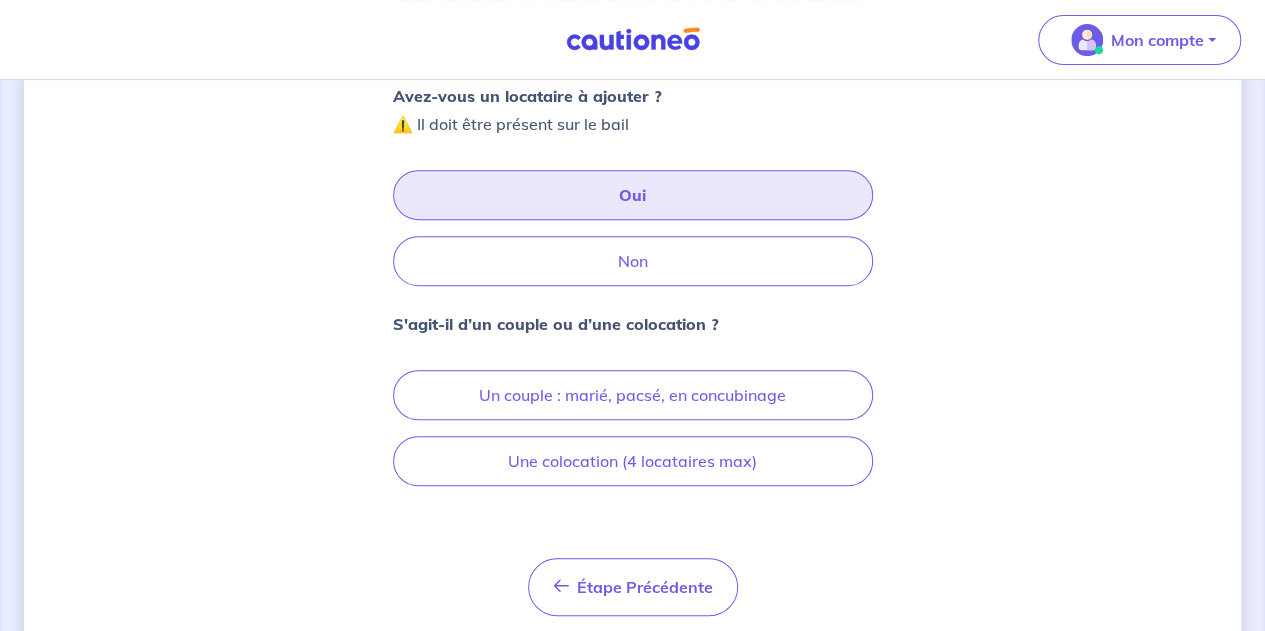 scroll, scrollTop: 415, scrollLeft: 0, axis: vertical 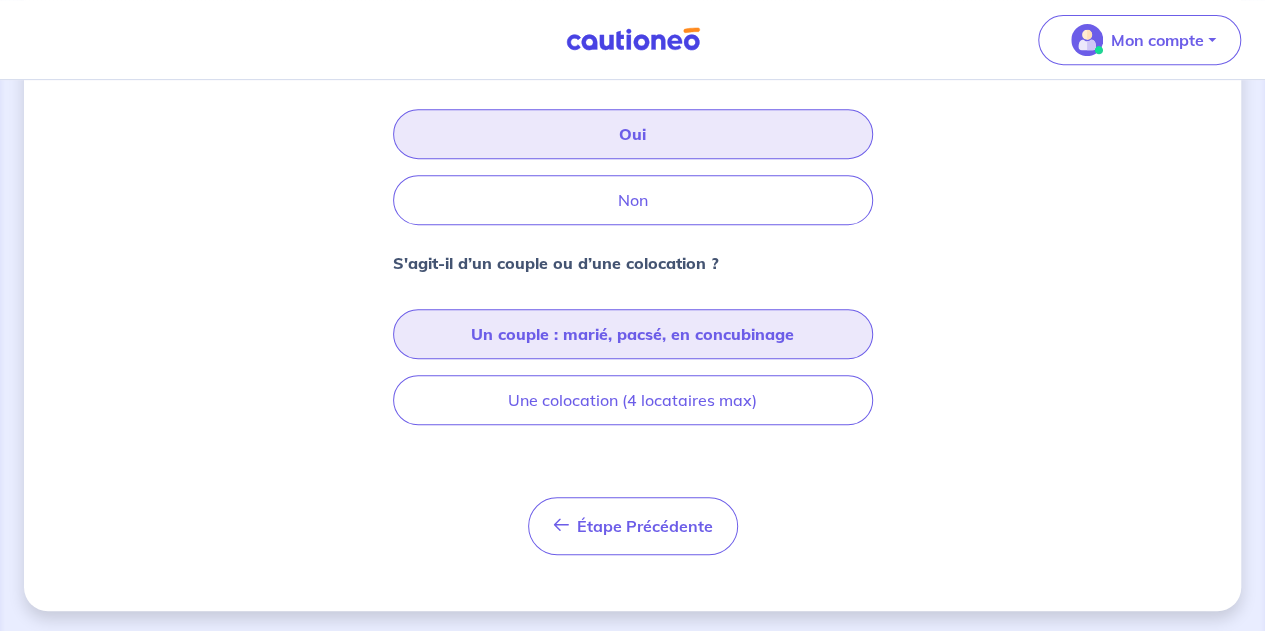 click on "Un couple : marié, pacsé, en concubinage" at bounding box center [633, 334] 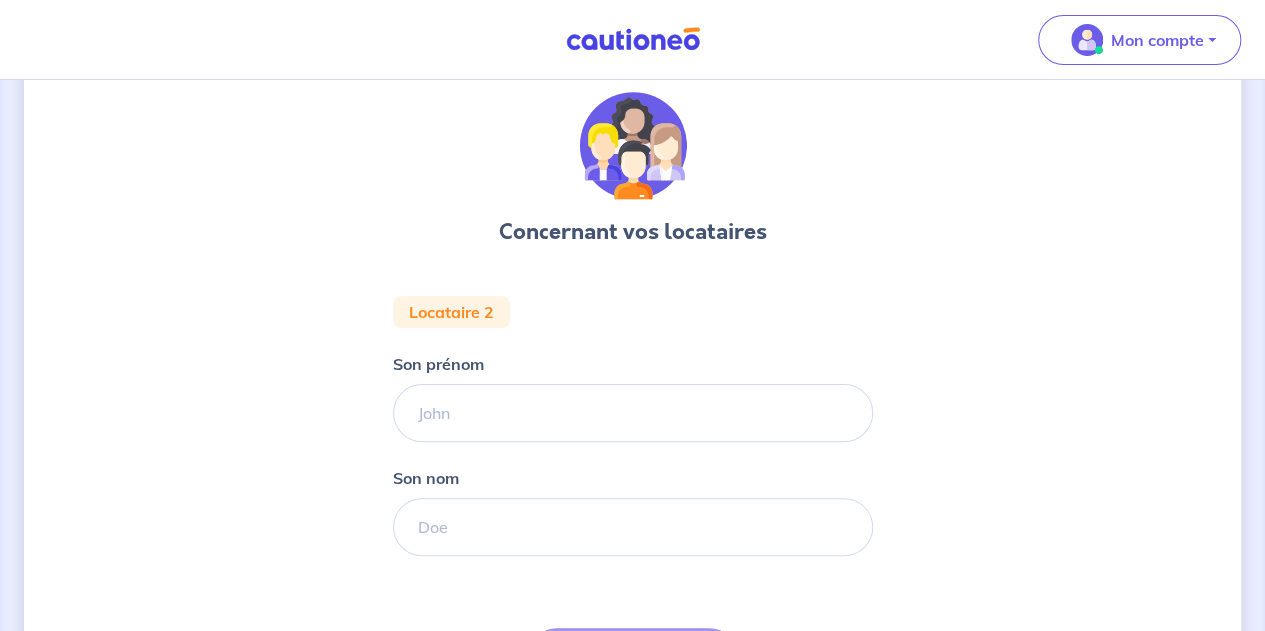scroll, scrollTop: 0, scrollLeft: 0, axis: both 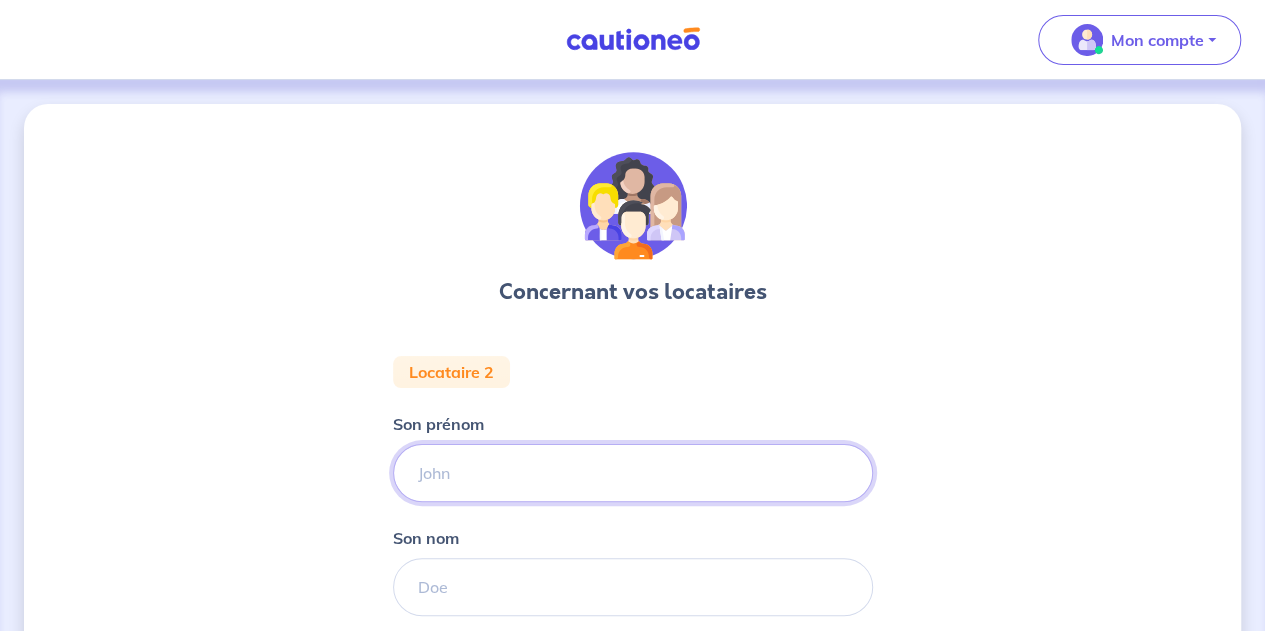 click on "Son prénom" at bounding box center (633, 473) 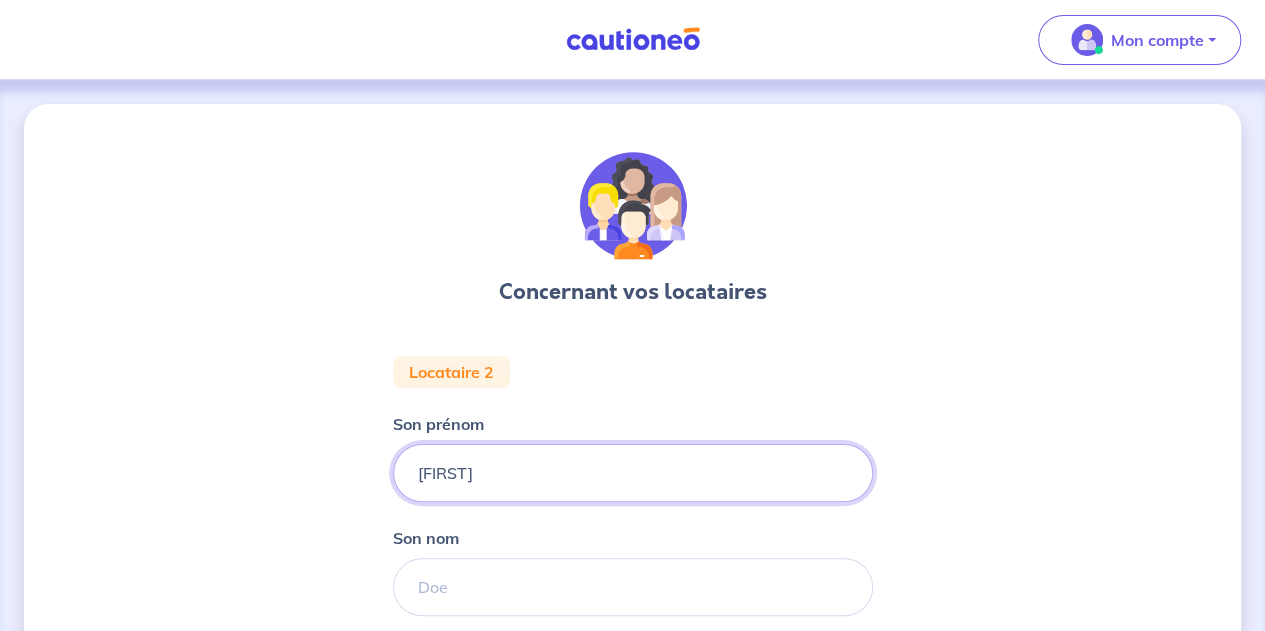 type on "[FIRST]" 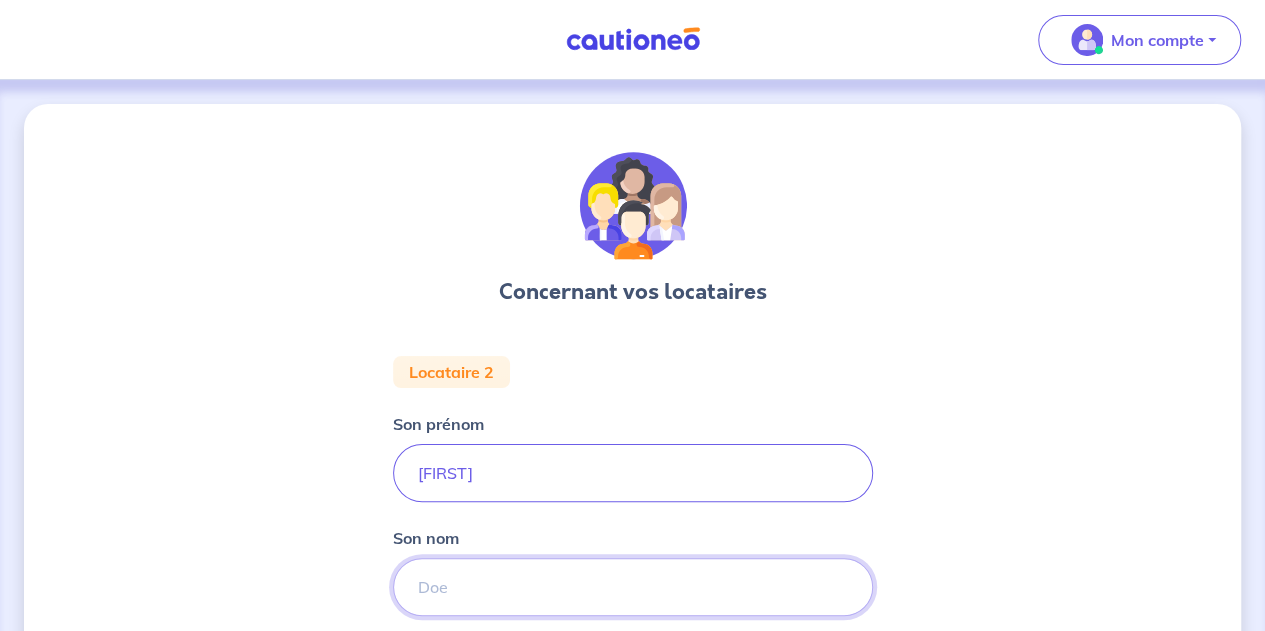 click on "Son nom" at bounding box center (633, 587) 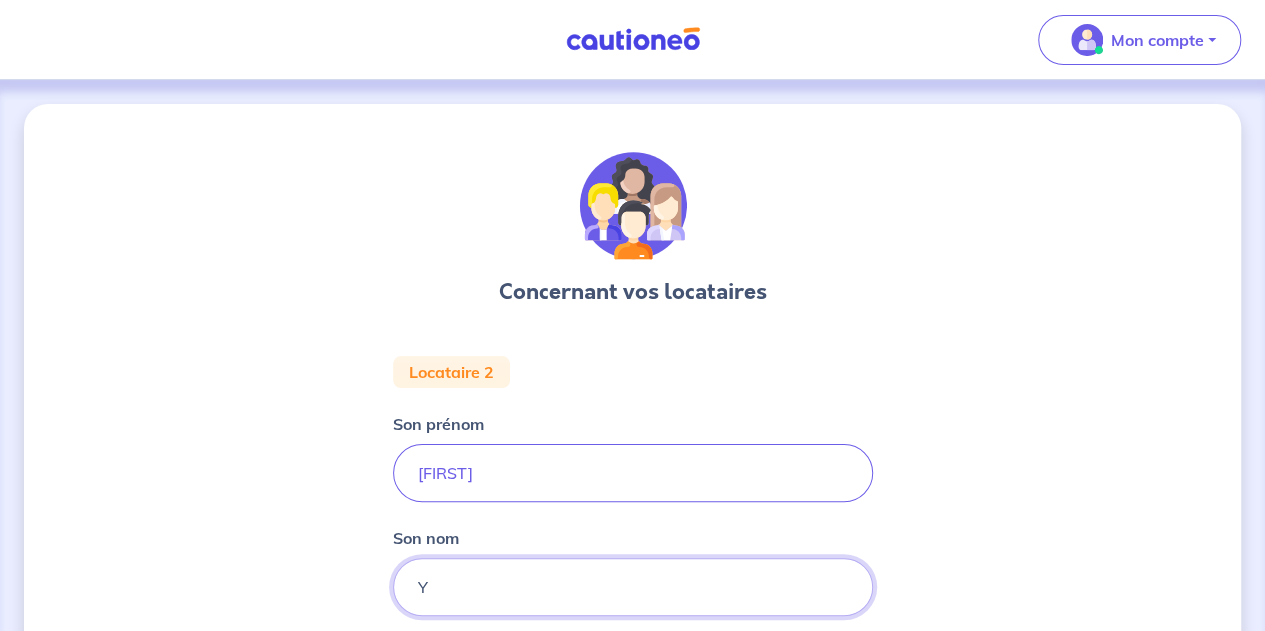 type on "Y" 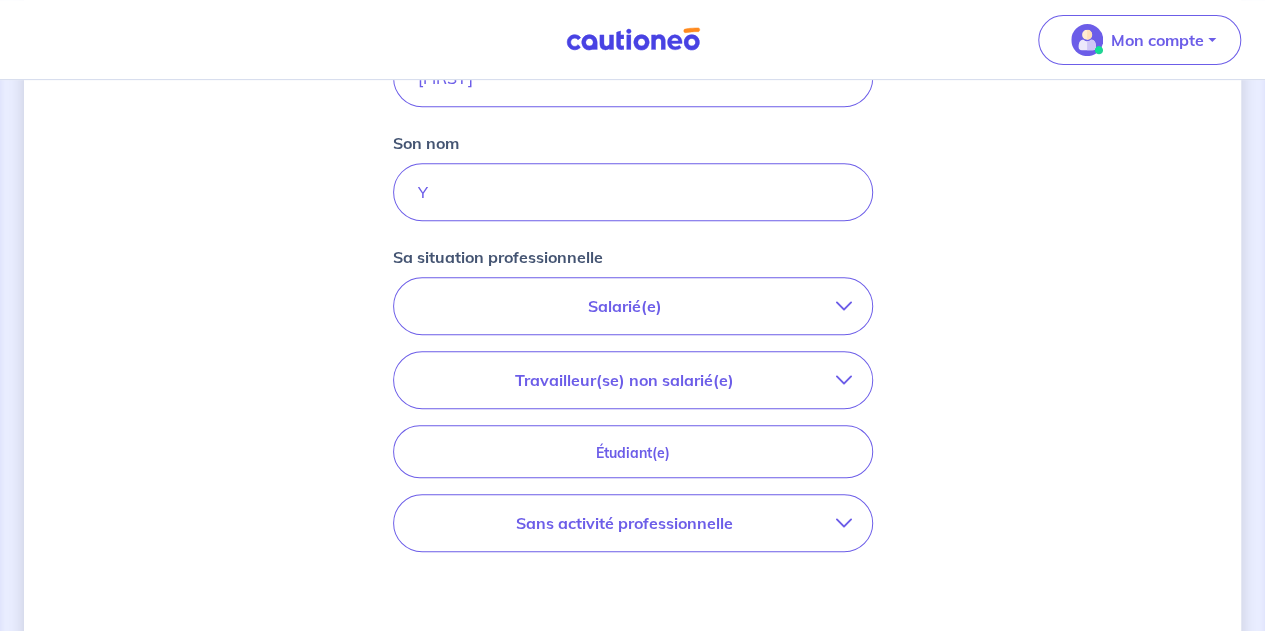 scroll, scrollTop: 397, scrollLeft: 0, axis: vertical 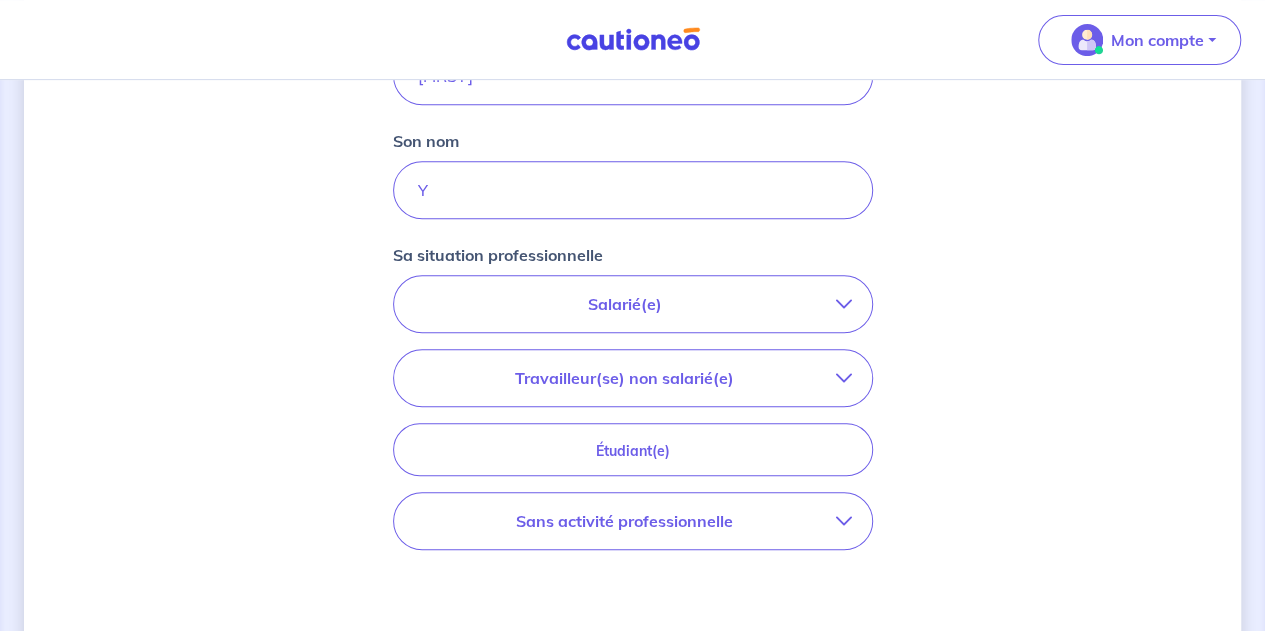 click on "Sans activité professionnelle" at bounding box center [625, 521] 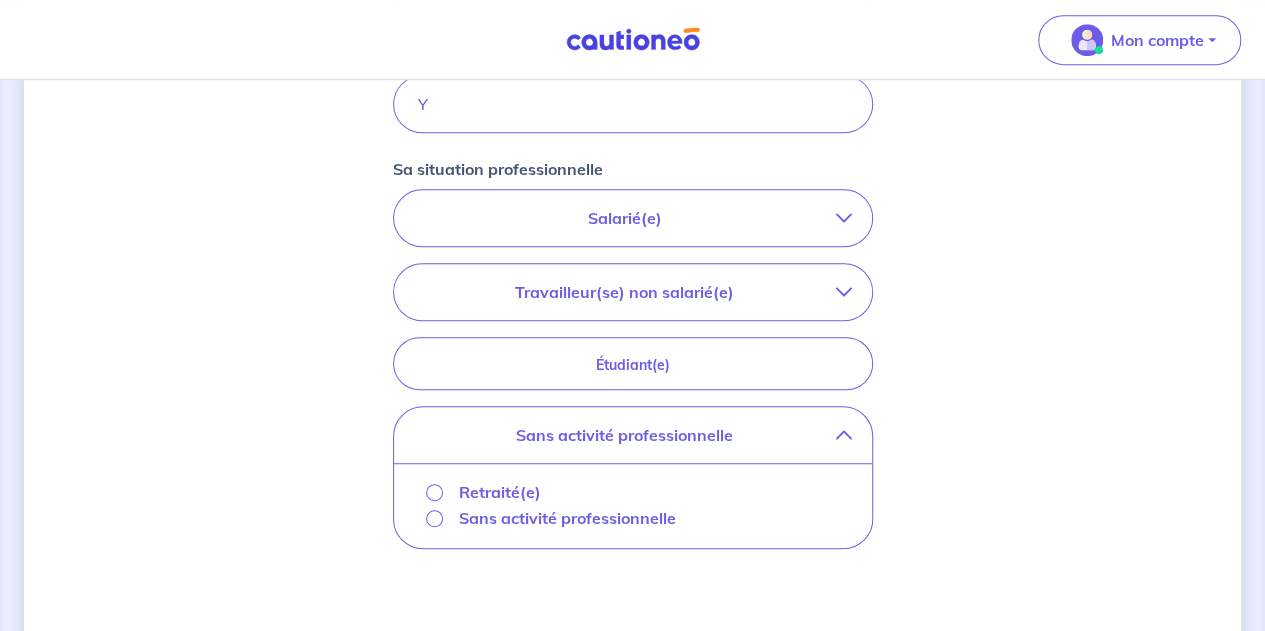 scroll, scrollTop: 492, scrollLeft: 0, axis: vertical 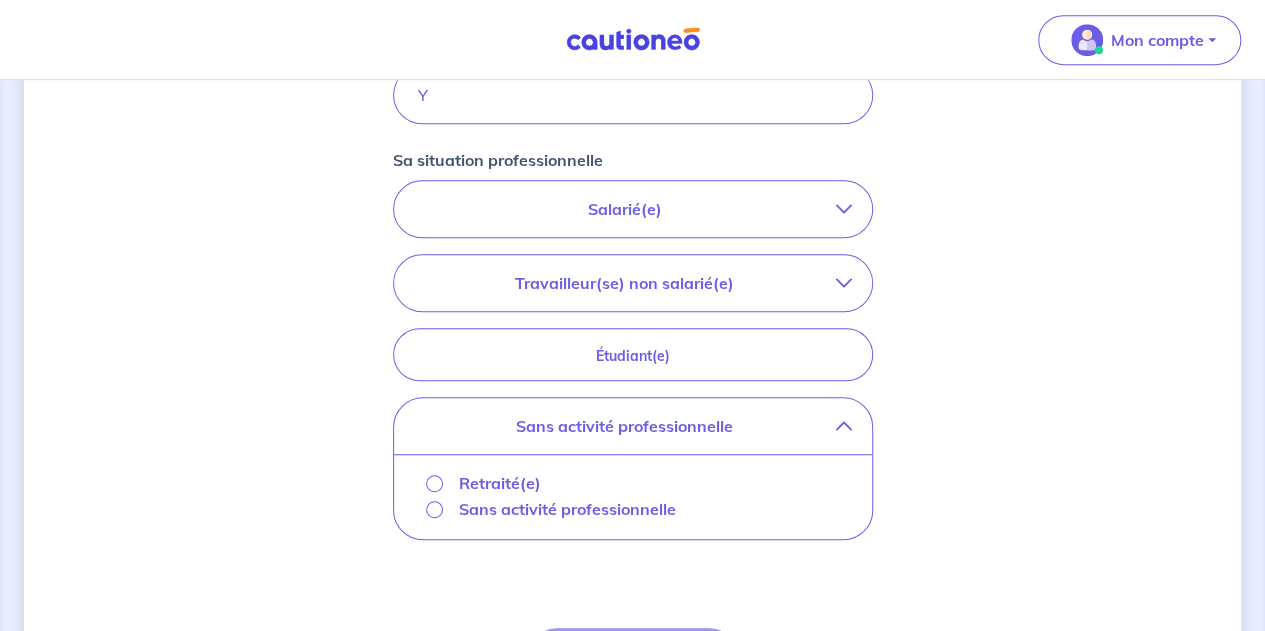 click on "Retraité(e) Sans activité professionnelle" at bounding box center (633, 496) 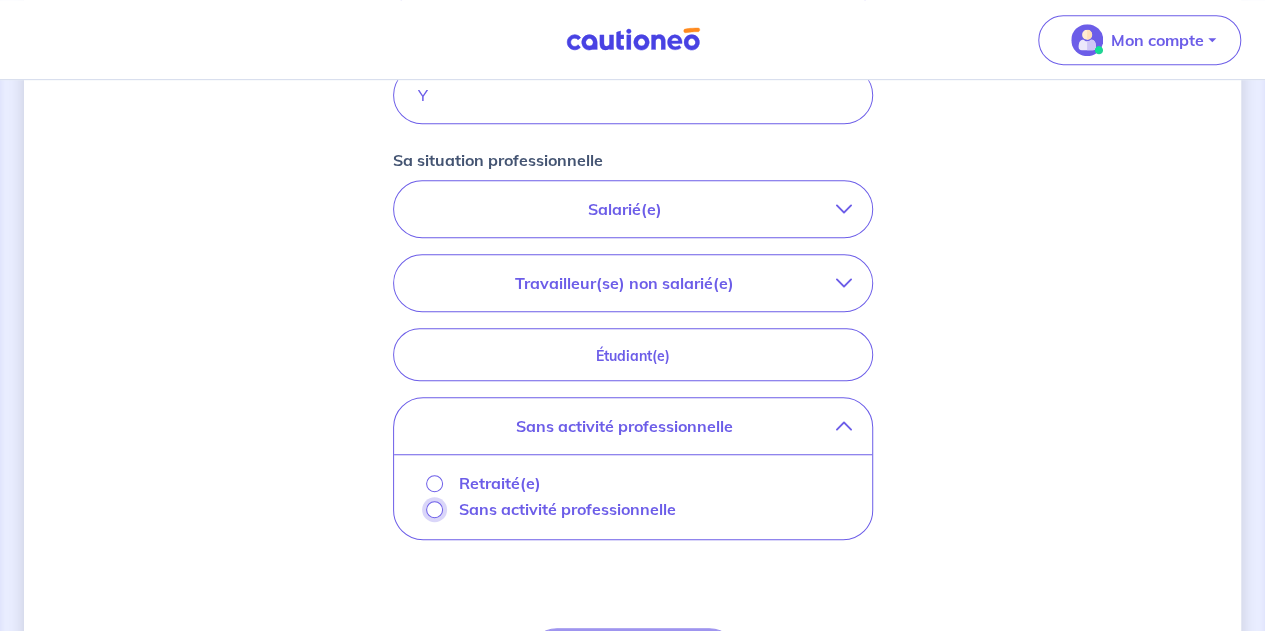 click on "Sans activité professionnelle" at bounding box center [434, 509] 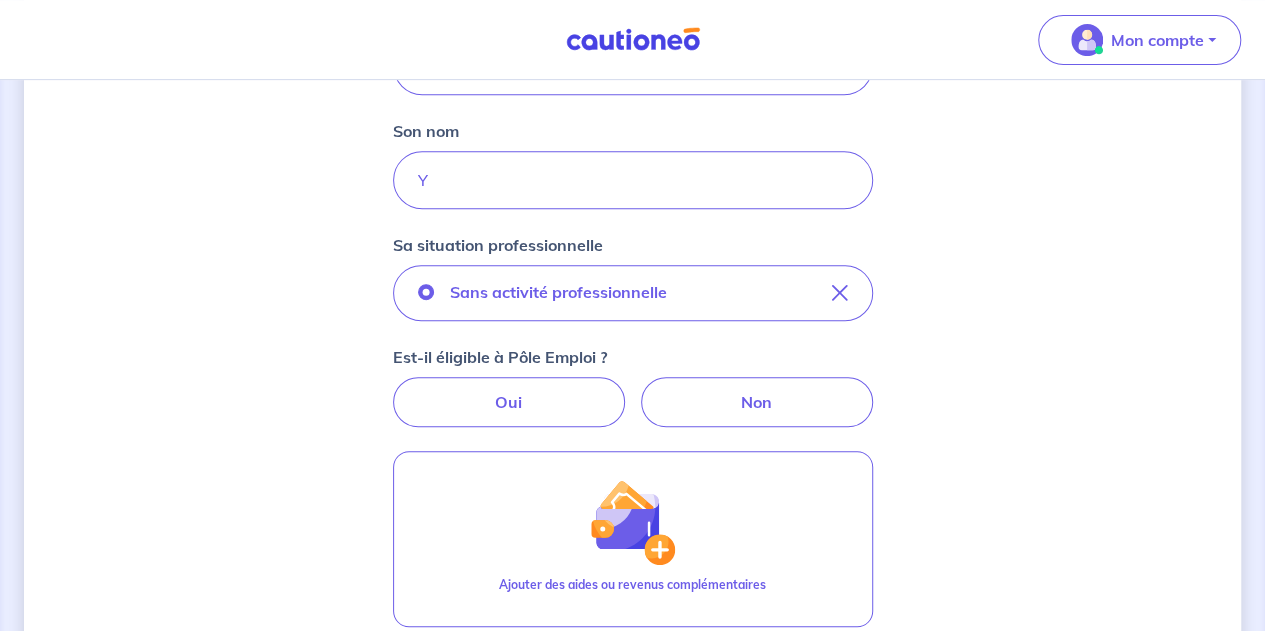 scroll, scrollTop: 408, scrollLeft: 0, axis: vertical 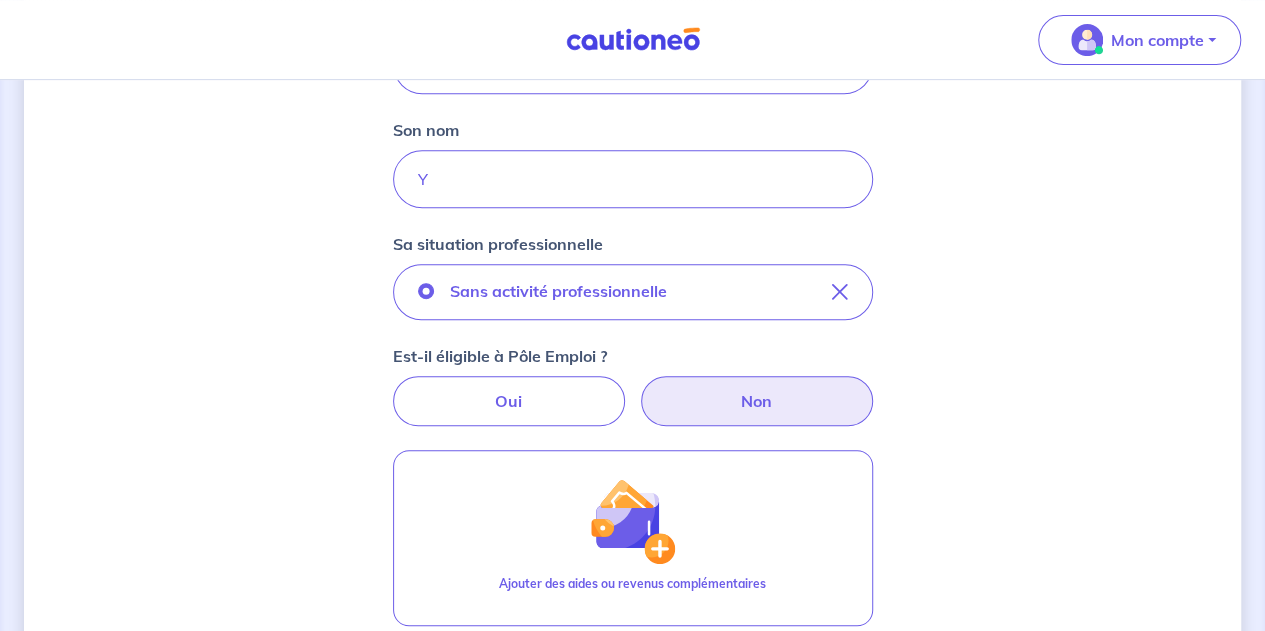 click on "Non" at bounding box center (757, 401) 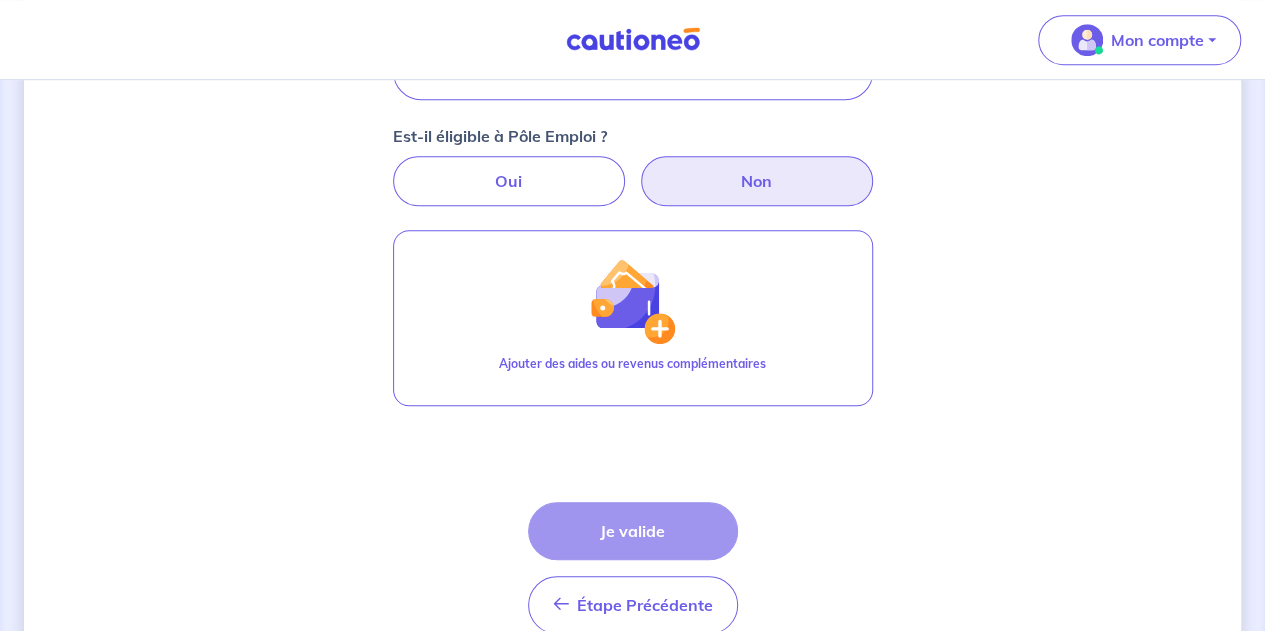scroll, scrollTop: 634, scrollLeft: 0, axis: vertical 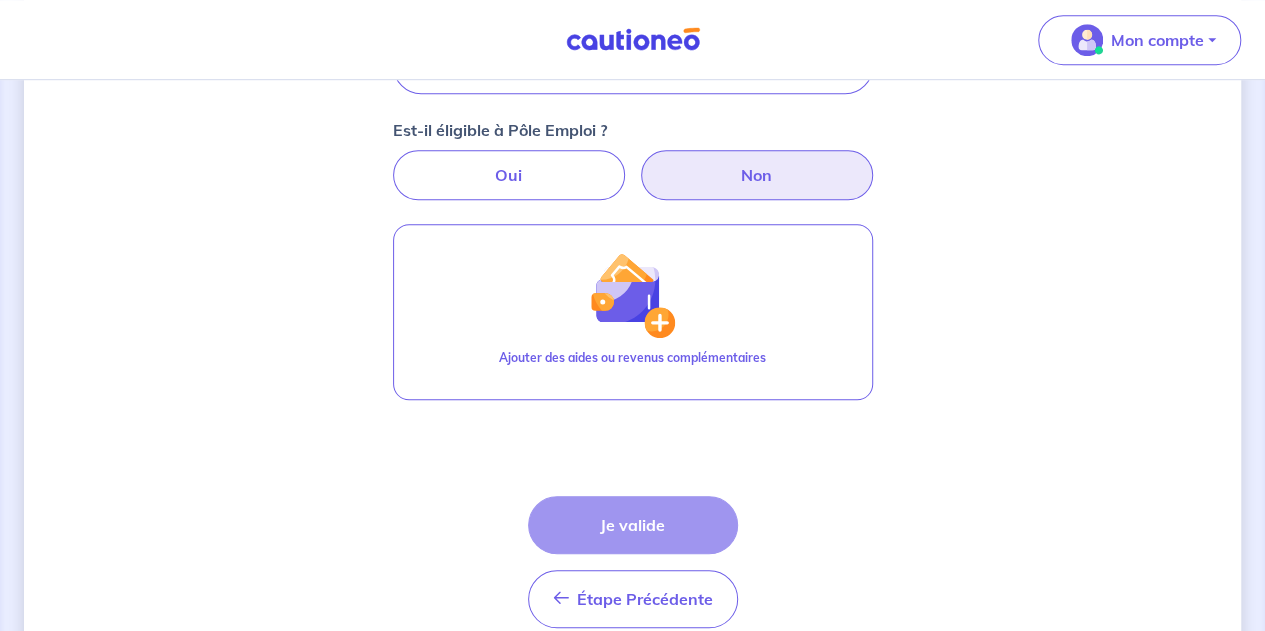 click on "Étape Précédente Précédent Je valide Je valide" at bounding box center [633, 562] 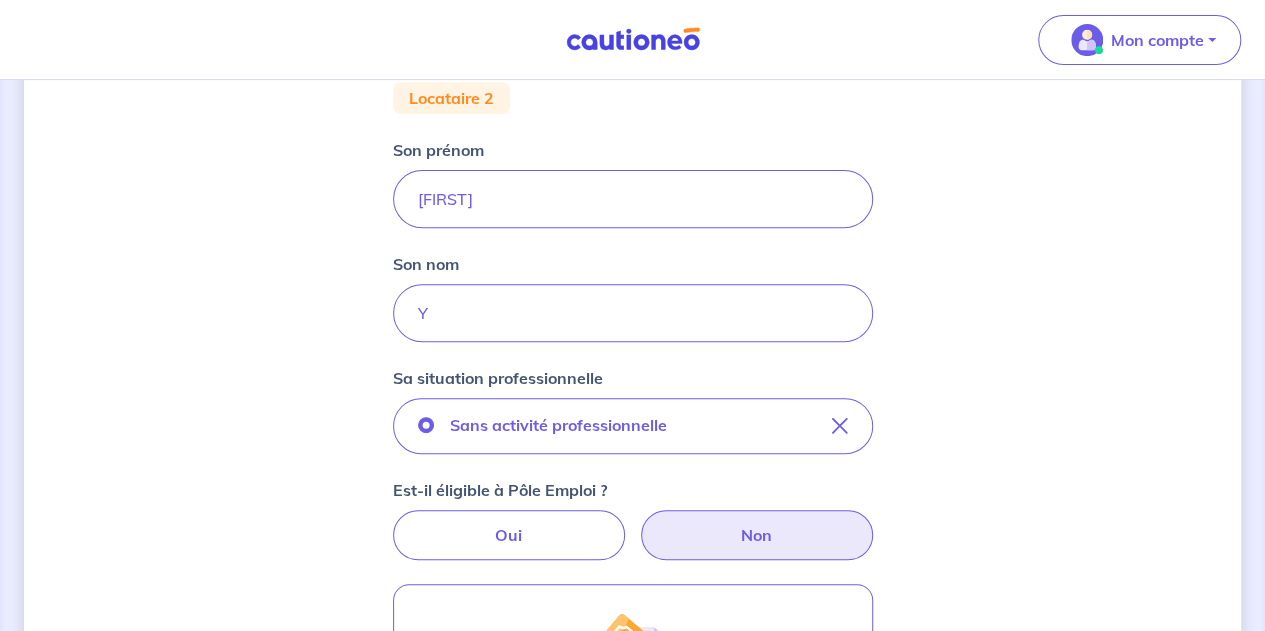 scroll, scrollTop: 210, scrollLeft: 0, axis: vertical 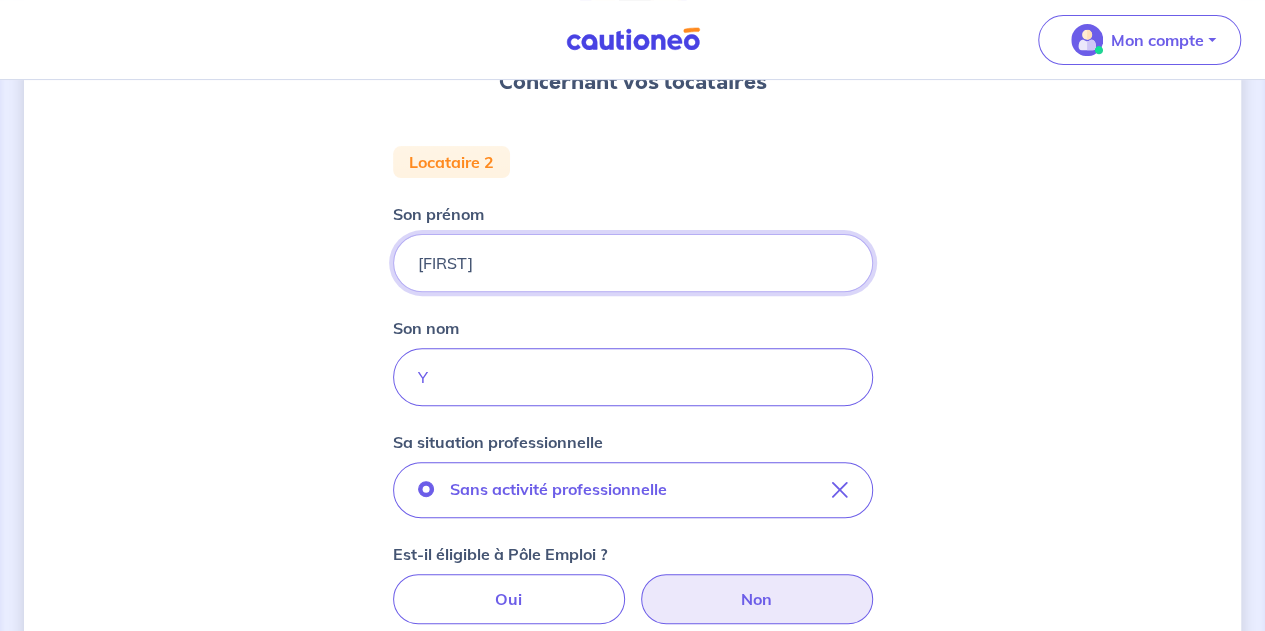 click on "[FIRST]" at bounding box center (633, 263) 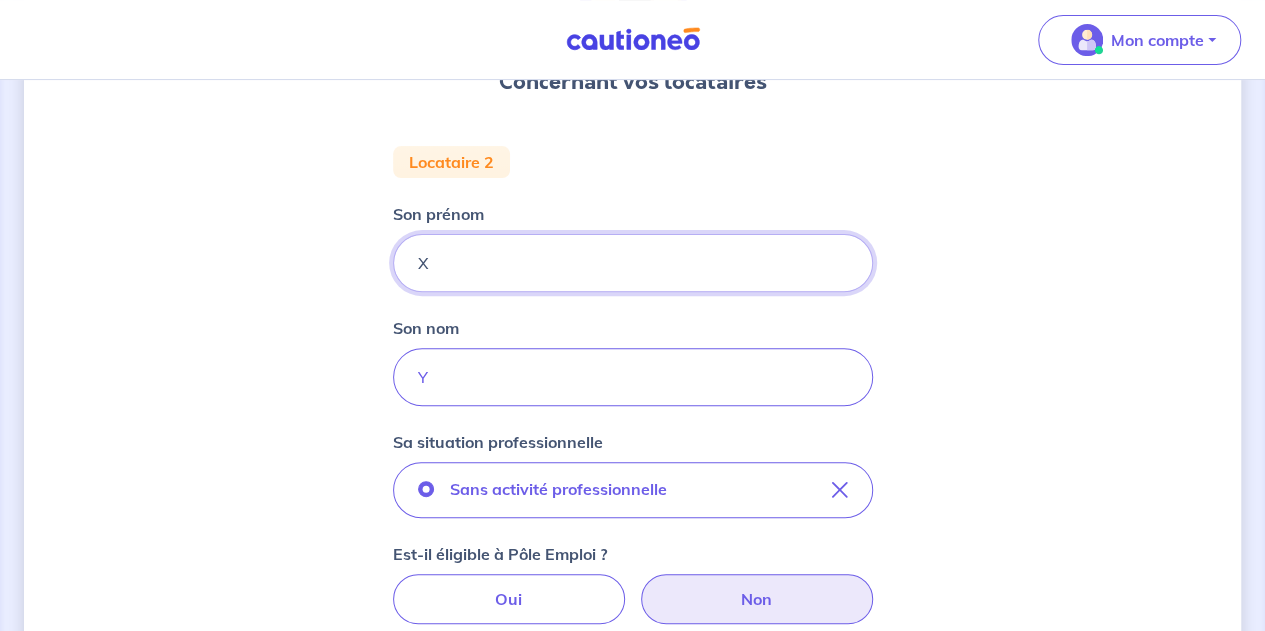type on "X" 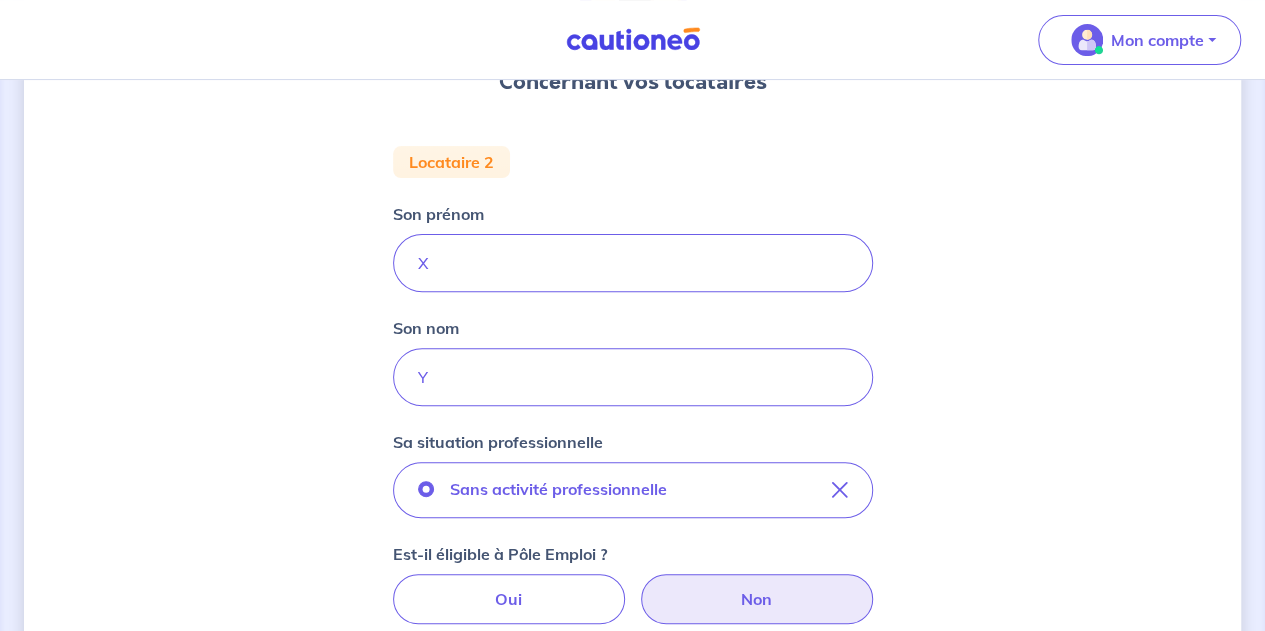 click on "Concernant vos locataires Locataire 2 Son prénom [FIRST] Son nom [LAST] Sa situation professionnelle Sans activité professionnelle Est-il éligible à Pôle Emploi ? Oui Non Ajouter des aides ou revenus complémentaires Étape Précédente Précédent Je valide Je valide" at bounding box center [632, 509] 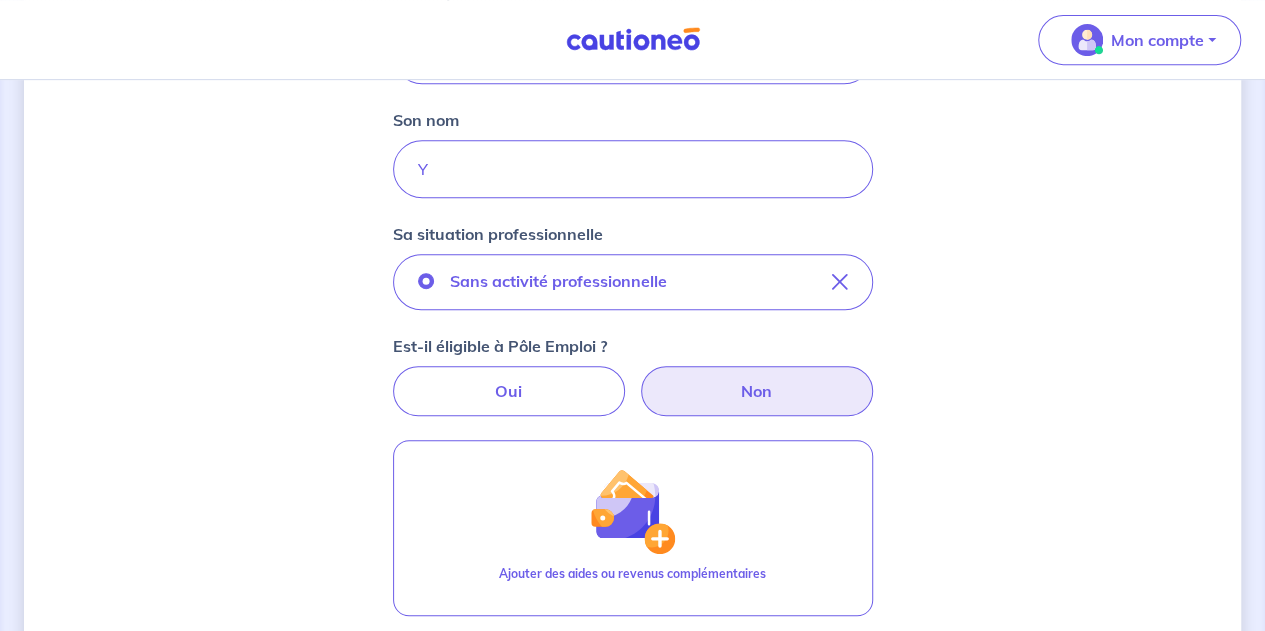 scroll, scrollTop: 420, scrollLeft: 0, axis: vertical 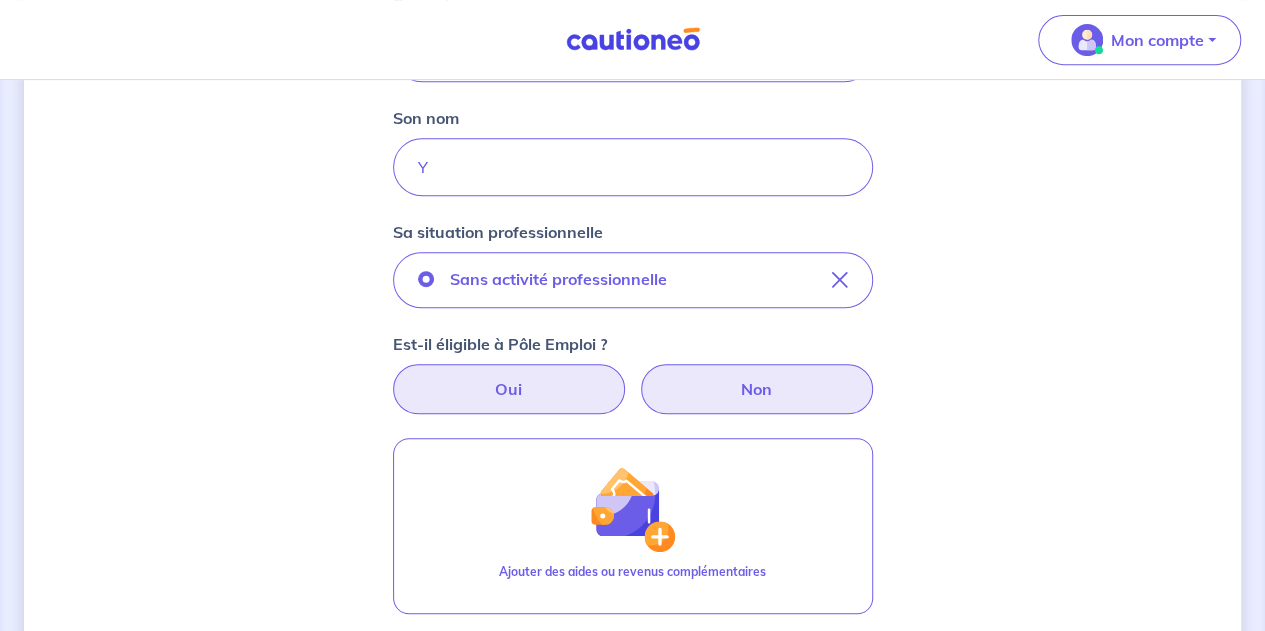 click on "Oui" at bounding box center [509, 389] 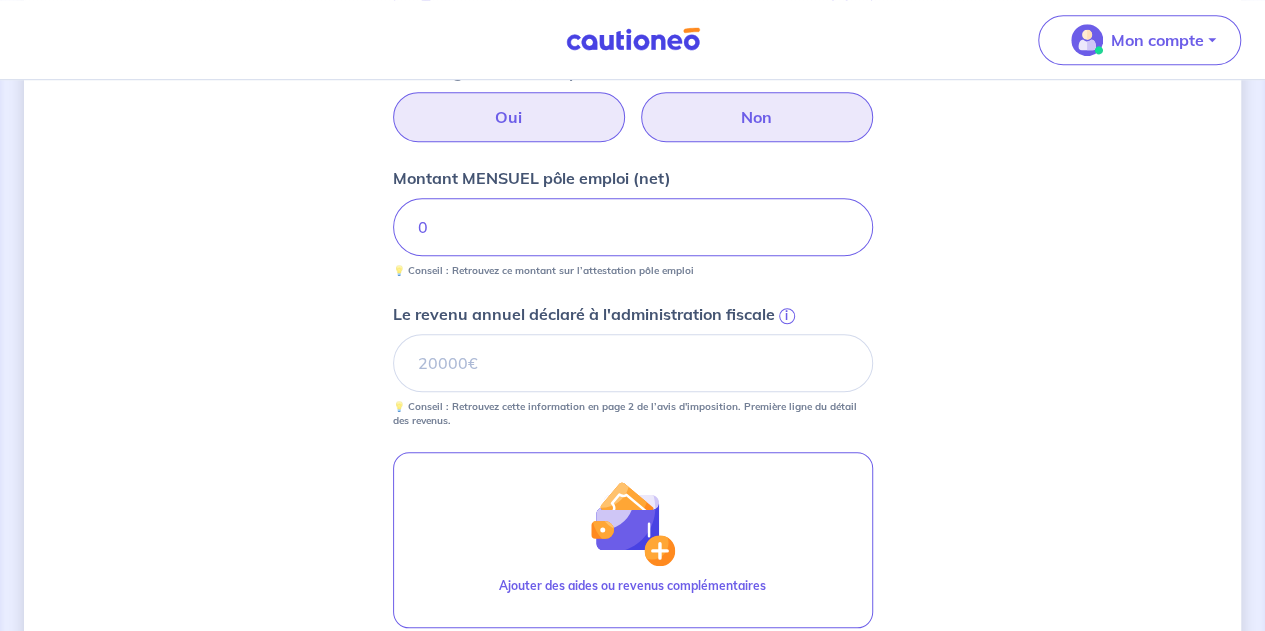 scroll, scrollTop: 692, scrollLeft: 0, axis: vertical 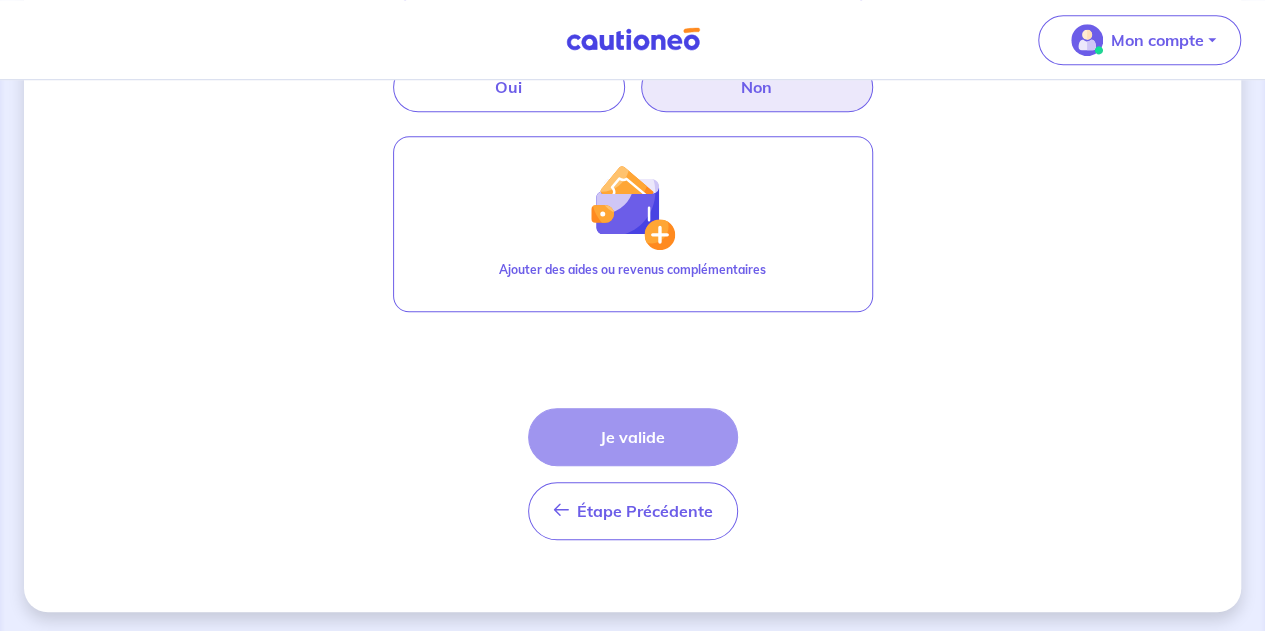 click on "Étape Précédente Précédent Je valide Je valide" at bounding box center [633, 474] 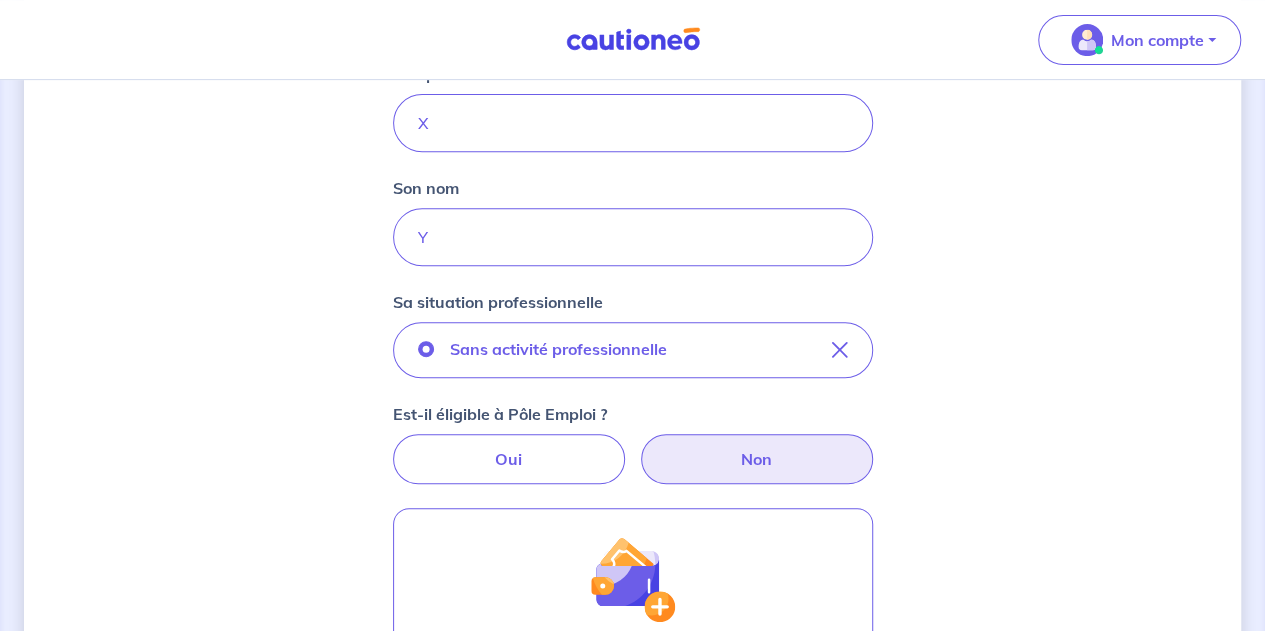 scroll, scrollTop: 320, scrollLeft: 0, axis: vertical 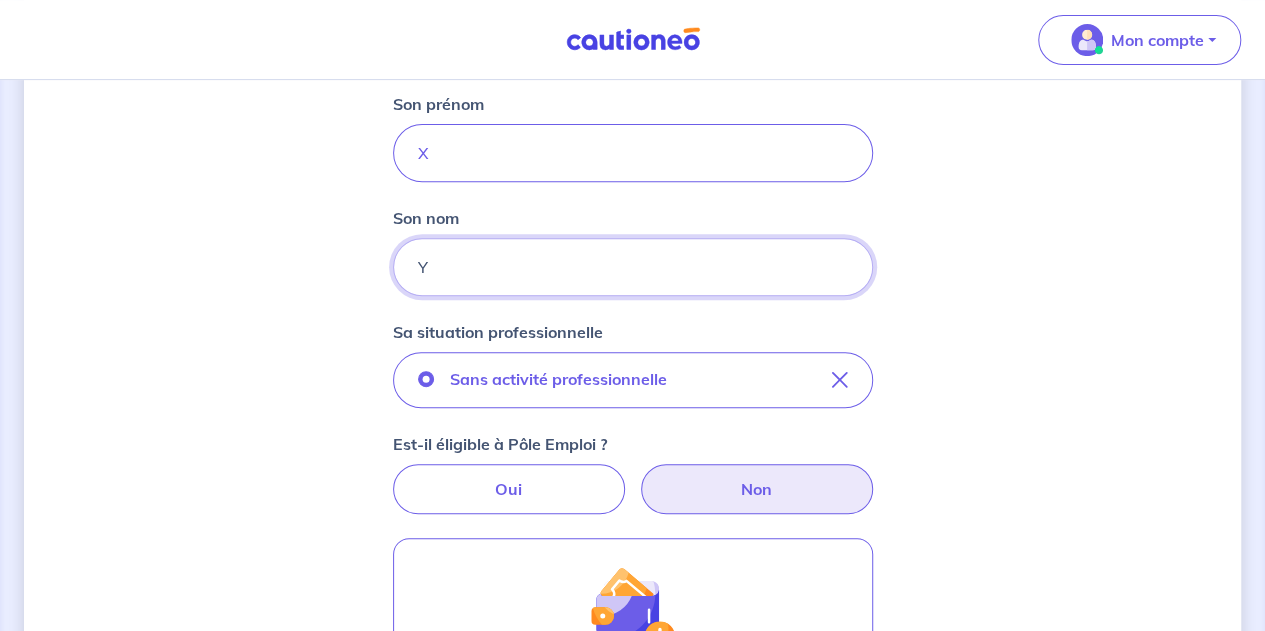 click on "Y" at bounding box center (633, 267) 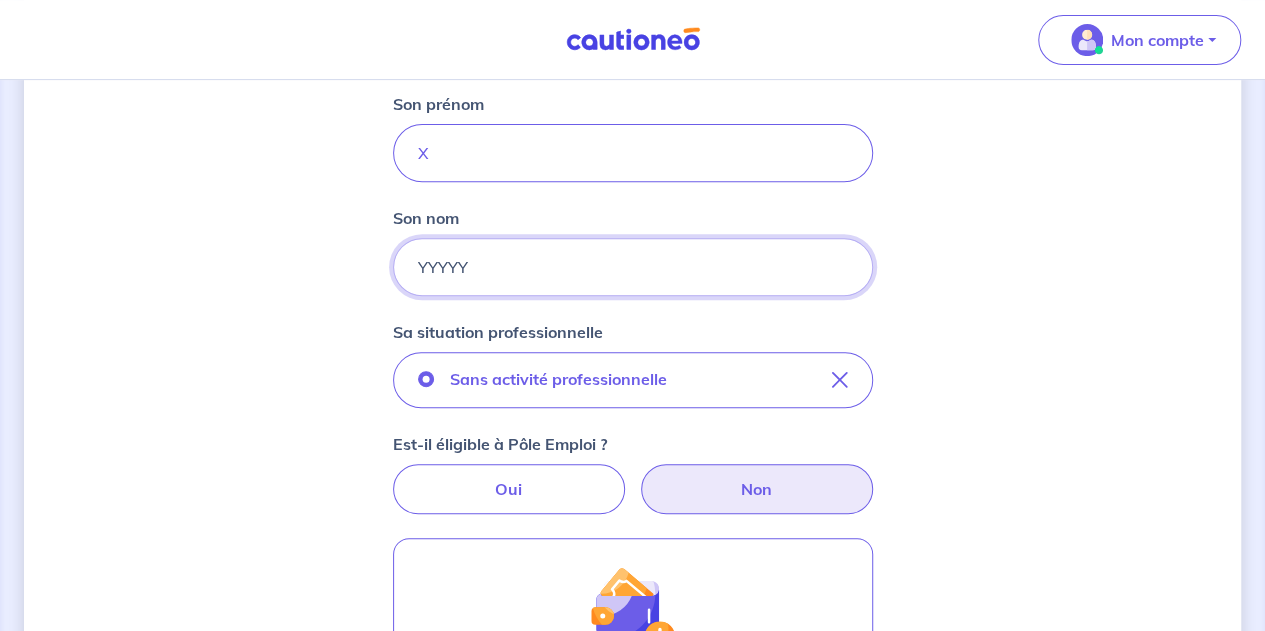 type on "YYYYY" 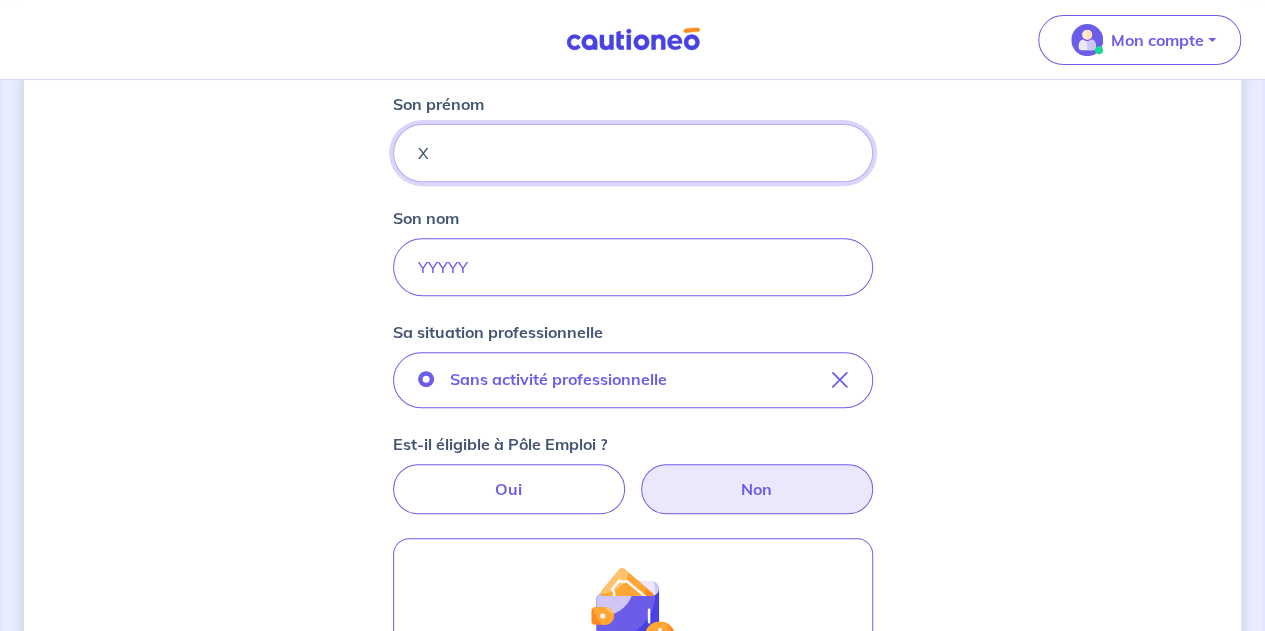 click on "X" at bounding box center (633, 153) 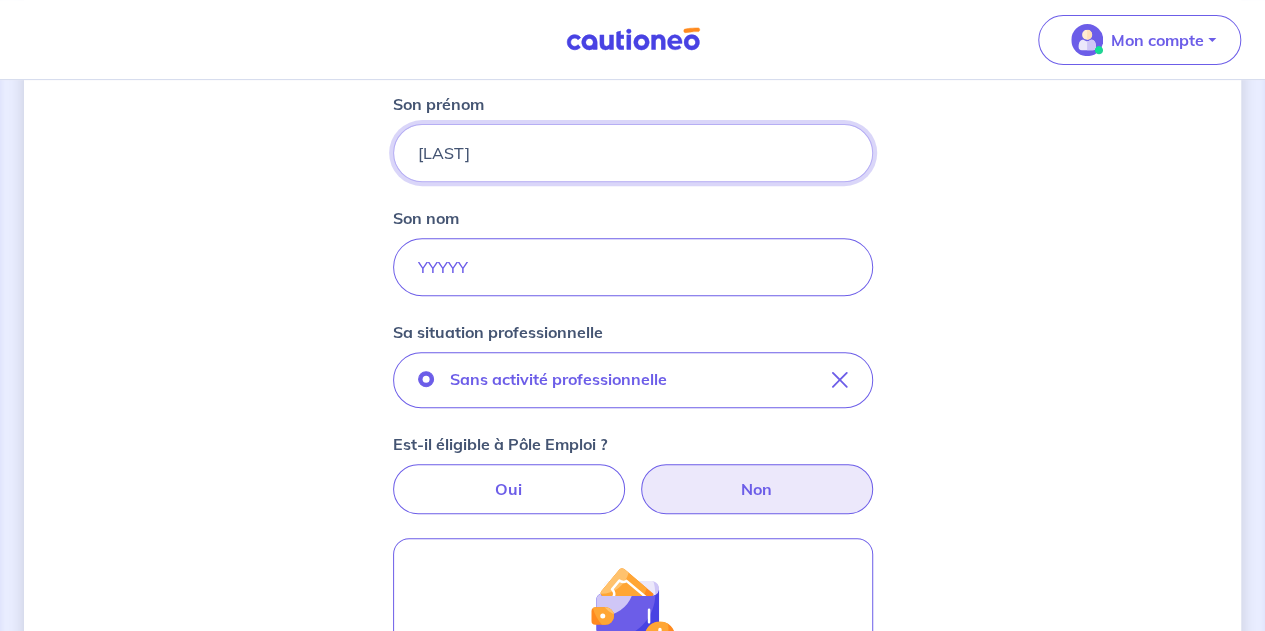 type on "[LAST]" 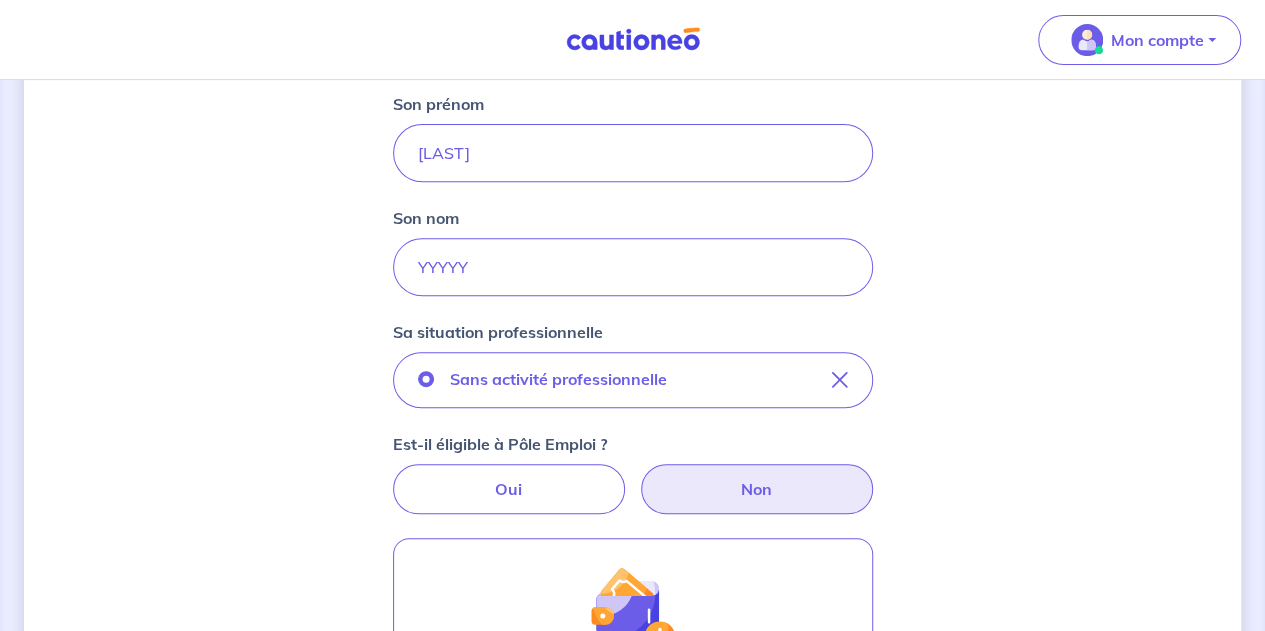 click on "Concernant vos locataires Locataire 2 Son prénom [FIRST] Son nom [LAST] Sa situation professionnelle Sans activité professionnelle Est-il éligible à Pôle Emploi ? Oui Non Ajouter des aides ou revenus complémentaires Étape Précédente Précédent Je valide Je valide" at bounding box center (632, 399) 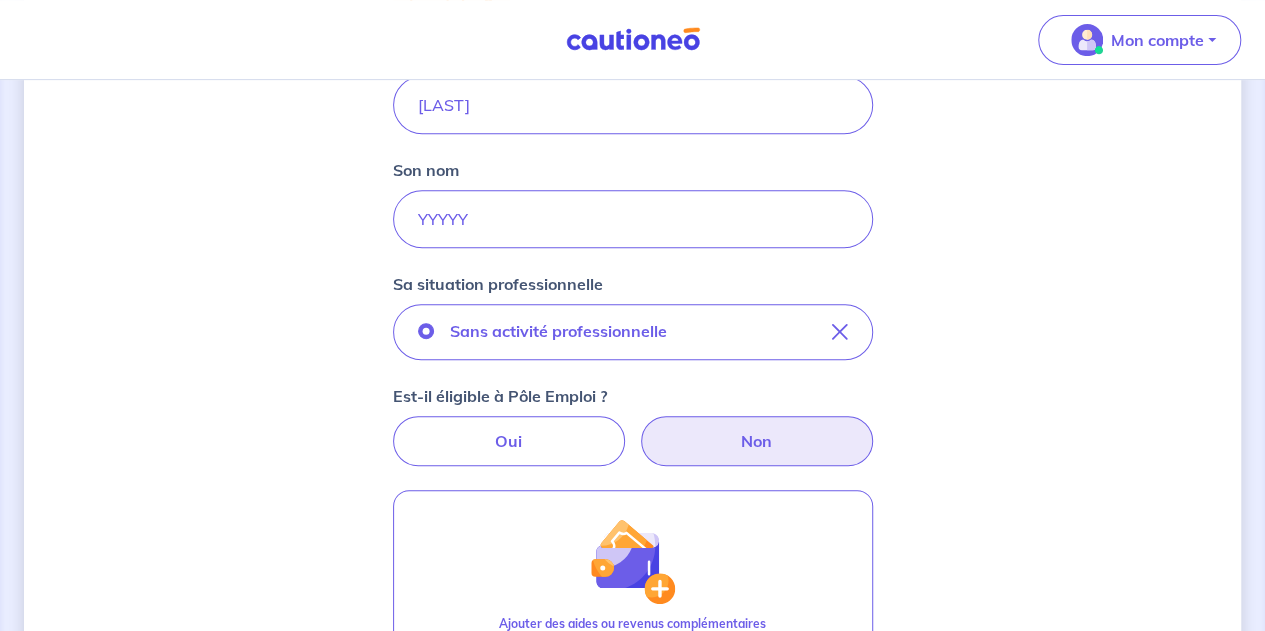 scroll, scrollTop: 368, scrollLeft: 0, axis: vertical 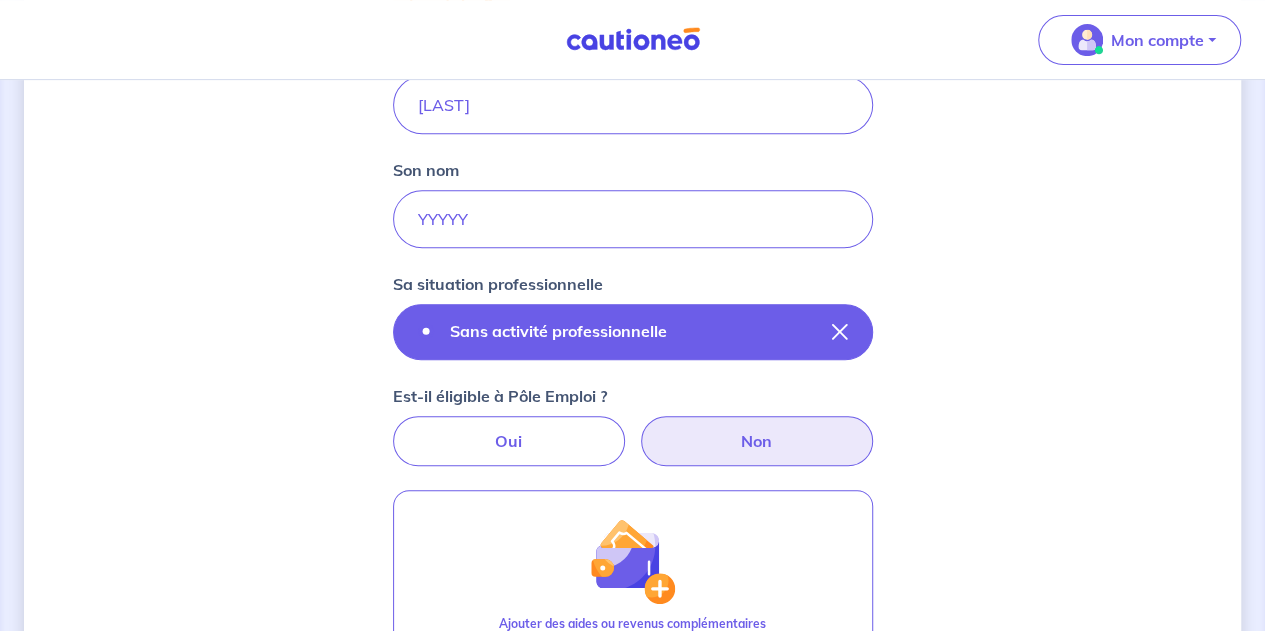 click on "Sans activité professionnelle" at bounding box center [633, 332] 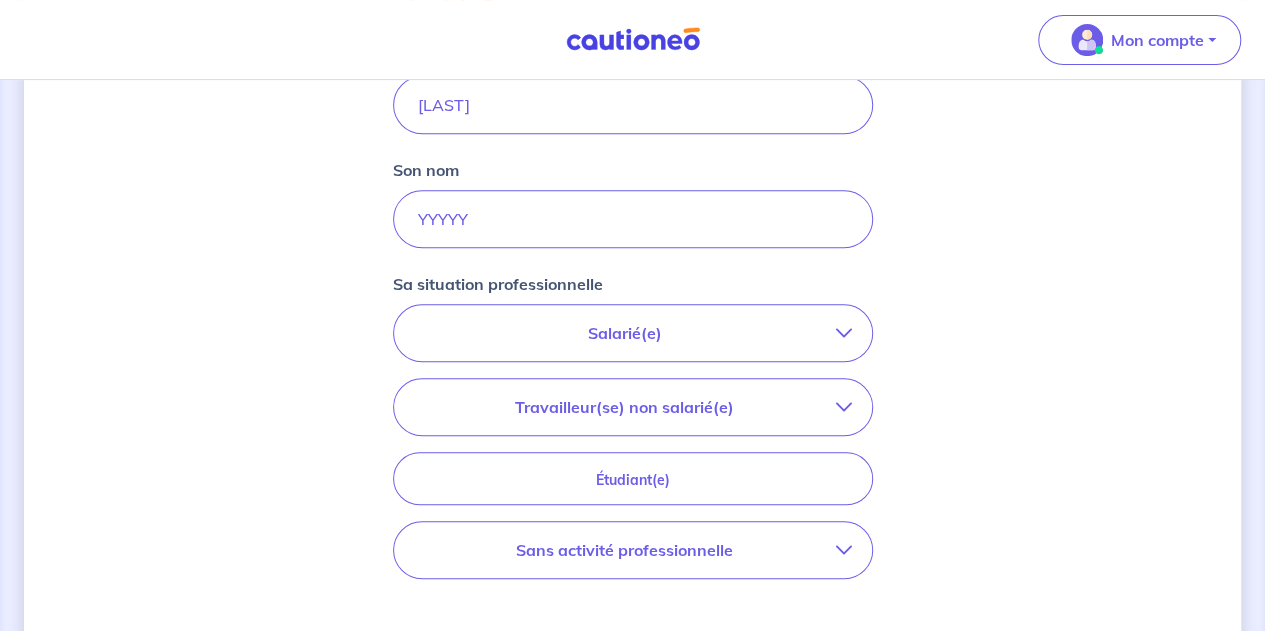 click on "Sans activité professionnelle" at bounding box center (625, 550) 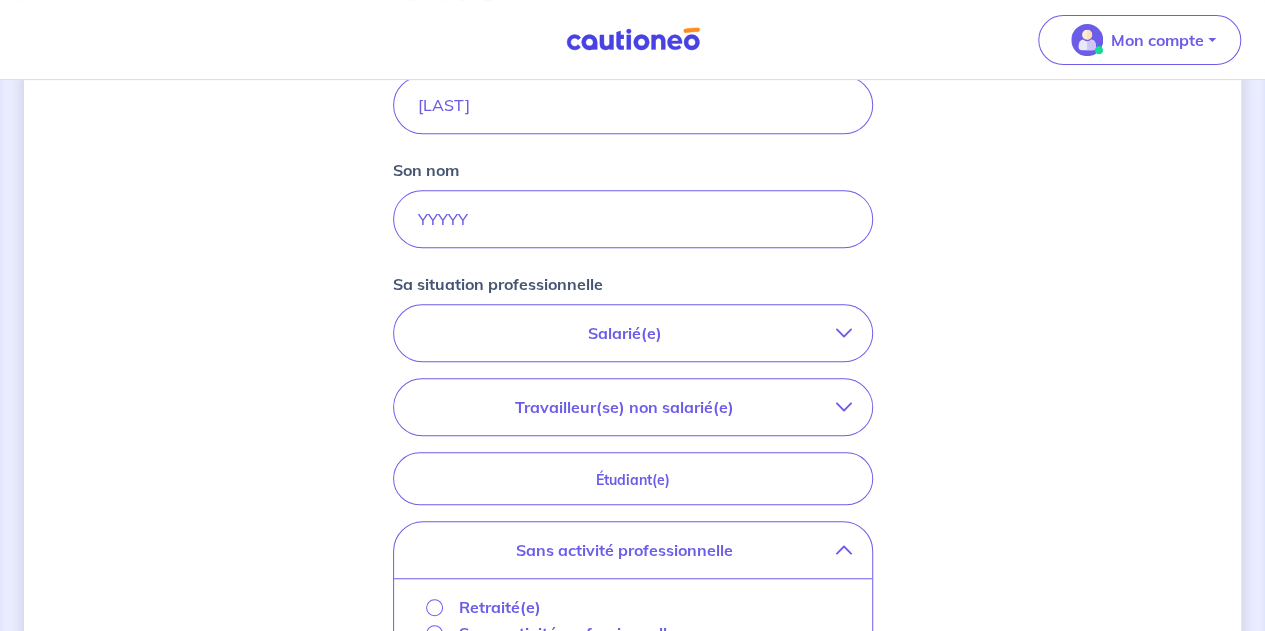 scroll, scrollTop: 542, scrollLeft: 0, axis: vertical 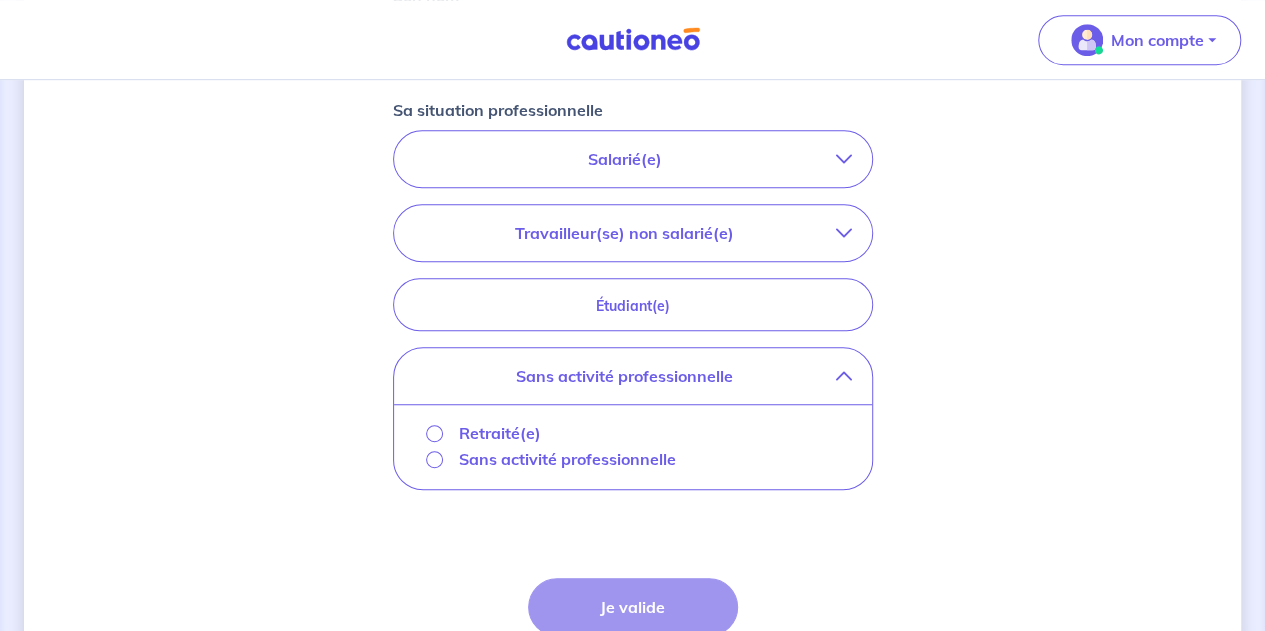click on "Sans activité professionnelle" at bounding box center (551, 459) 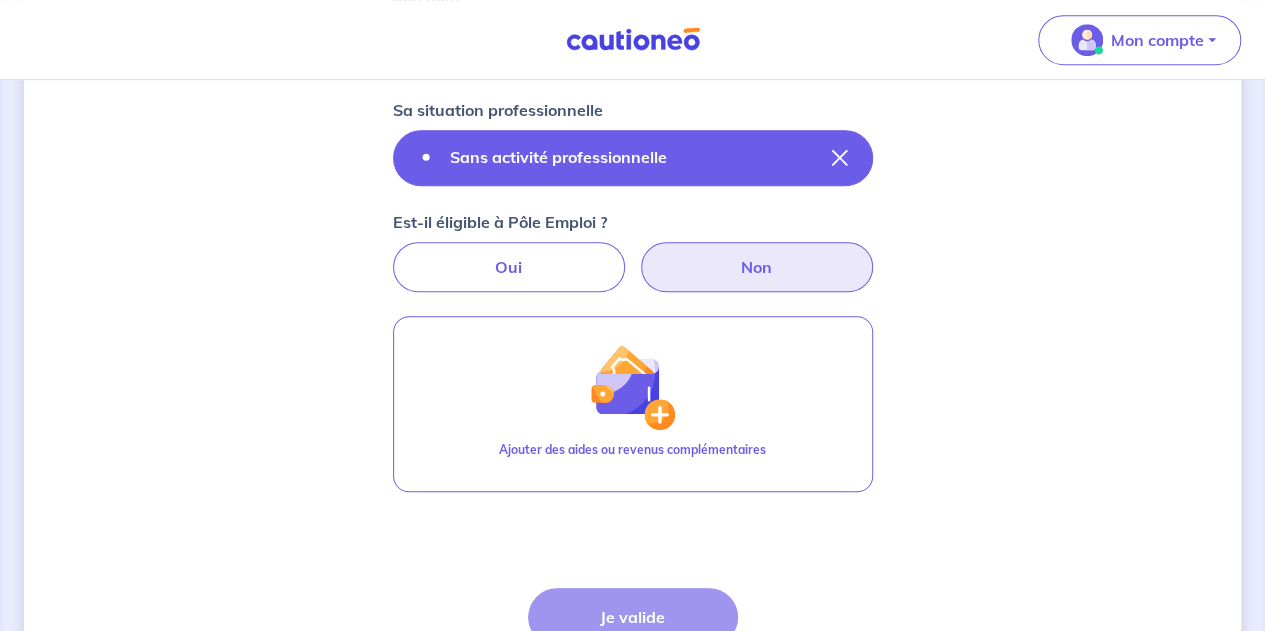 click on "Sans activité professionnelle" at bounding box center (633, 158) 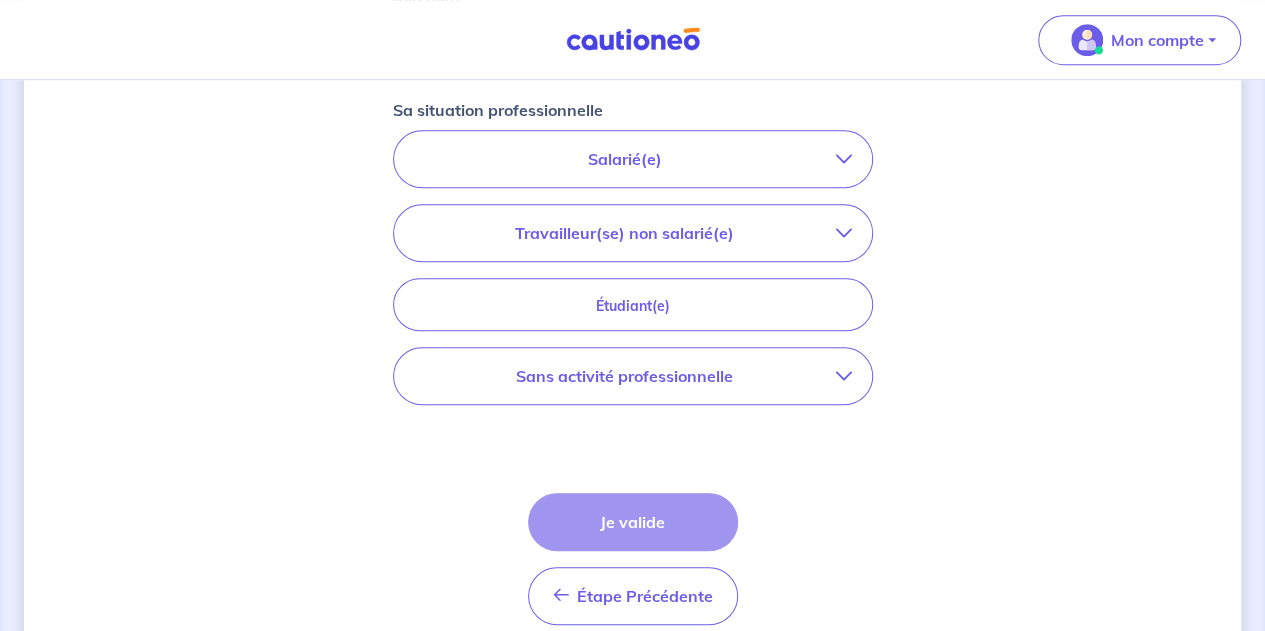 click on "Sans activité professionnelle" at bounding box center (625, 376) 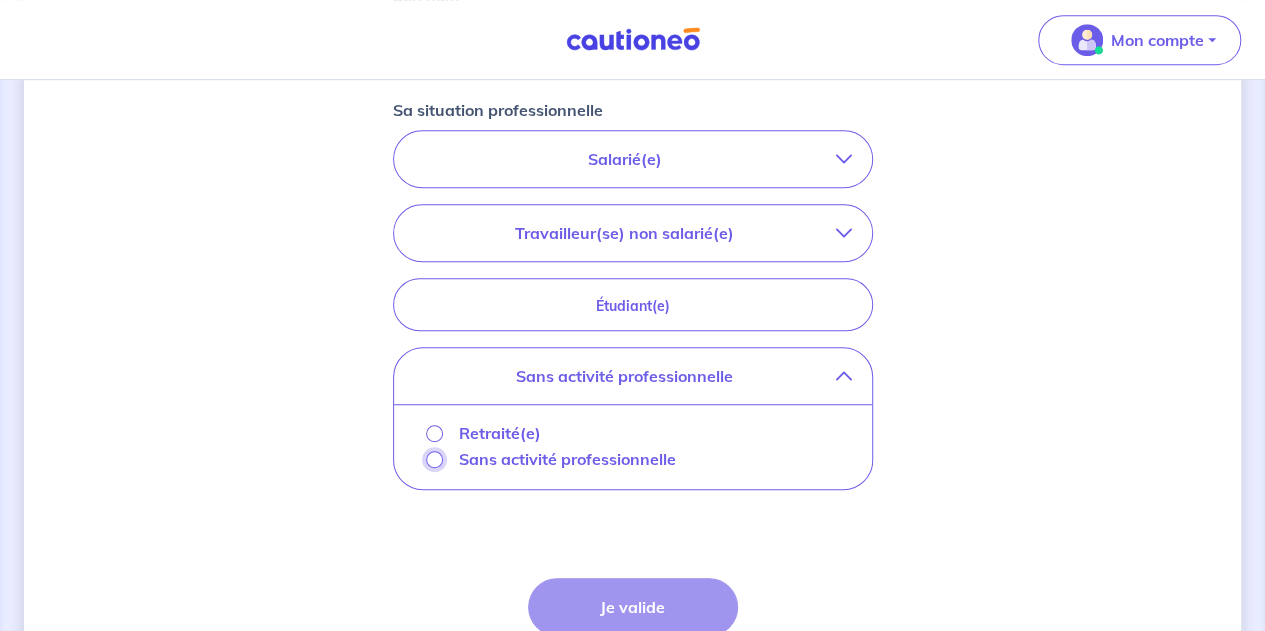 click on "Sans activité professionnelle" at bounding box center (434, 459) 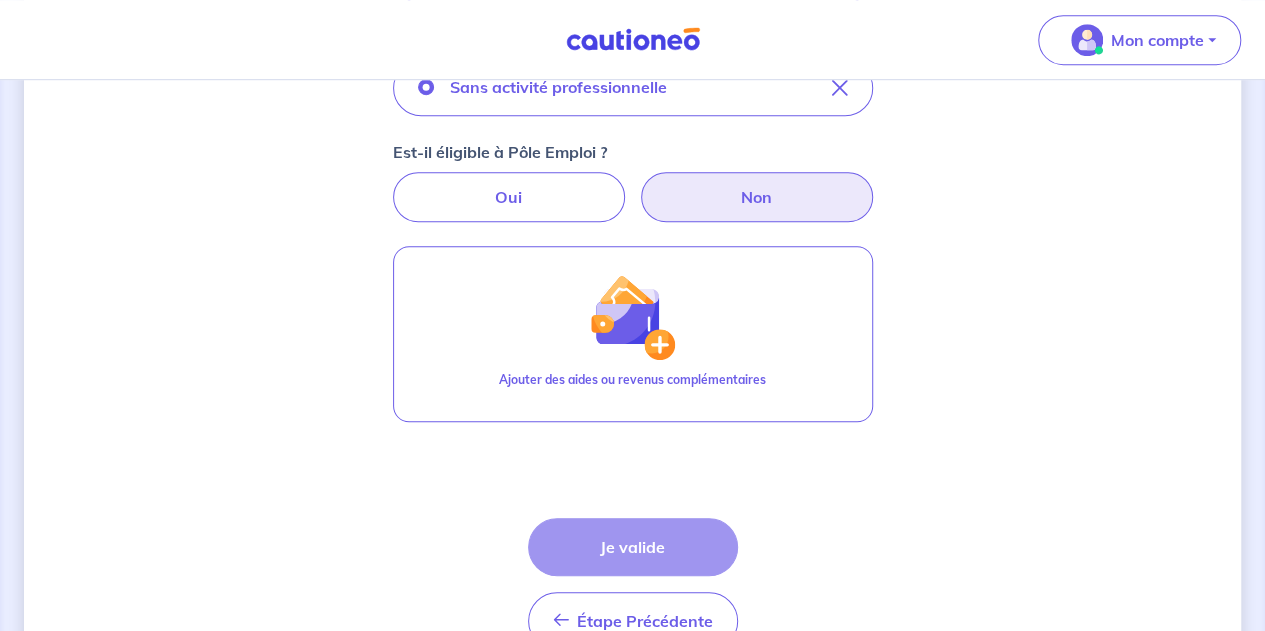 scroll, scrollTop: 624, scrollLeft: 0, axis: vertical 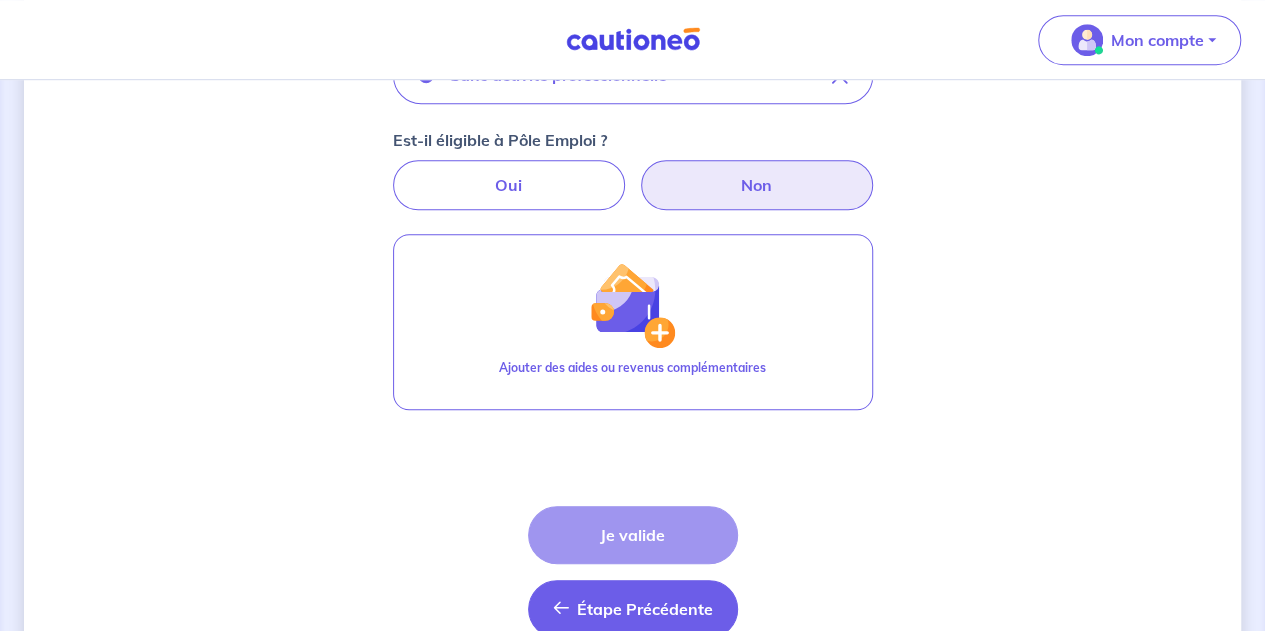 click on "Étape Précédente" at bounding box center (645, 609) 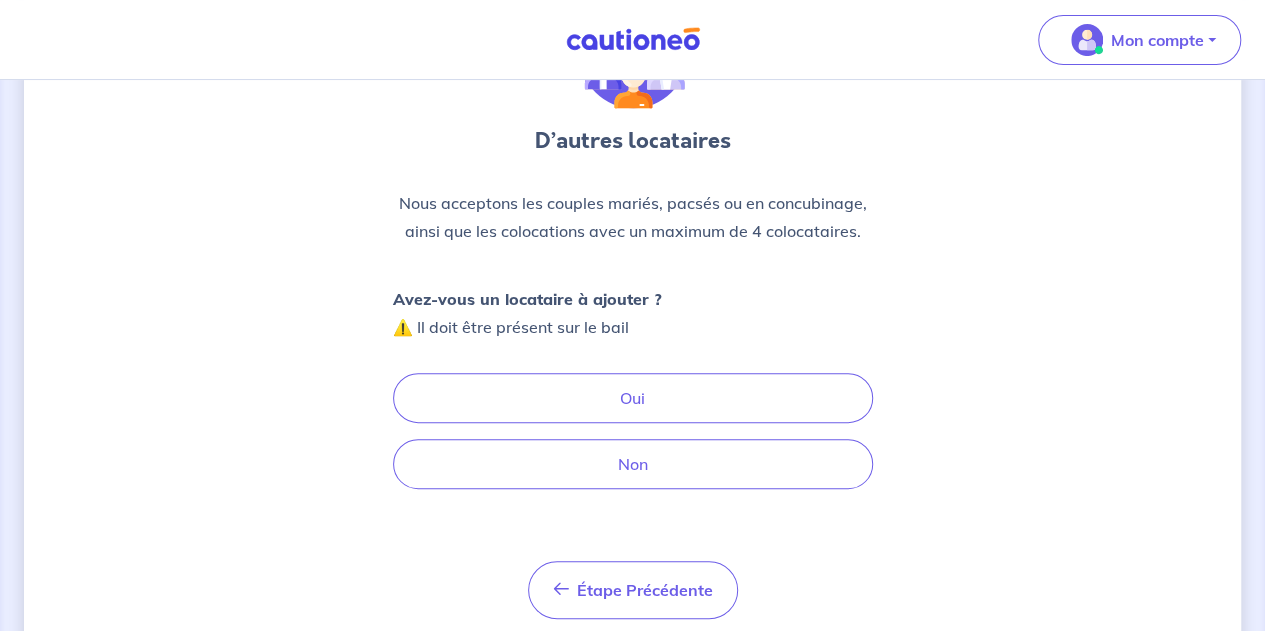 scroll, scrollTop: 154, scrollLeft: 0, axis: vertical 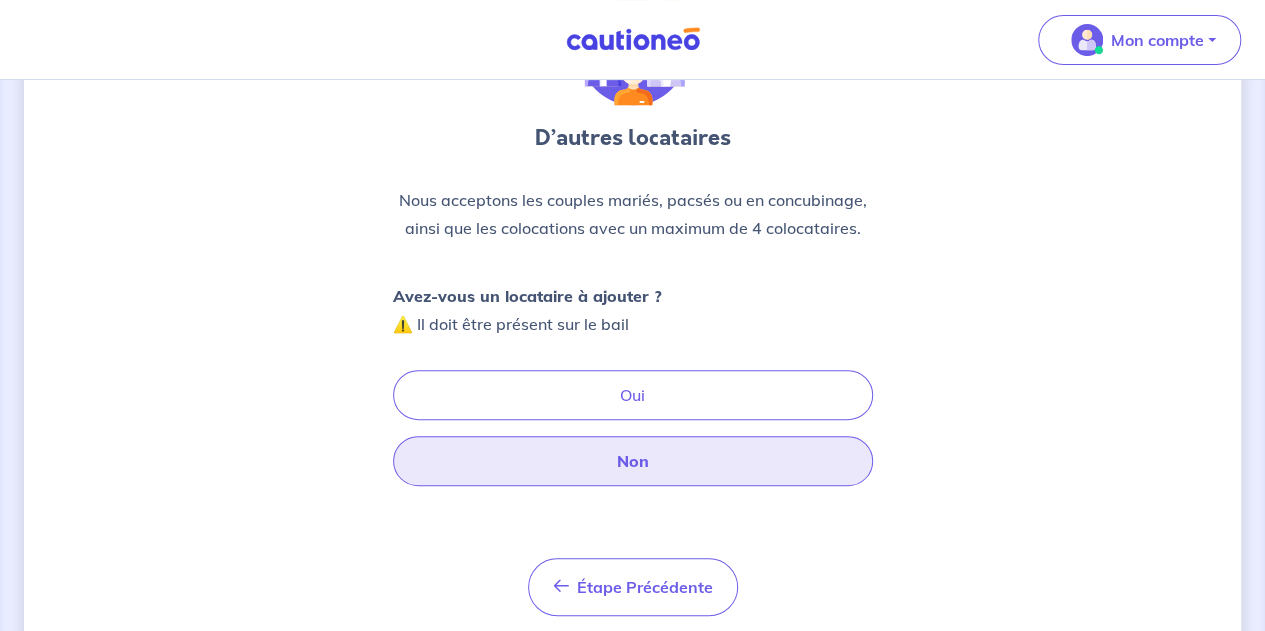 click on "Non" at bounding box center [633, 461] 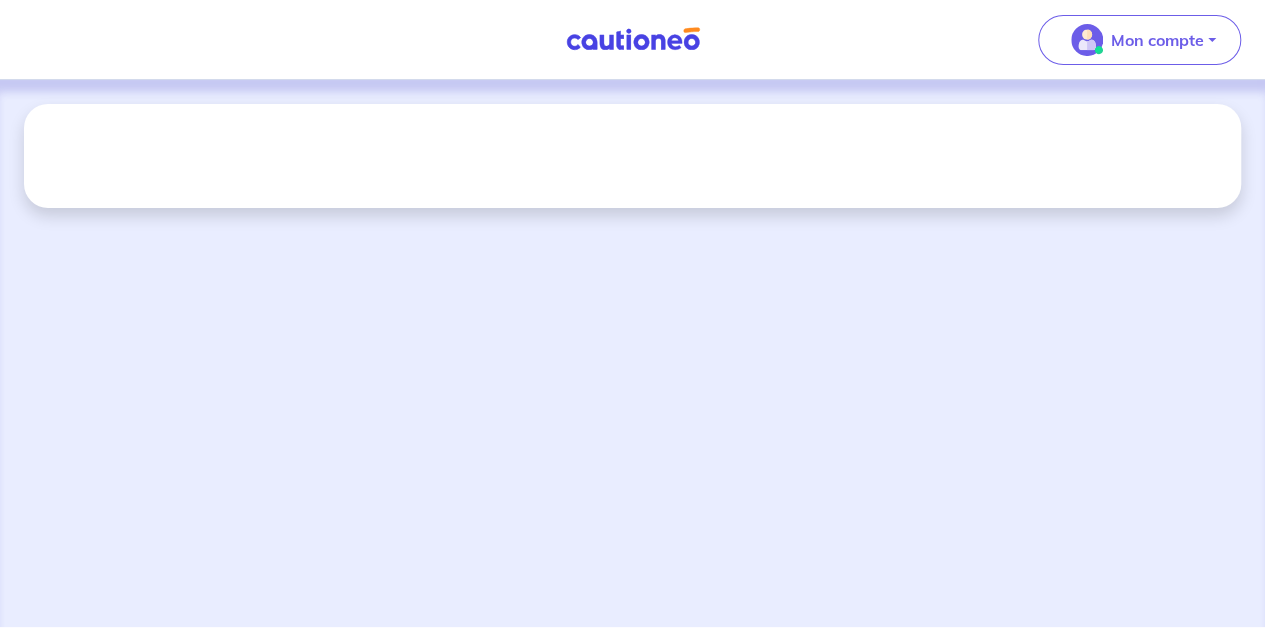 scroll, scrollTop: 0, scrollLeft: 0, axis: both 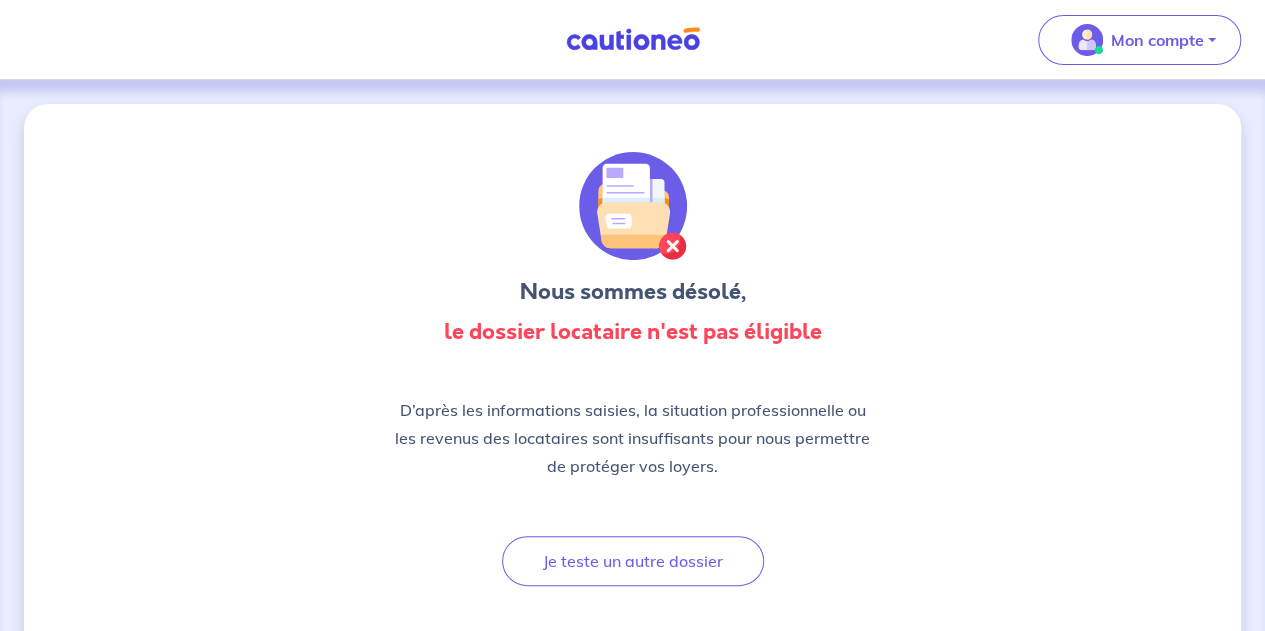 click at bounding box center [633, 39] 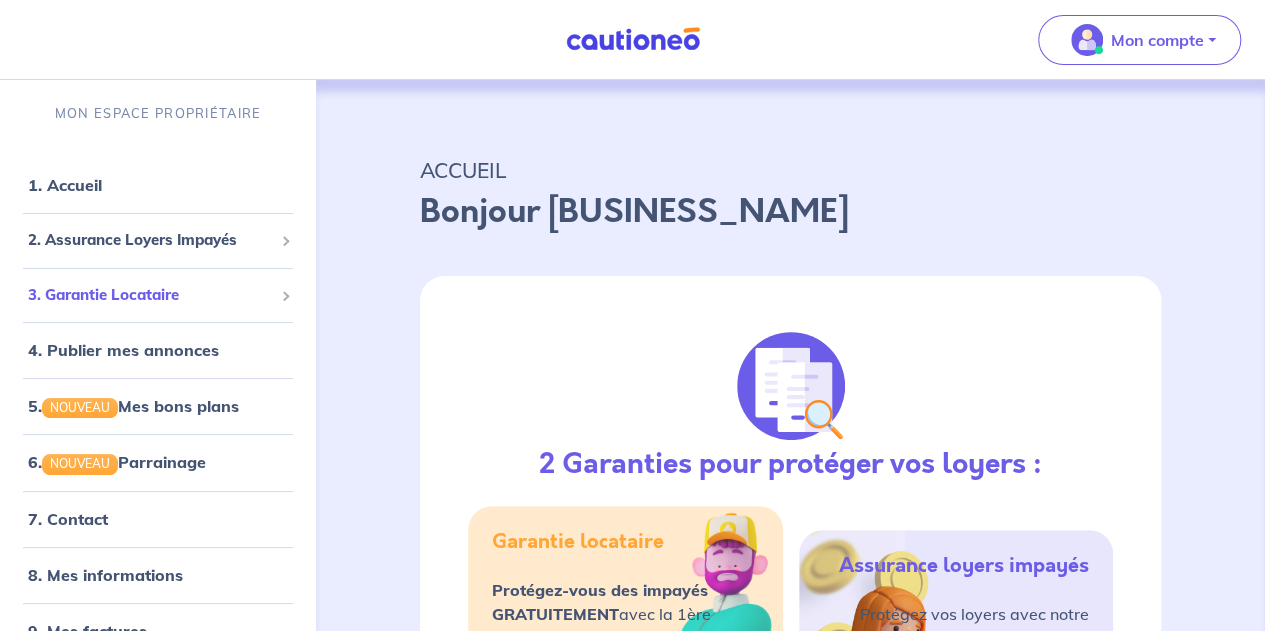 click on "3. Garantie Locataire" at bounding box center [150, 295] 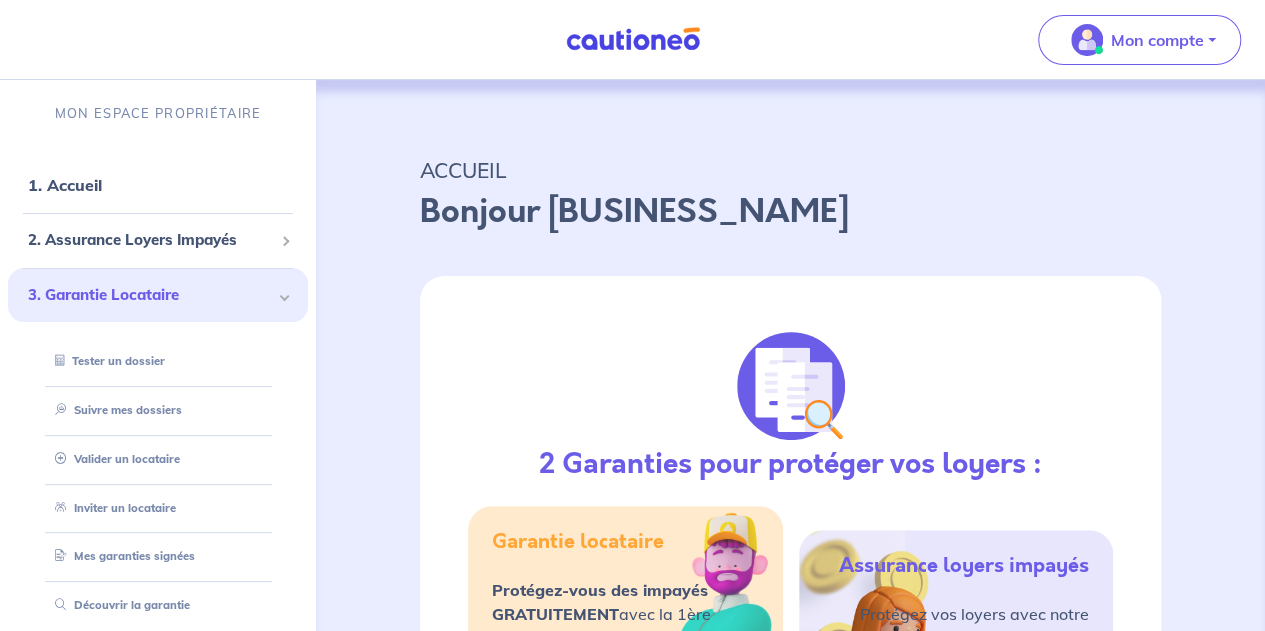 scroll, scrollTop: 75, scrollLeft: 0, axis: vertical 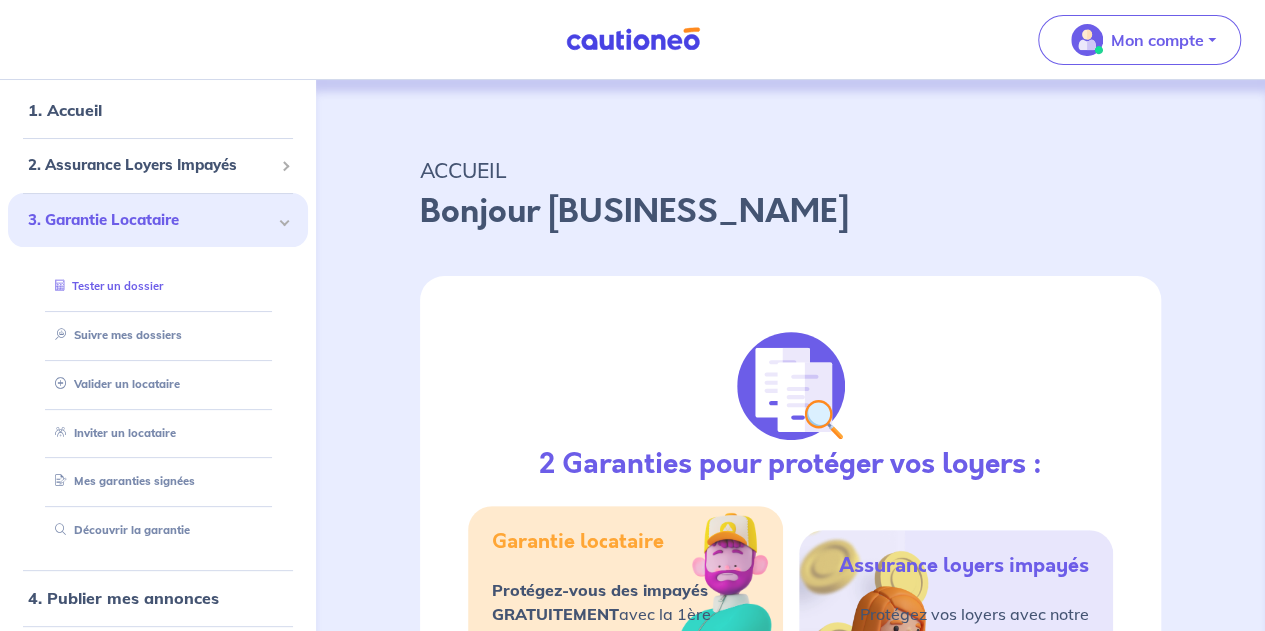 click on "Tester un dossier" at bounding box center (105, 286) 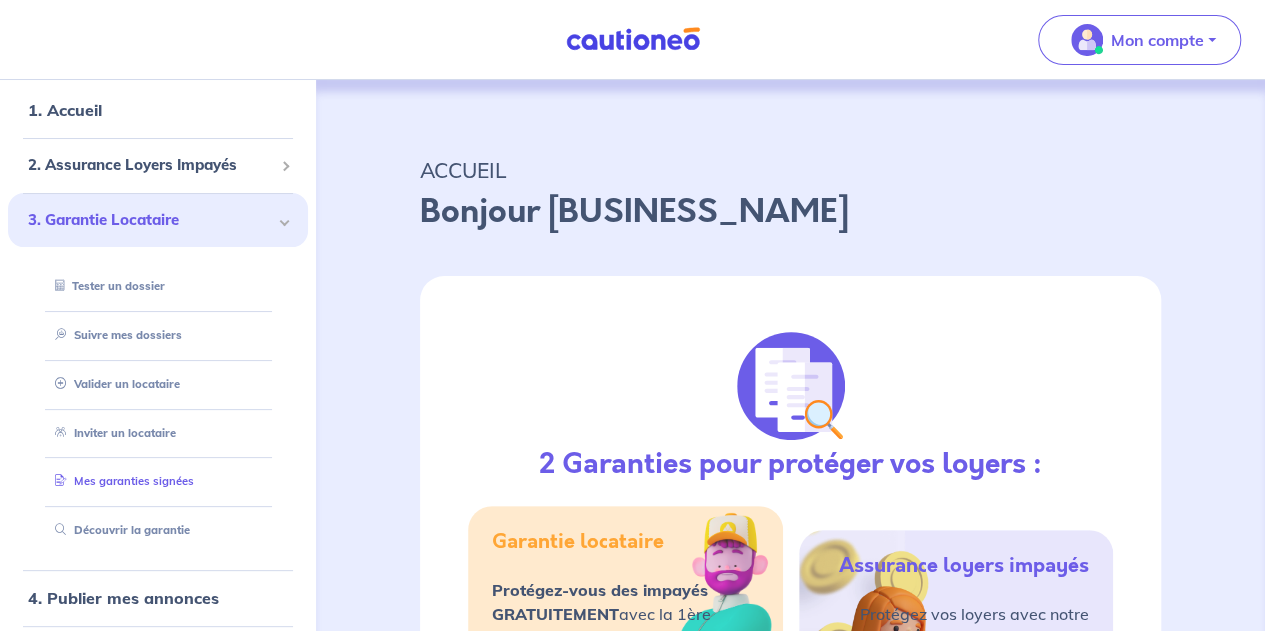 scroll, scrollTop: 343, scrollLeft: 0, axis: vertical 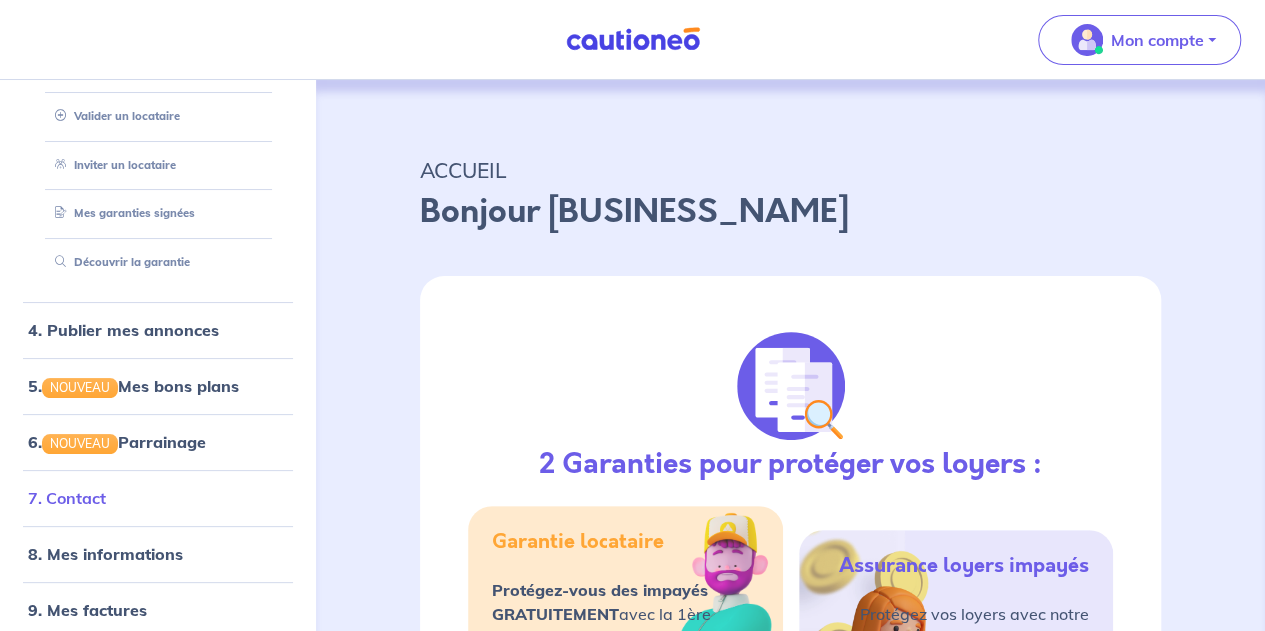 click on "7. Contact" at bounding box center [67, 498] 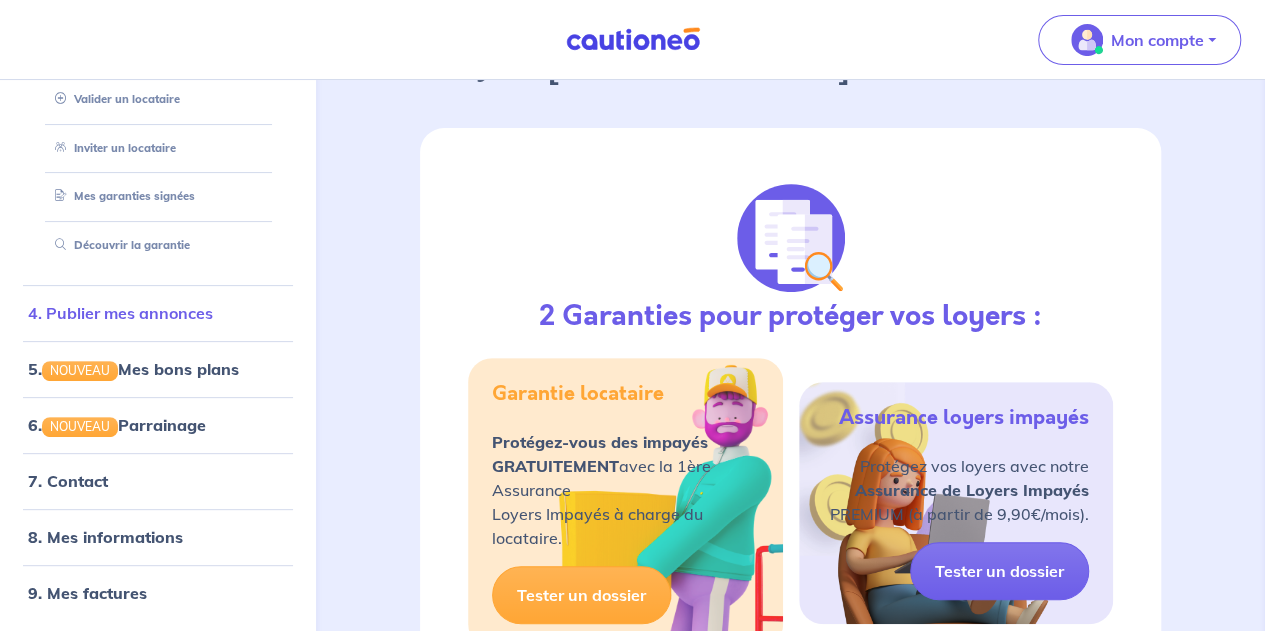 scroll, scrollTop: 230, scrollLeft: 0, axis: vertical 